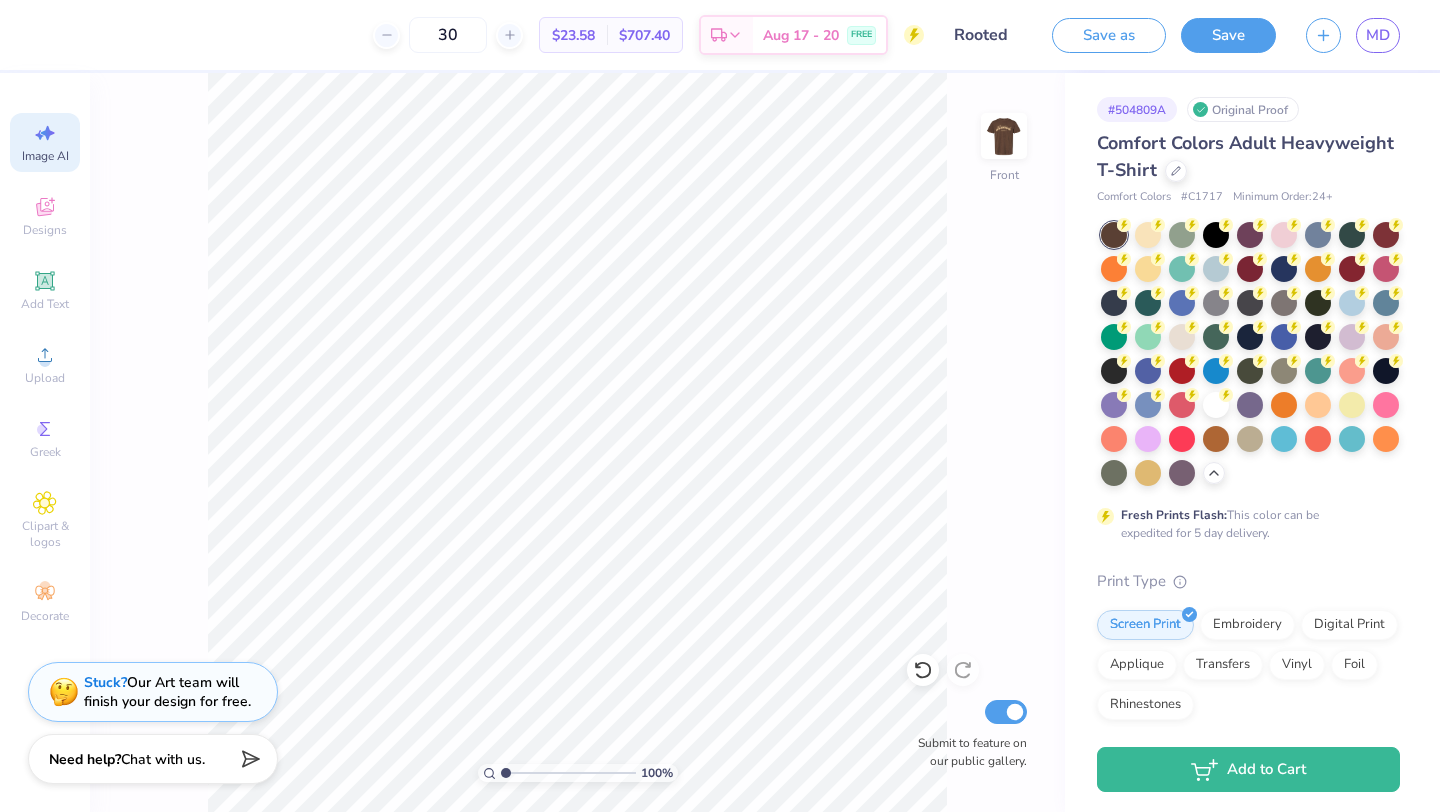 select on "4" 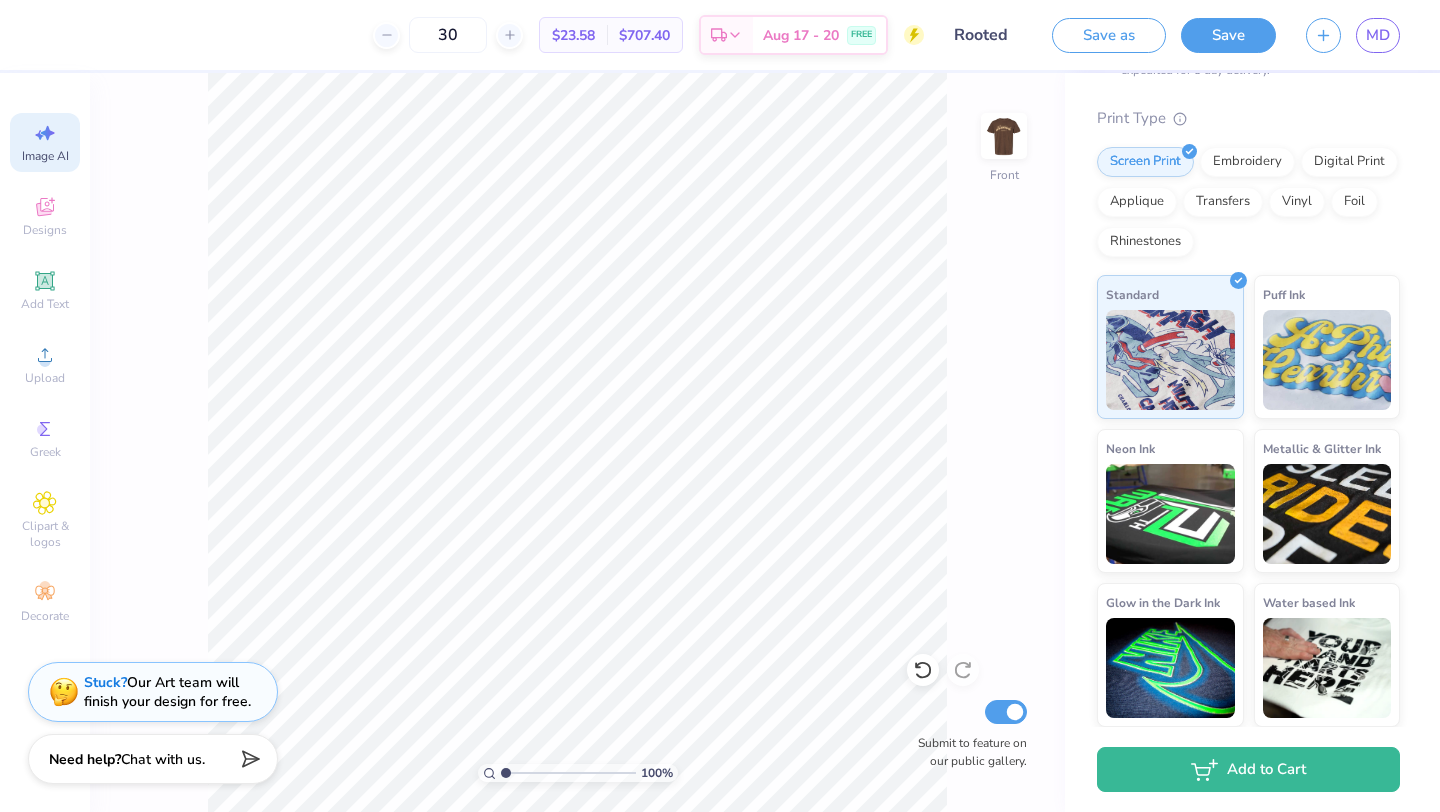 click on "100  % Front Submit to feature on our public gallery." at bounding box center (577, 442) 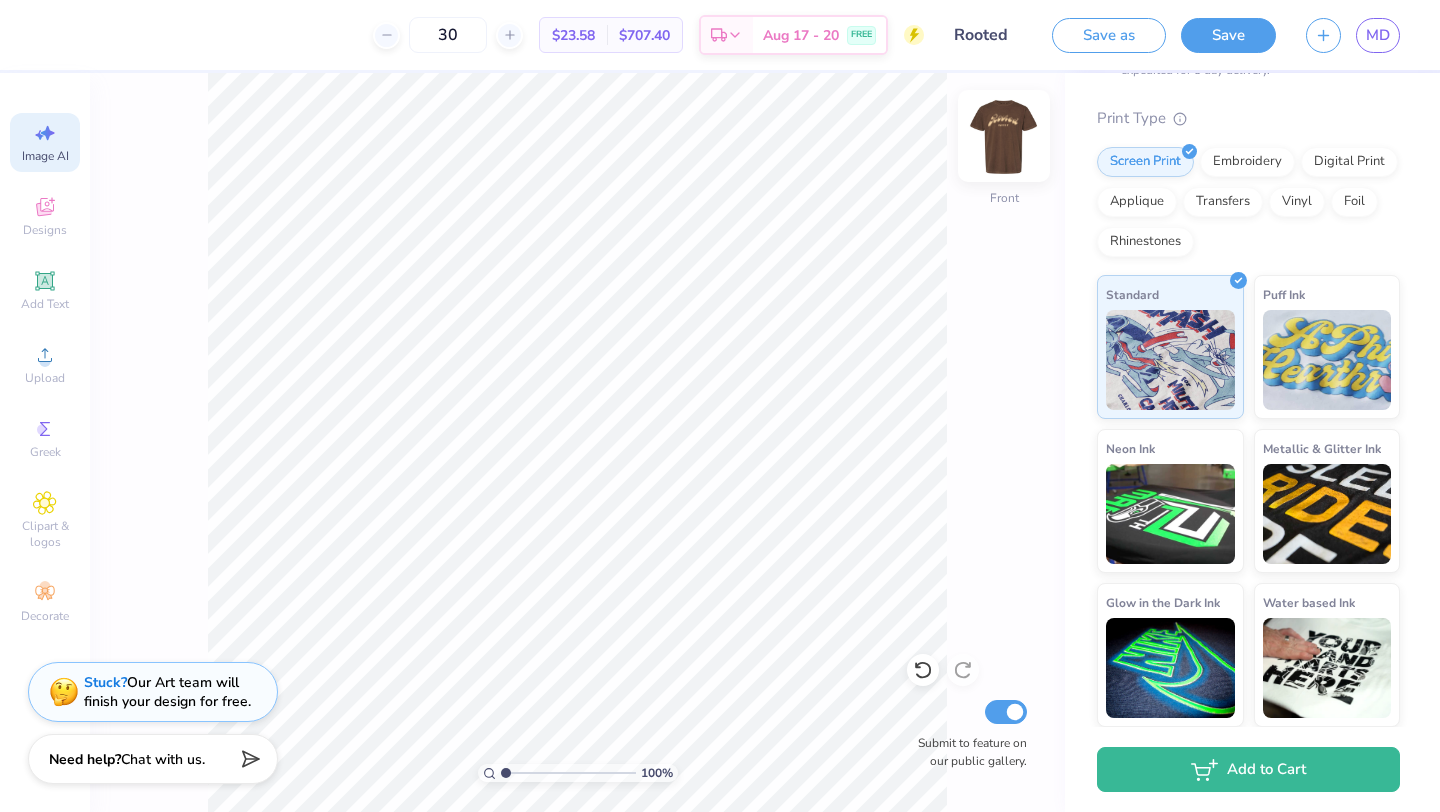 click at bounding box center [1004, 136] 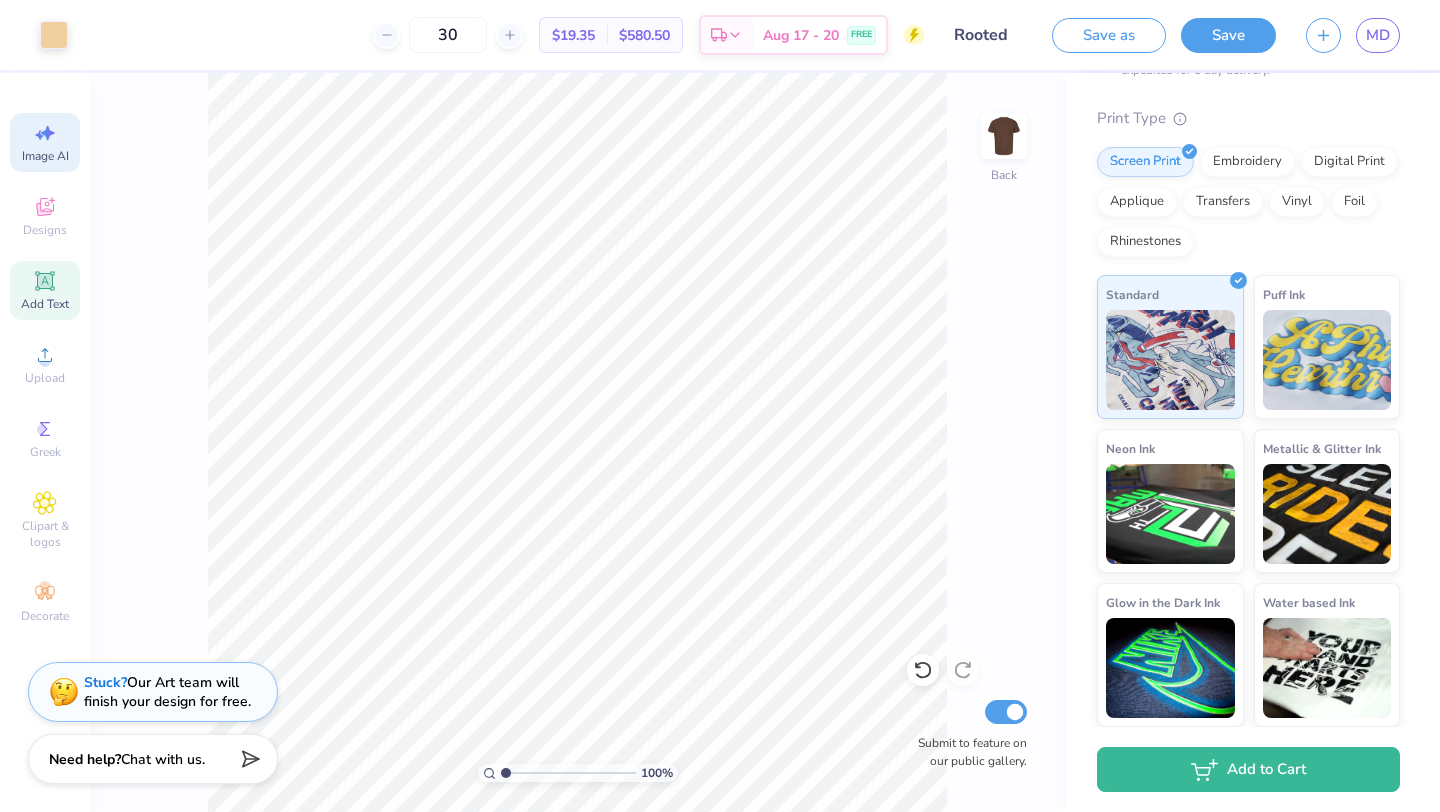click 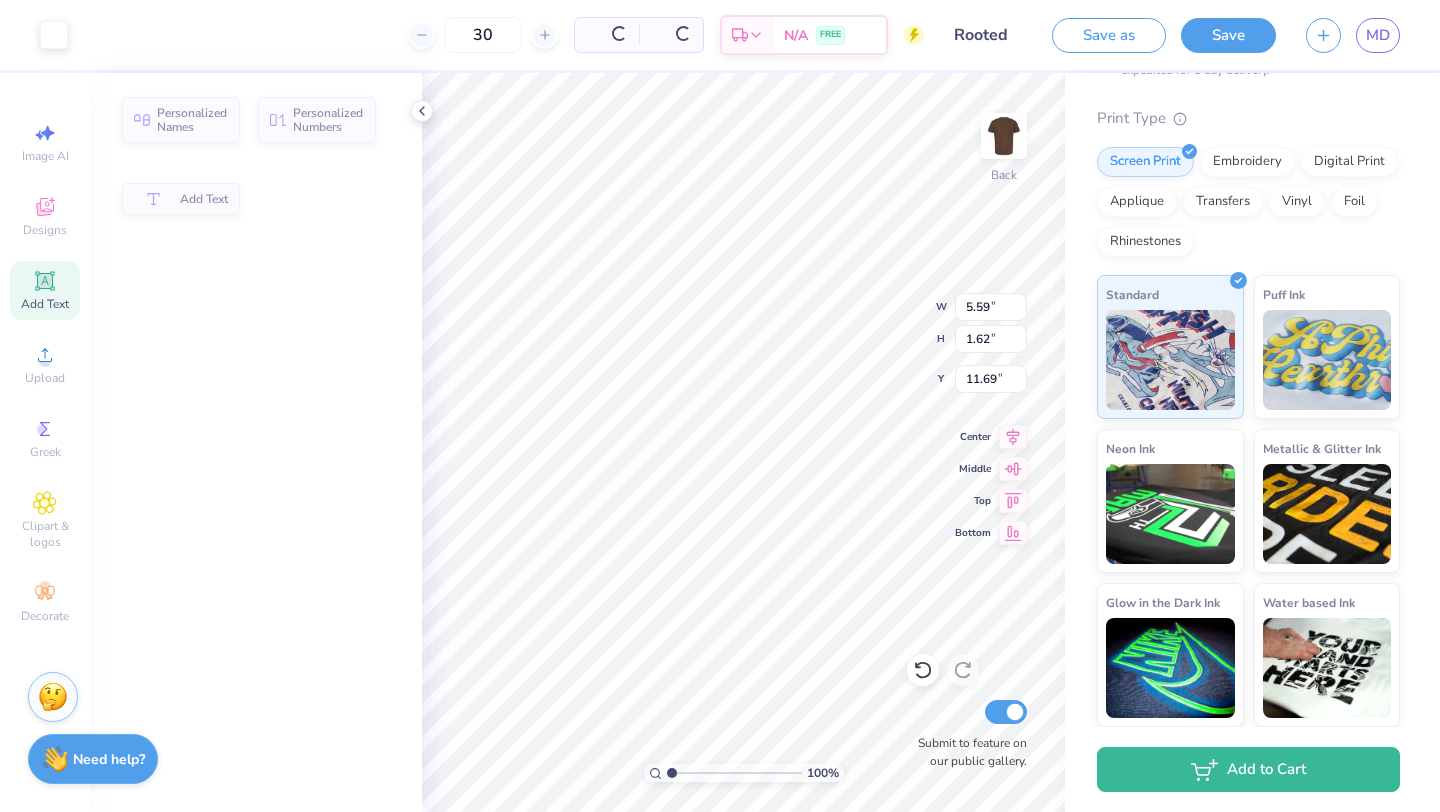 scroll, scrollTop: 0, scrollLeft: 0, axis: both 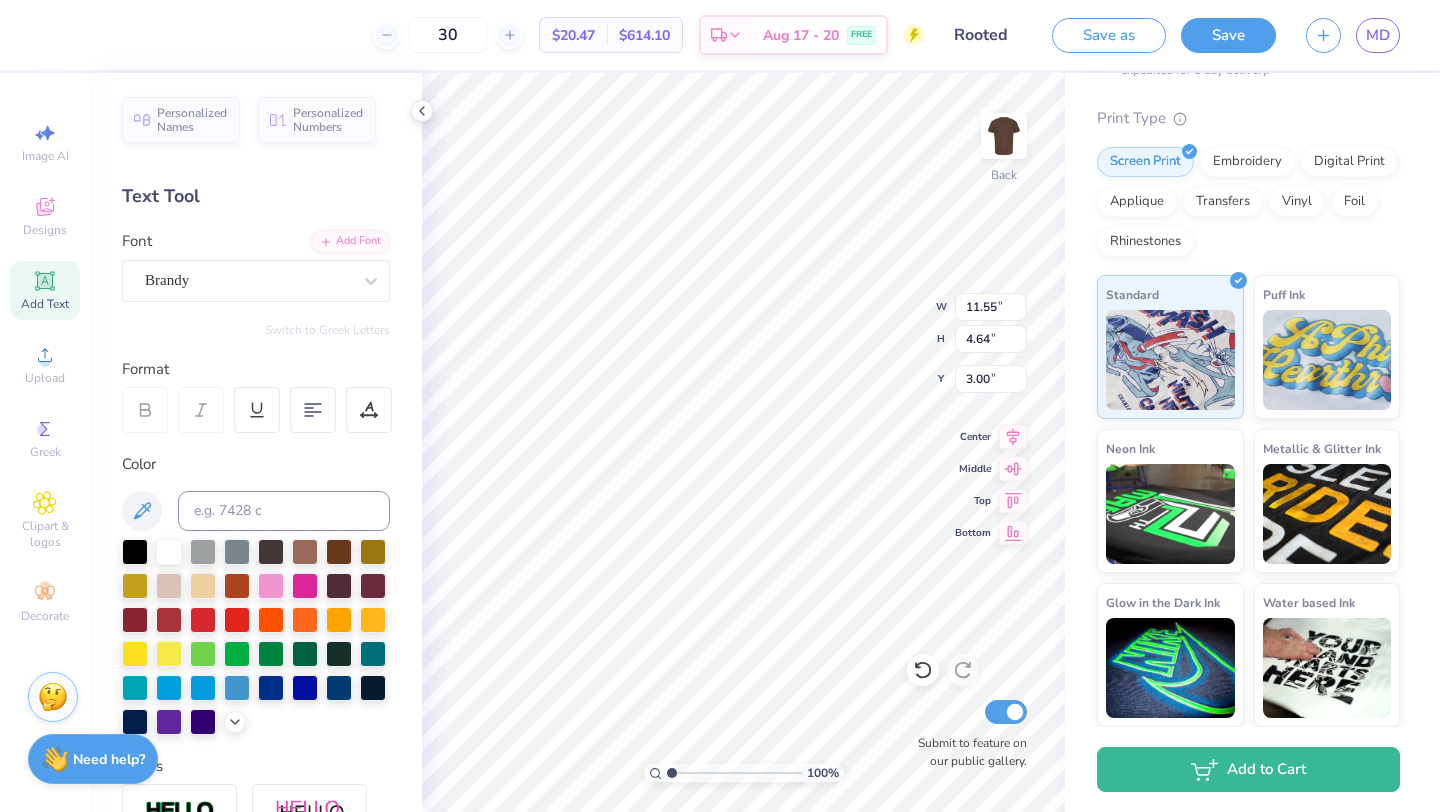 type on "11.55" 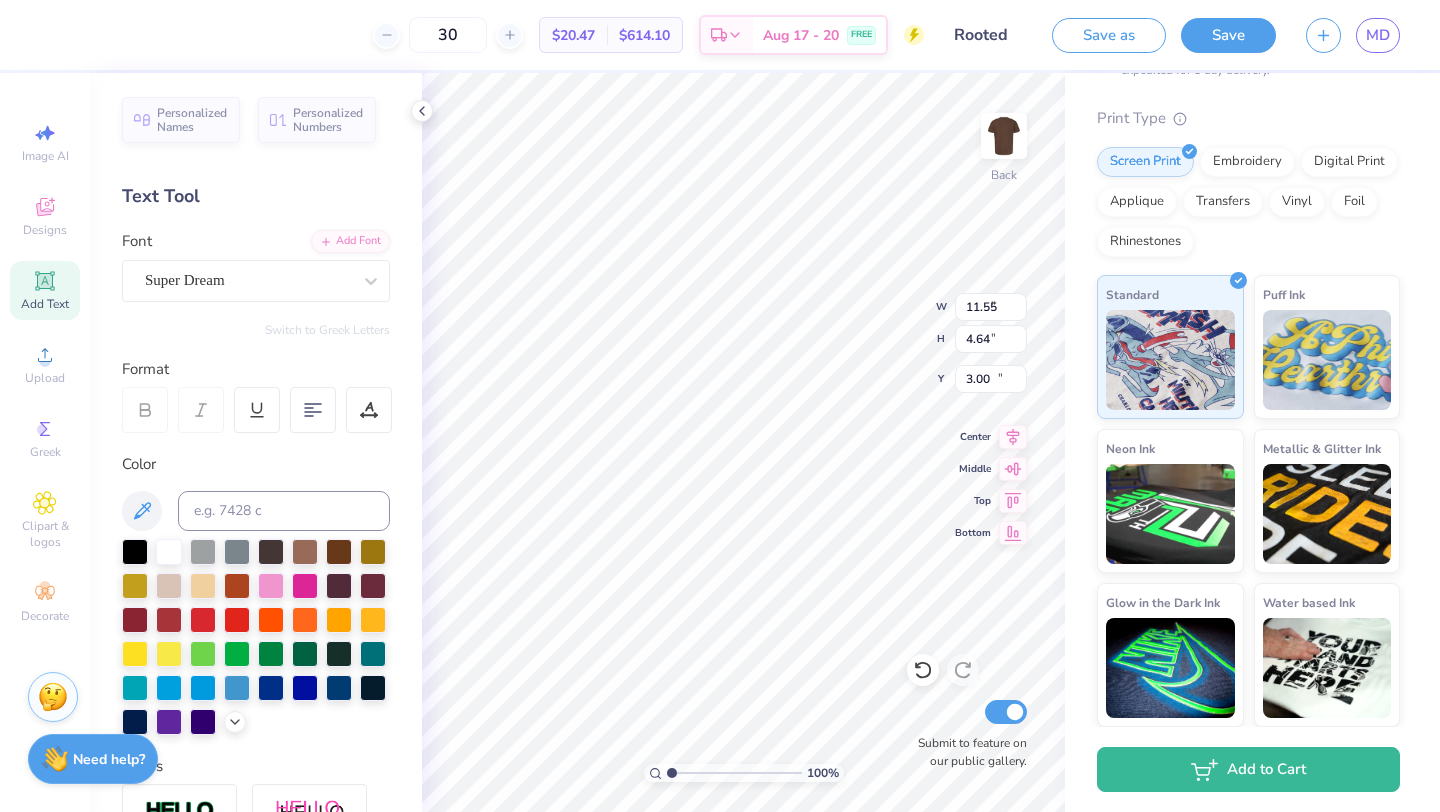 type on "5.59" 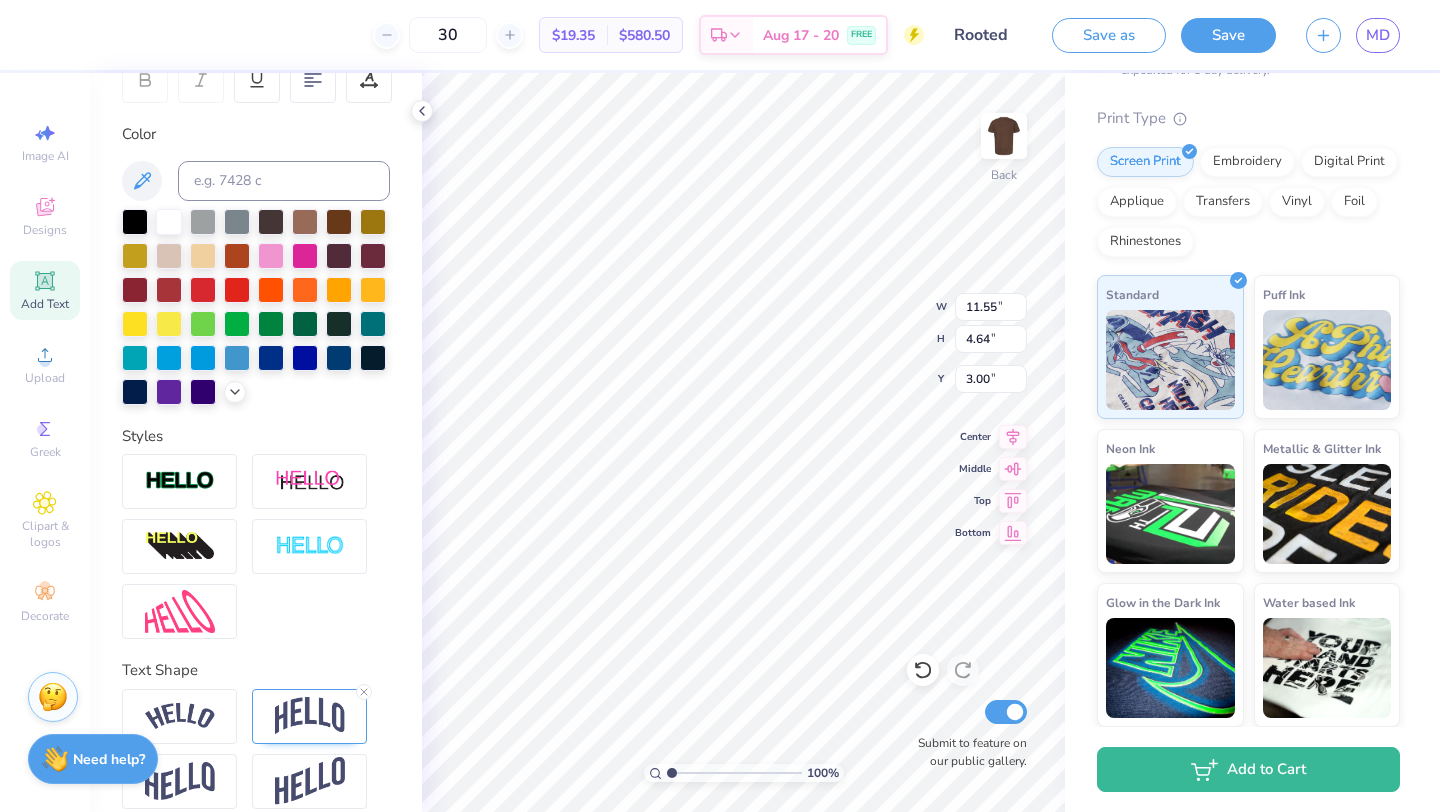 scroll, scrollTop: 334, scrollLeft: 0, axis: vertical 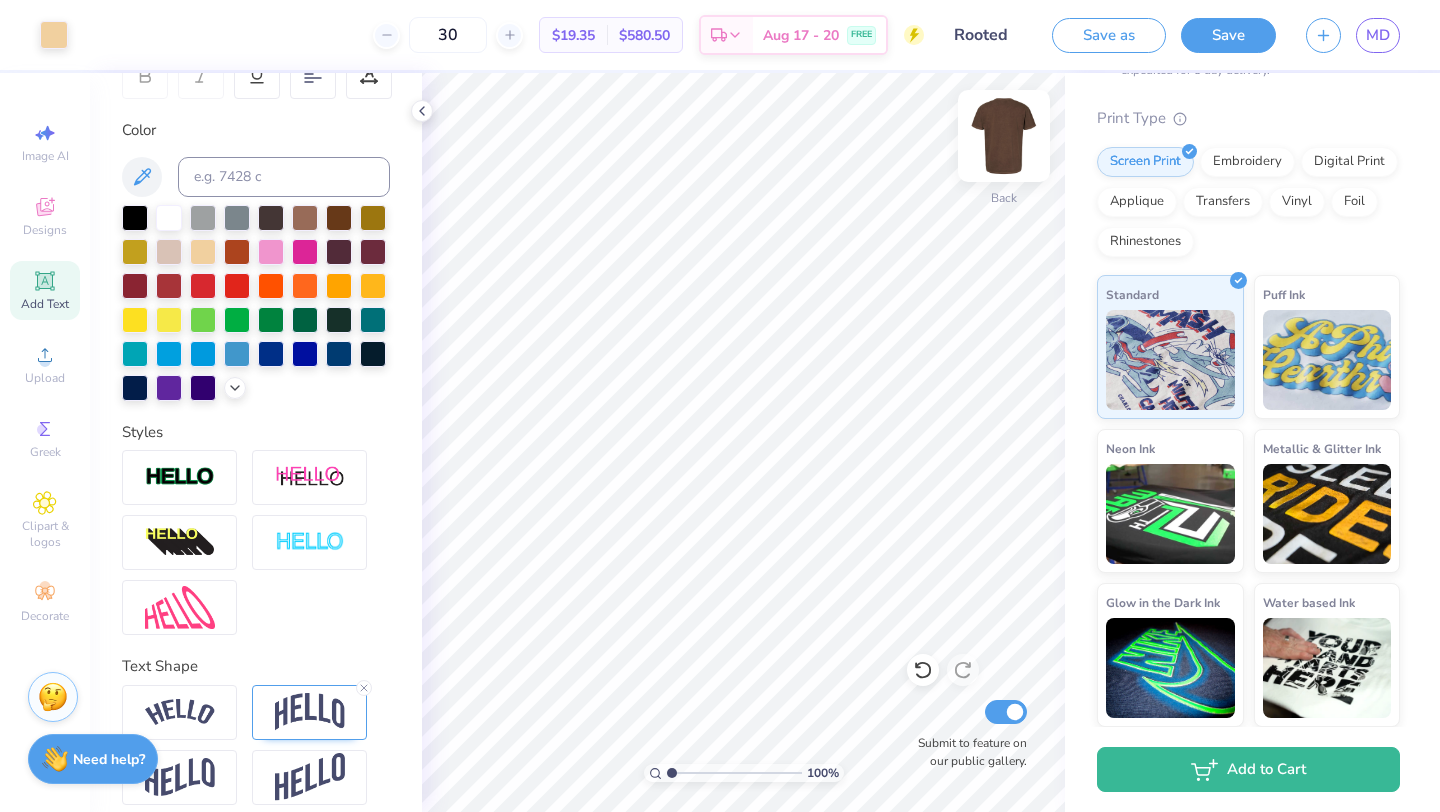 click at bounding box center (1004, 136) 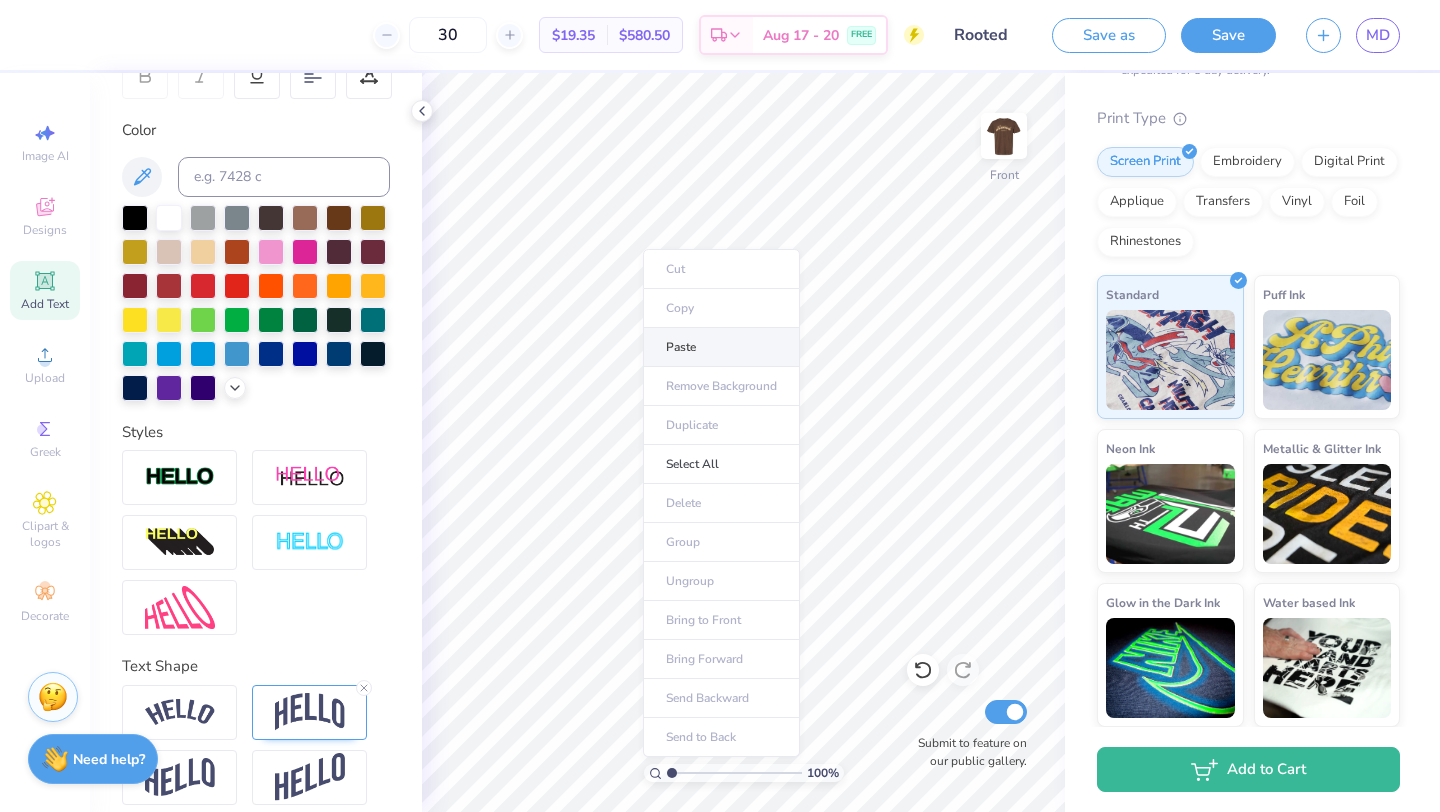 click on "Paste" at bounding box center (721, 347) 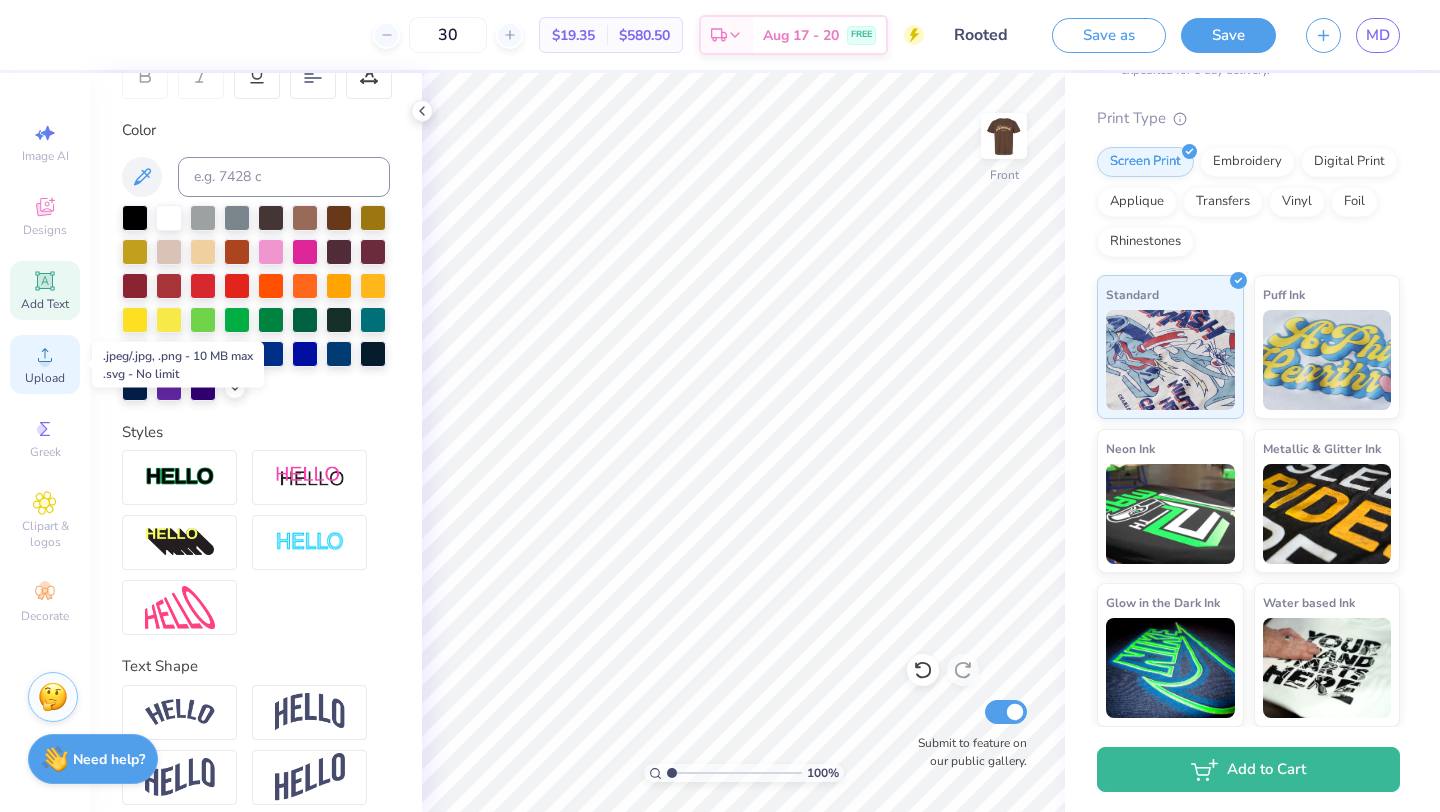 click 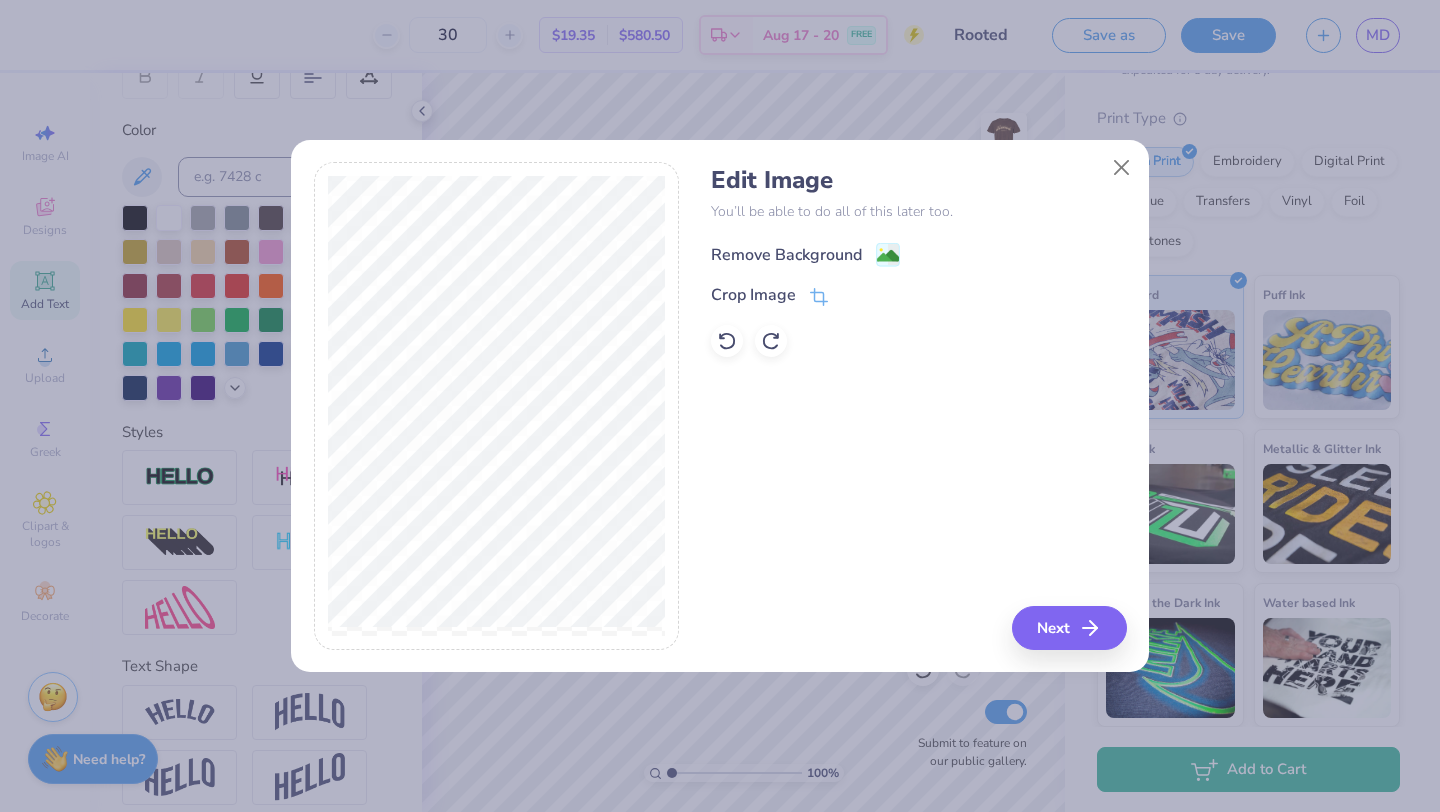 click on "Remove Background" at bounding box center [786, 255] 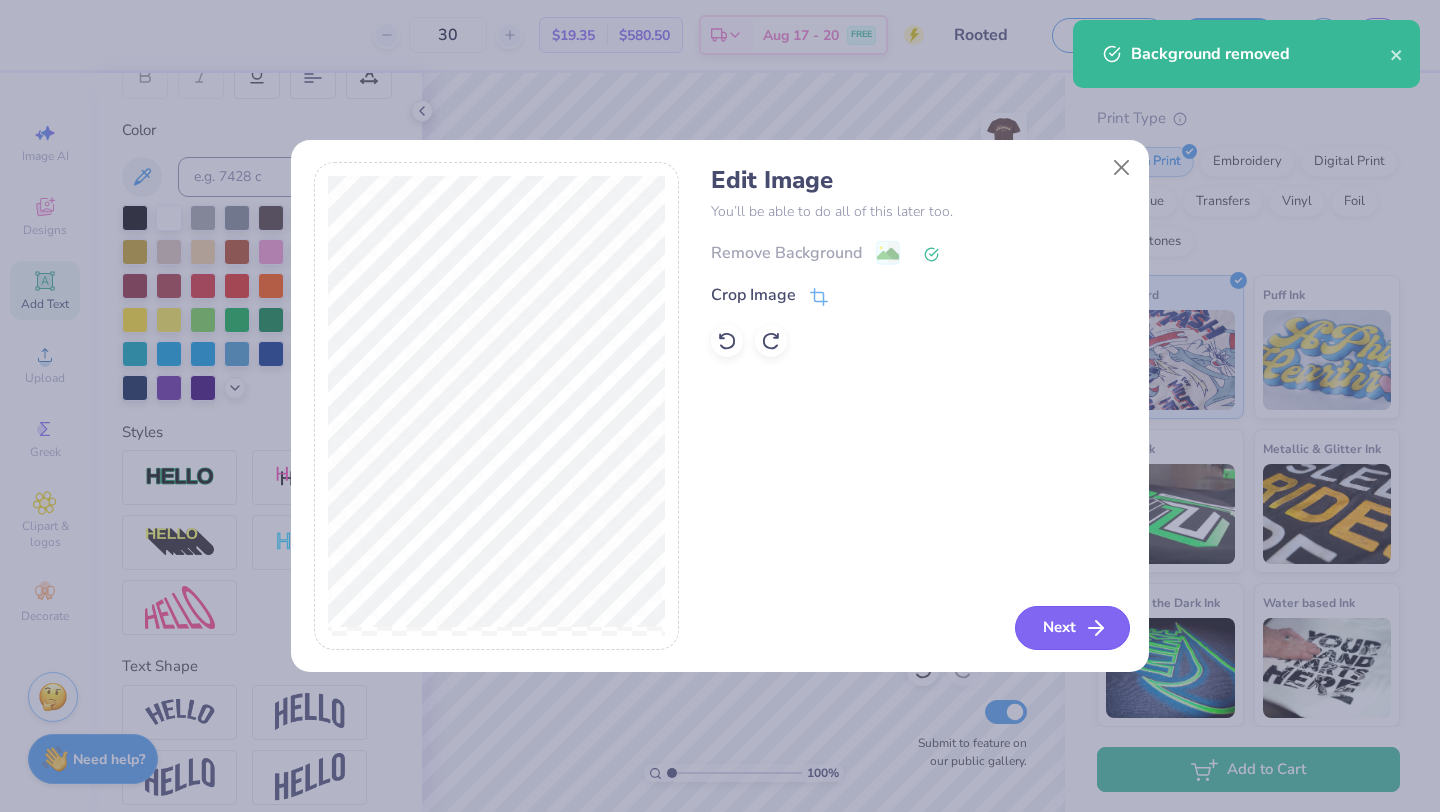 click on "Next" at bounding box center [1072, 628] 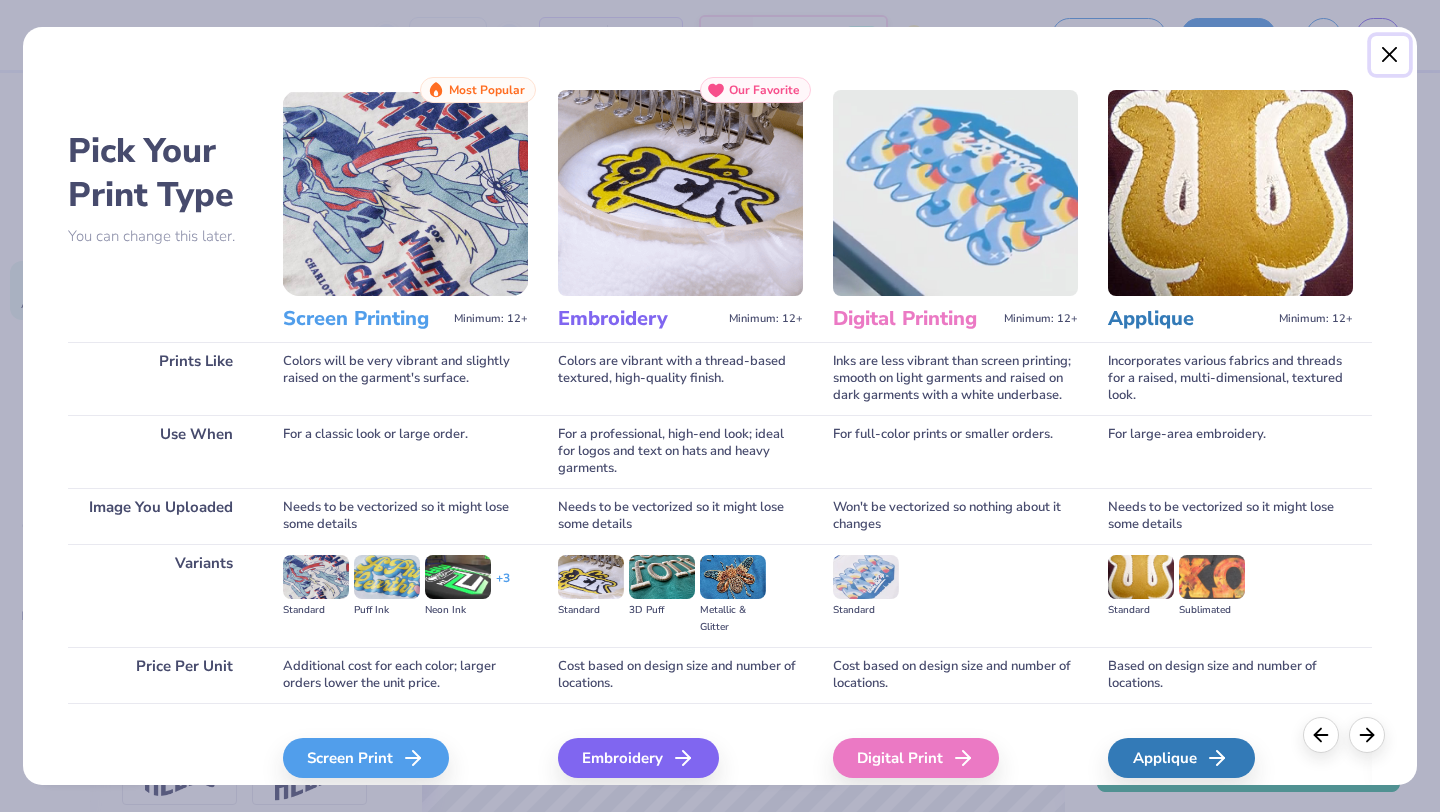 click at bounding box center [1390, 55] 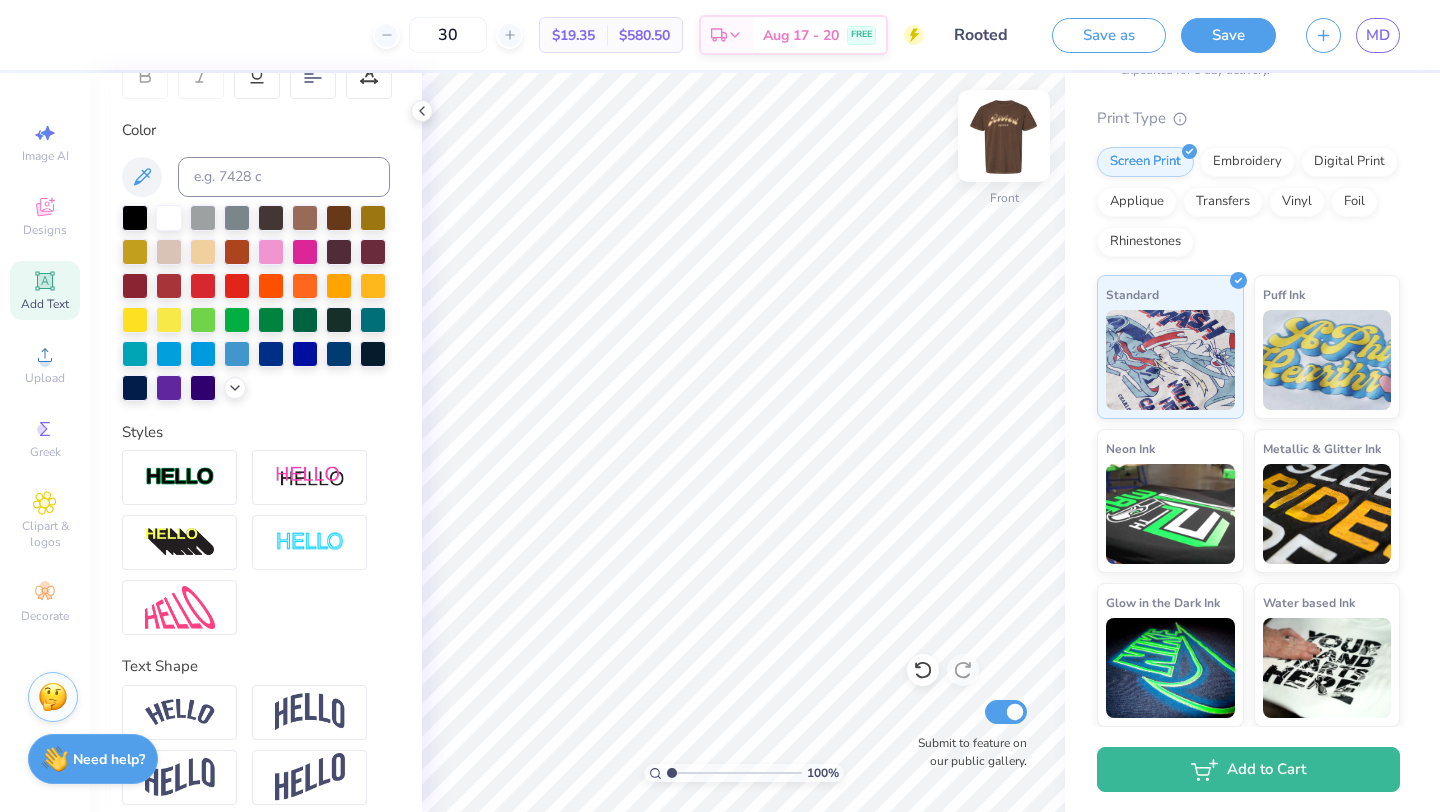 click at bounding box center [1004, 136] 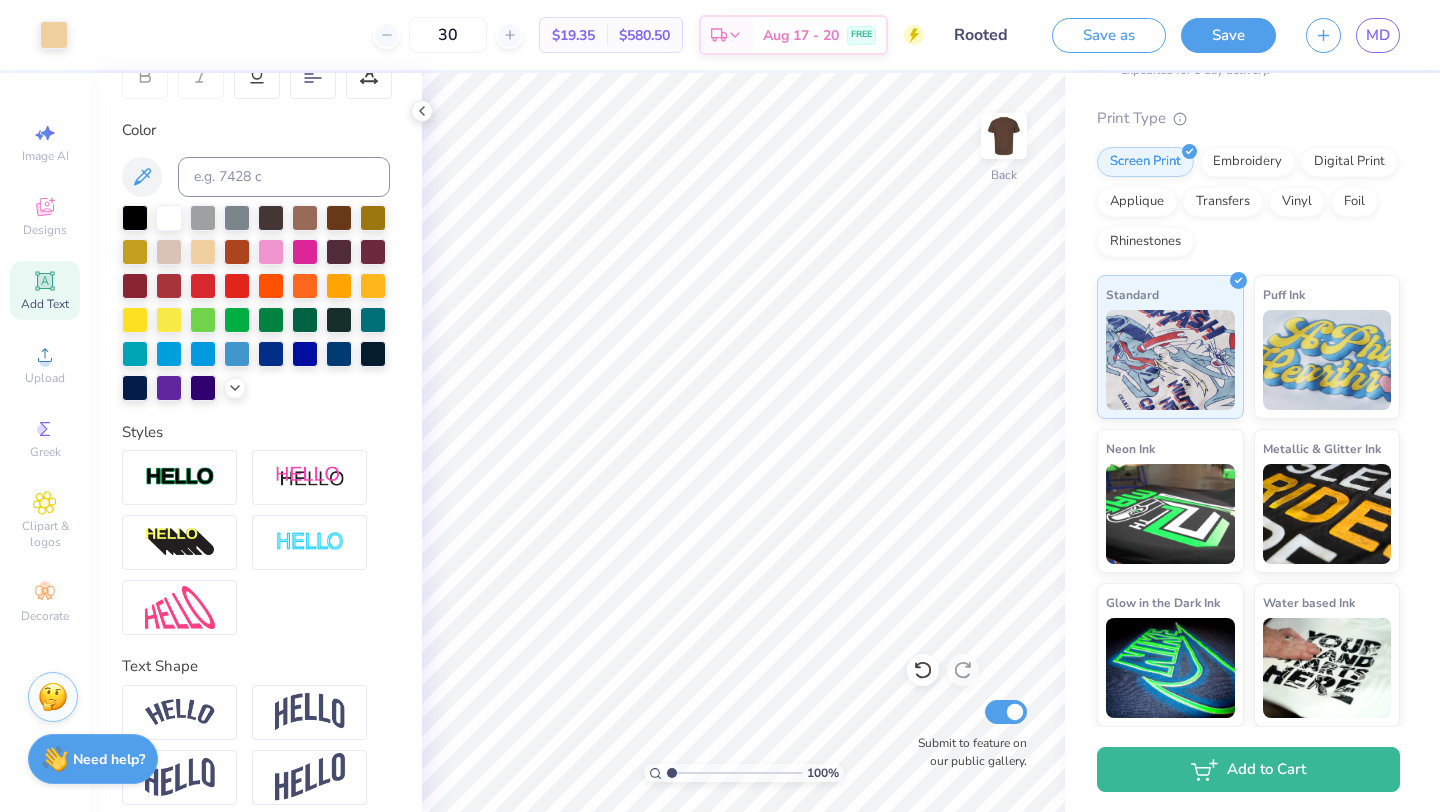 click at bounding box center [1004, 136] 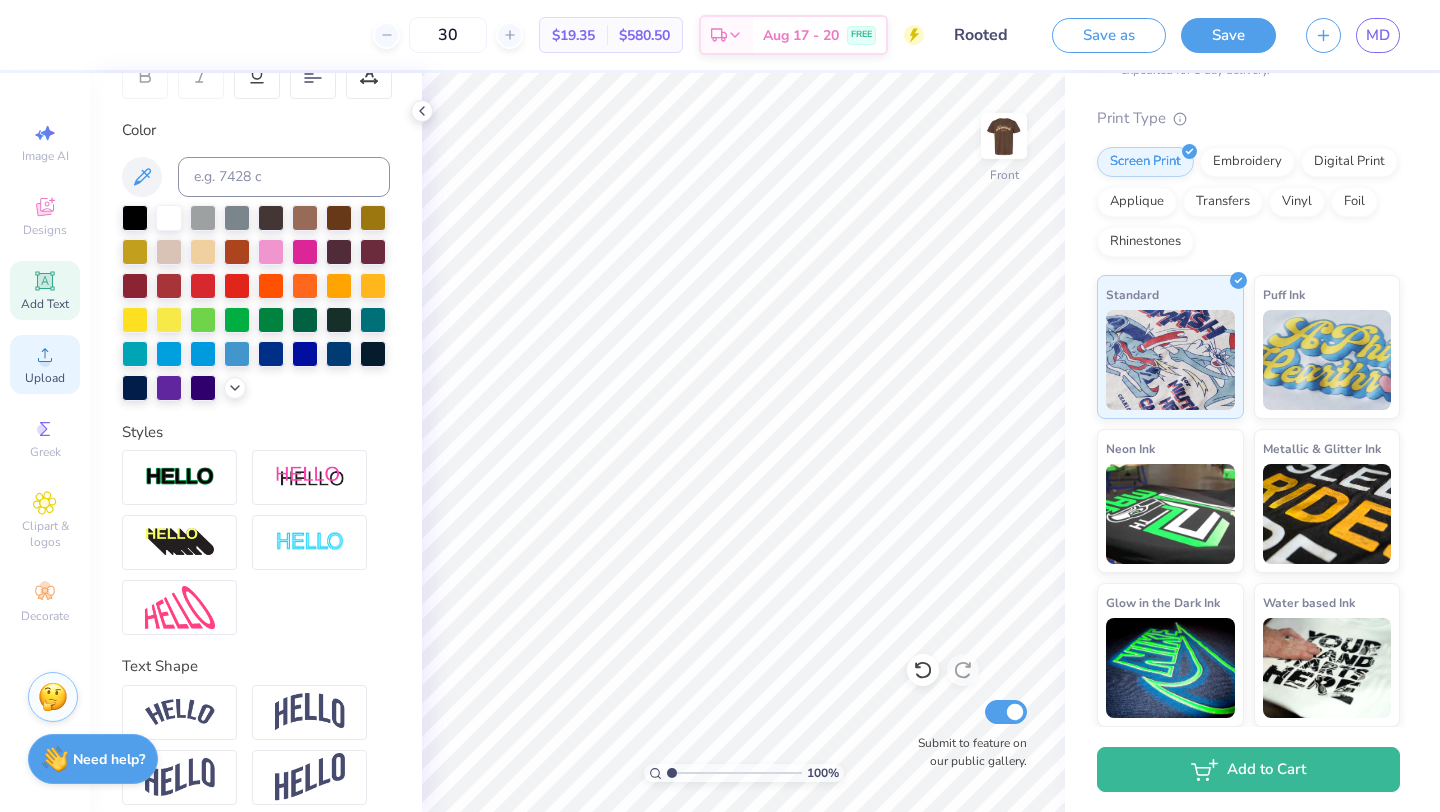 click on "Upload" at bounding box center [45, 364] 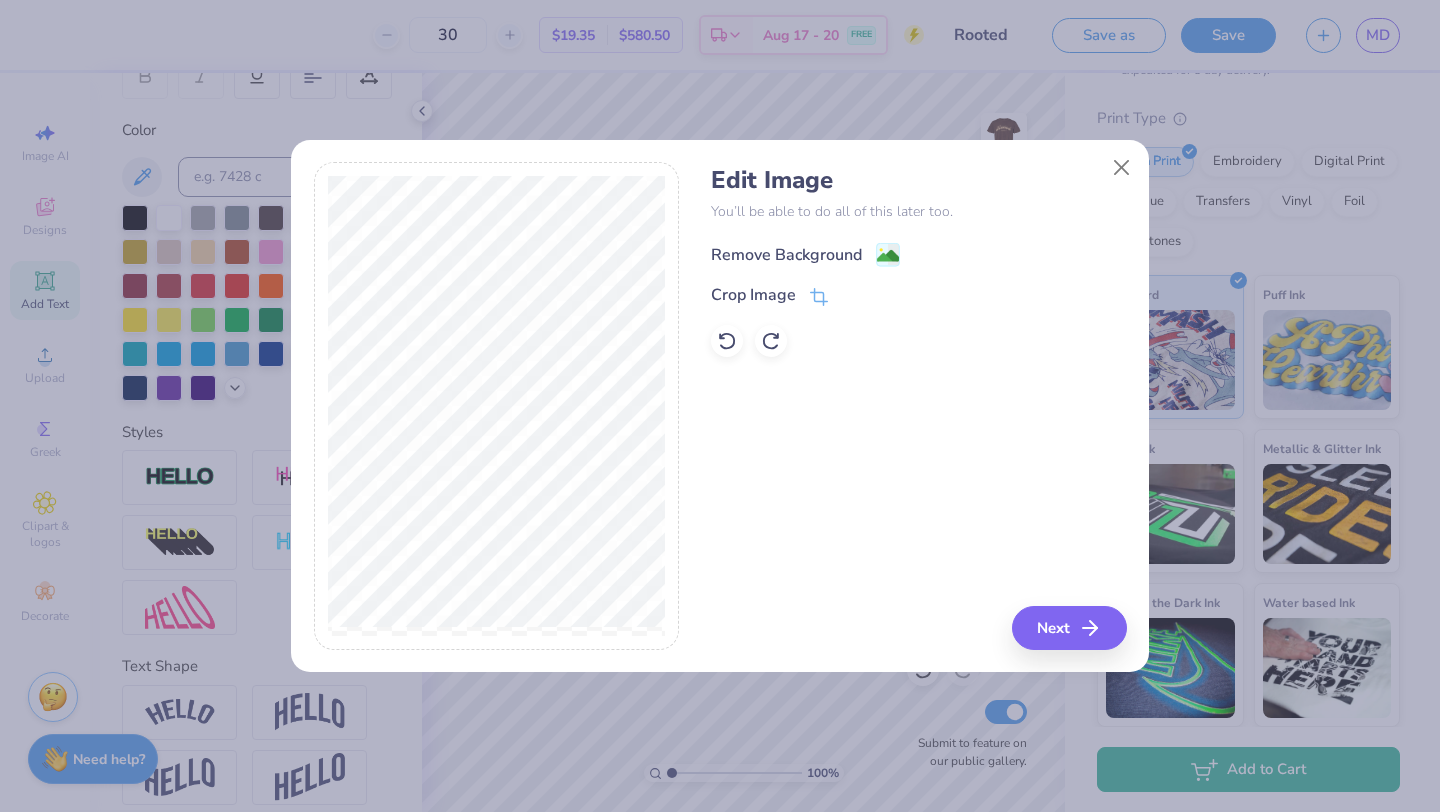 click on "Remove Background" at bounding box center [786, 255] 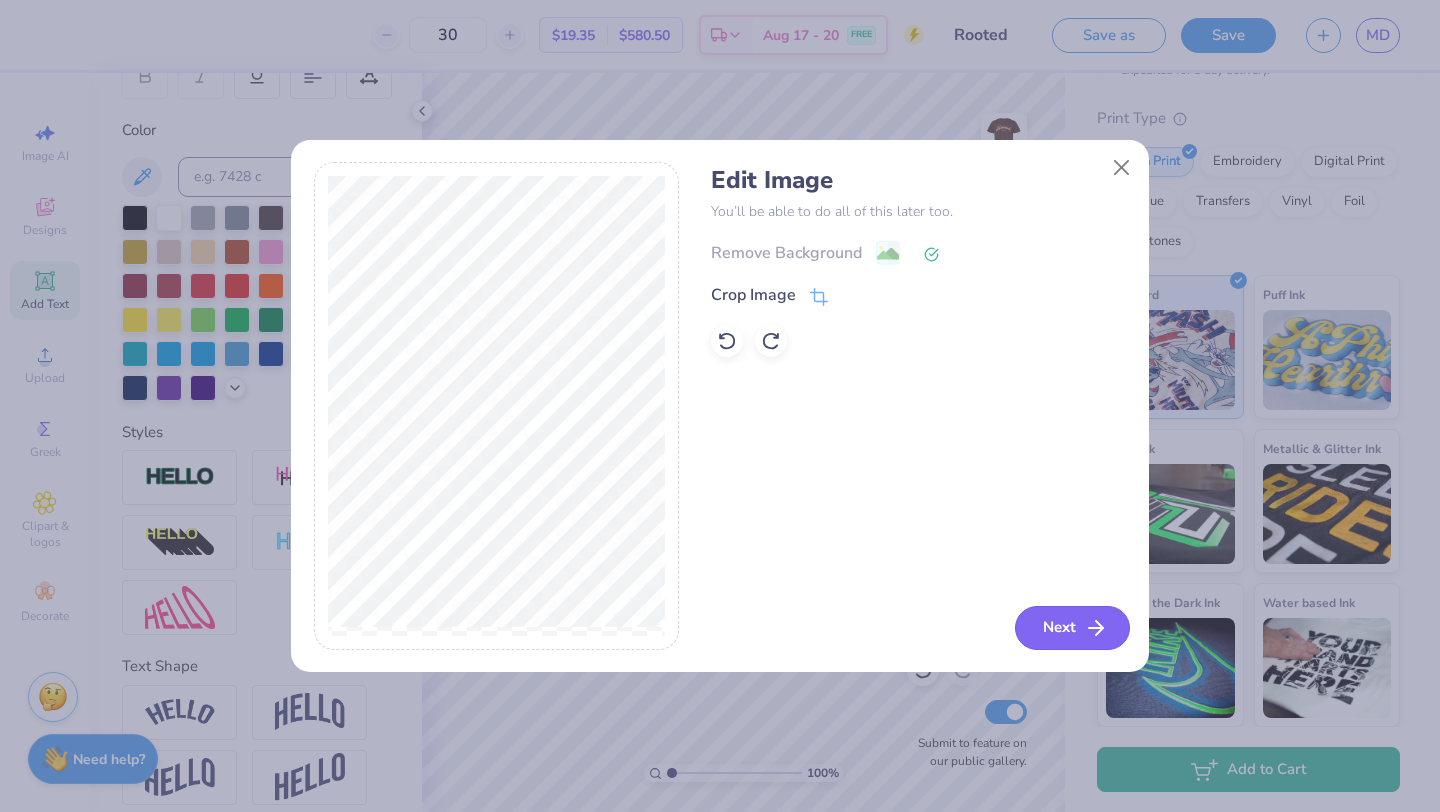click 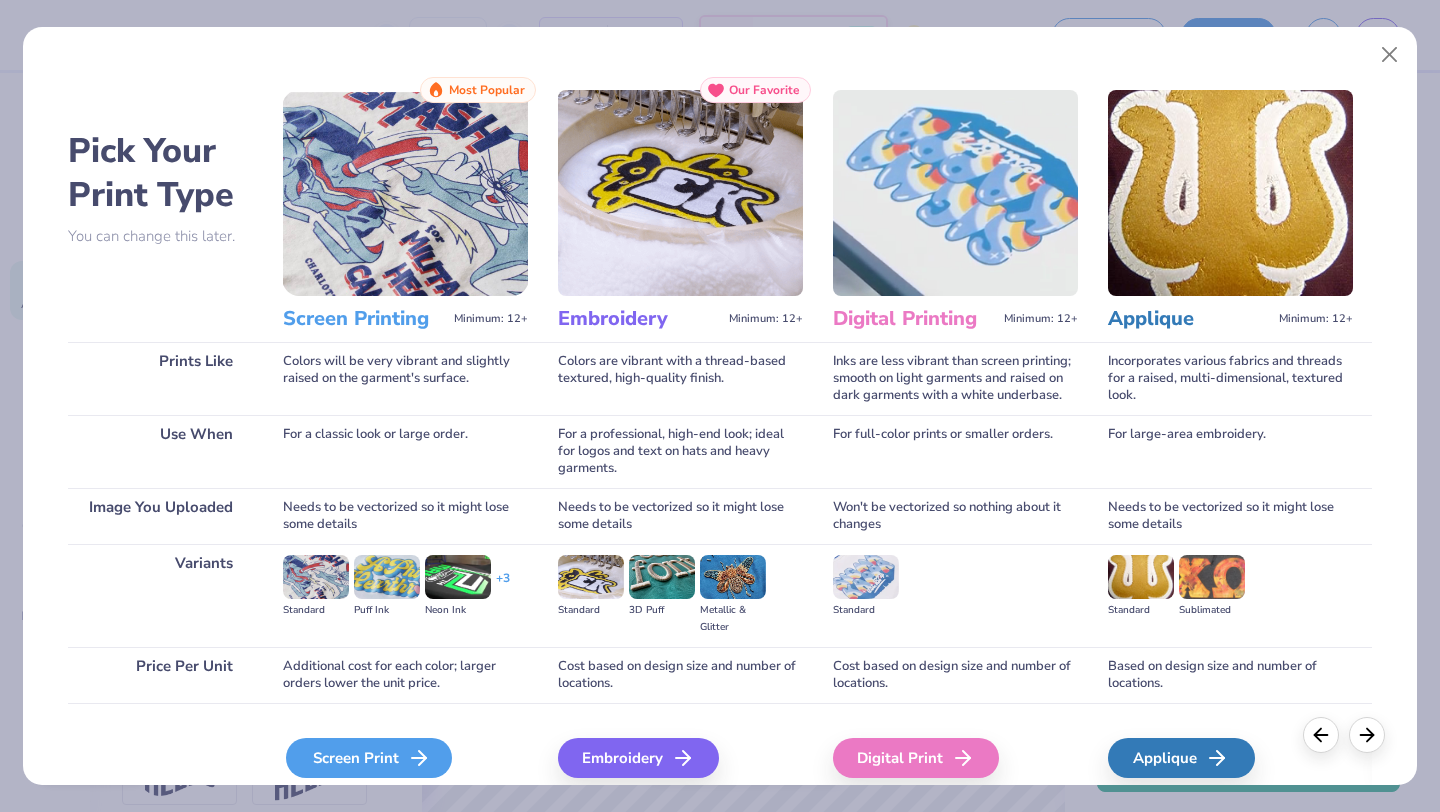 click on "Screen Print" at bounding box center [369, 758] 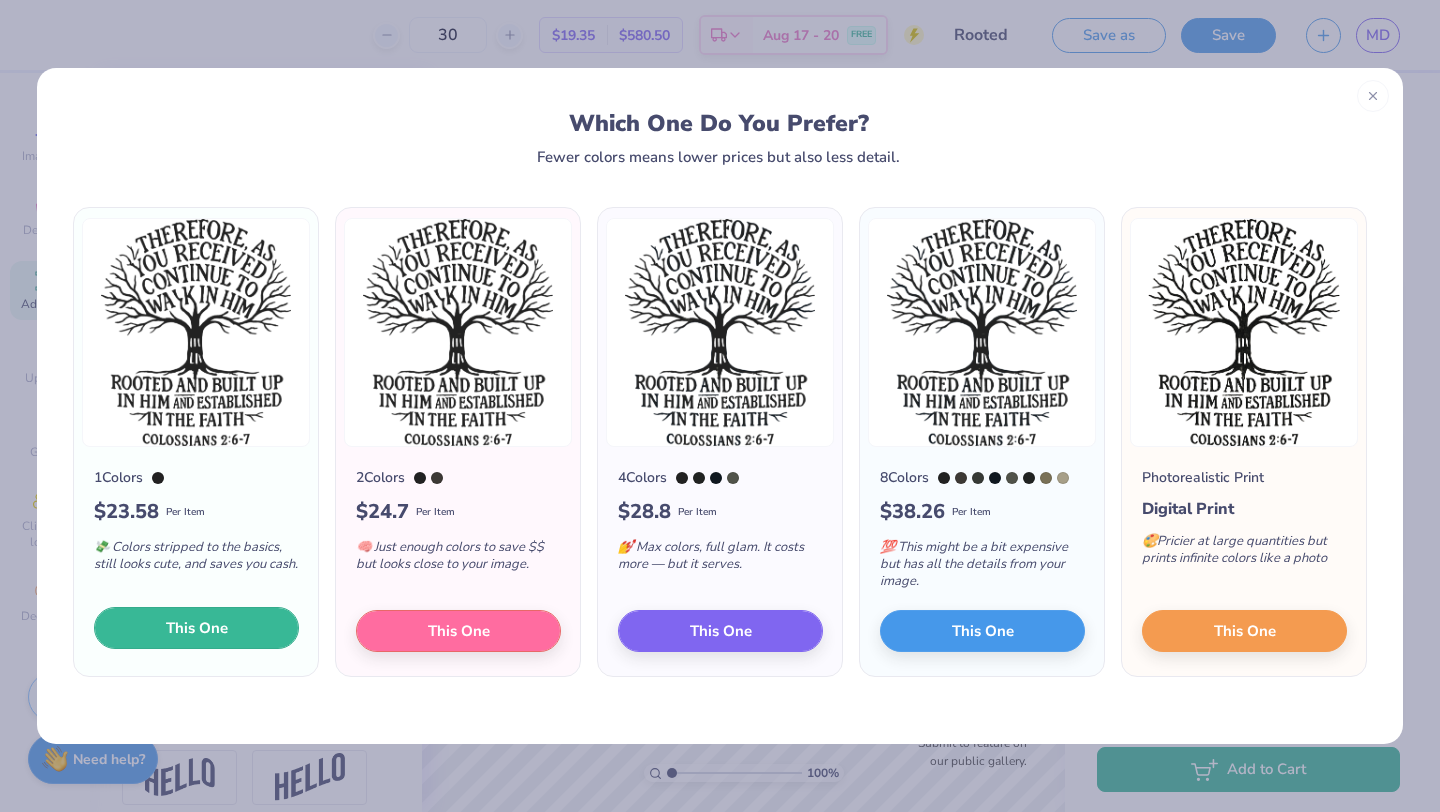 click on "This One" at bounding box center [196, 628] 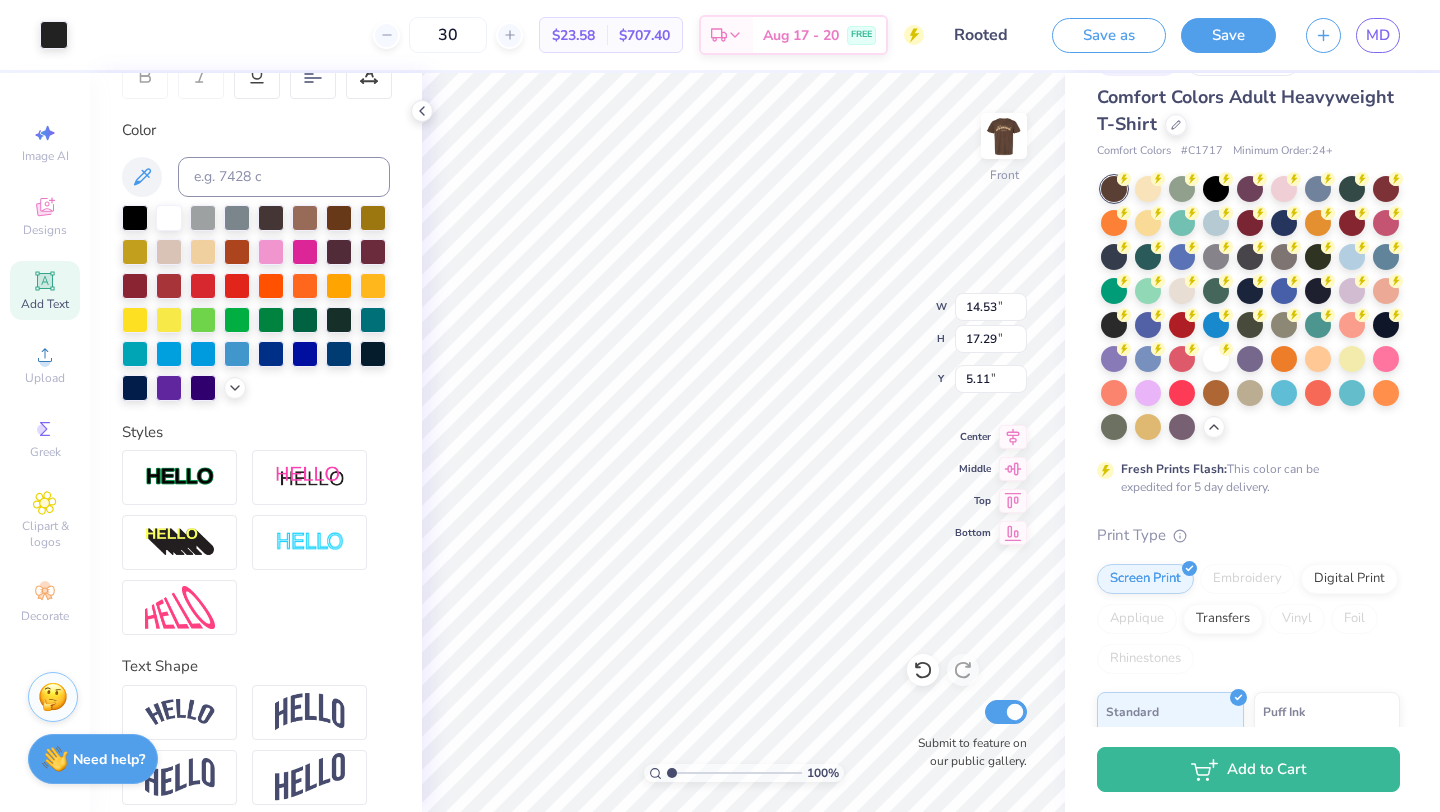 scroll, scrollTop: 42, scrollLeft: 0, axis: vertical 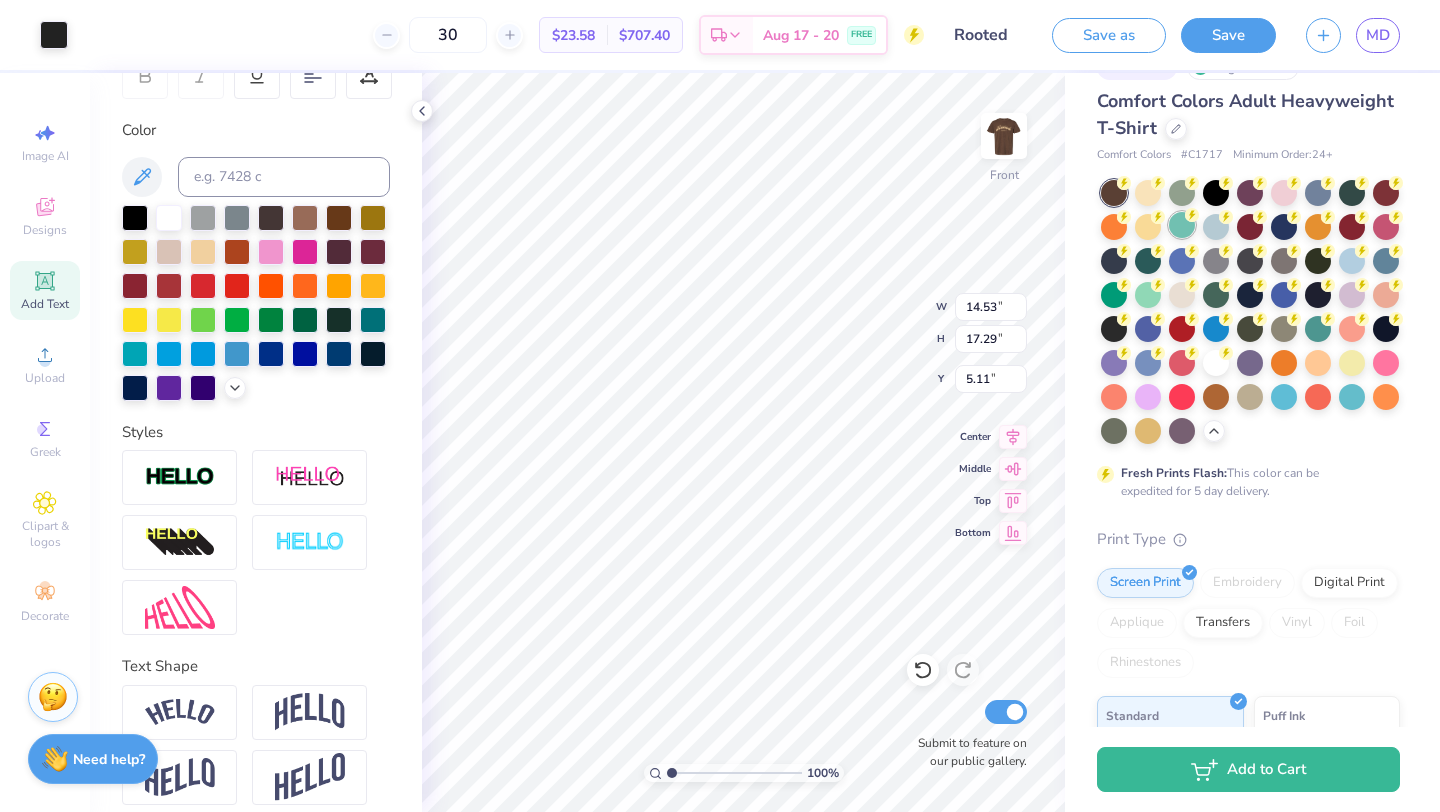 click at bounding box center [1182, 225] 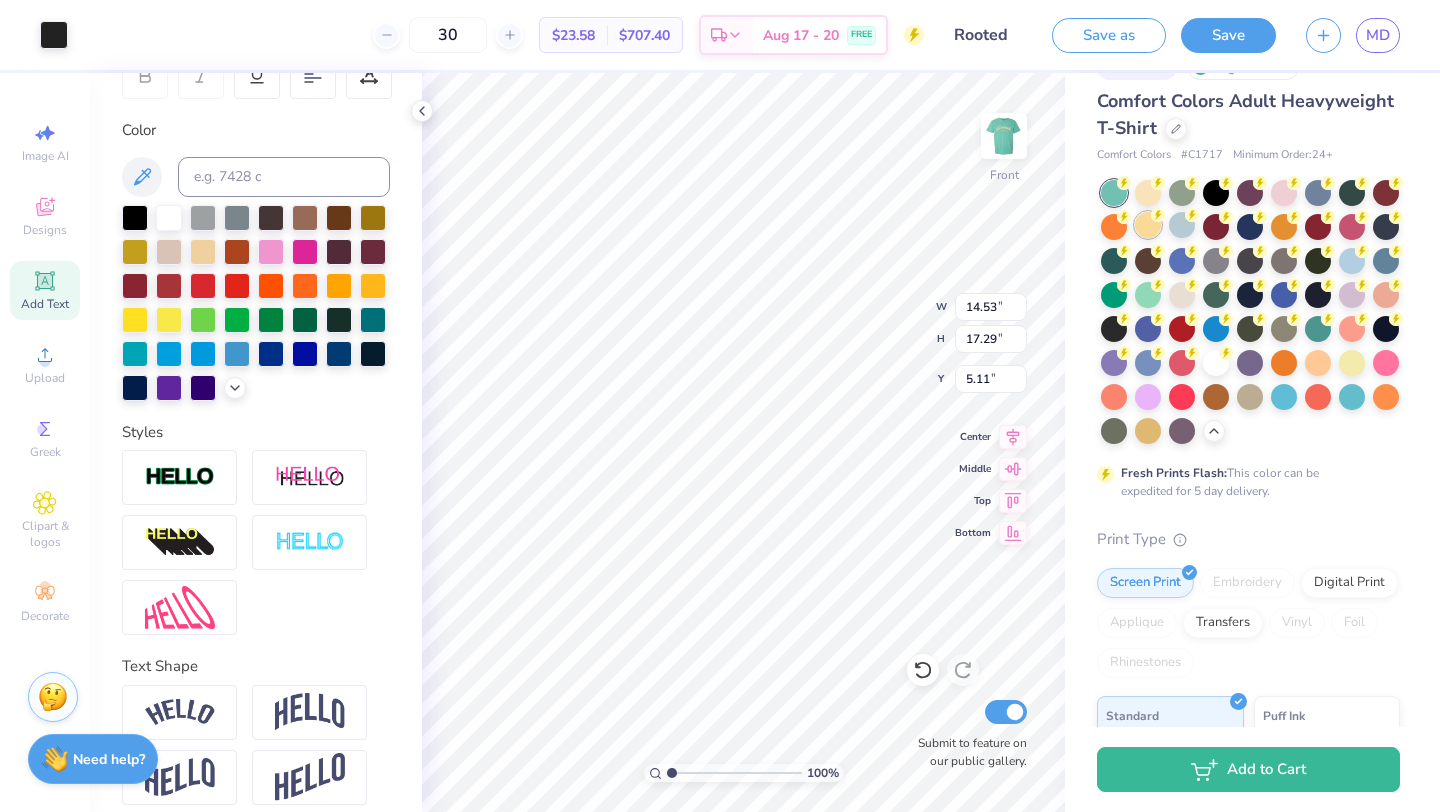 click at bounding box center (1148, 225) 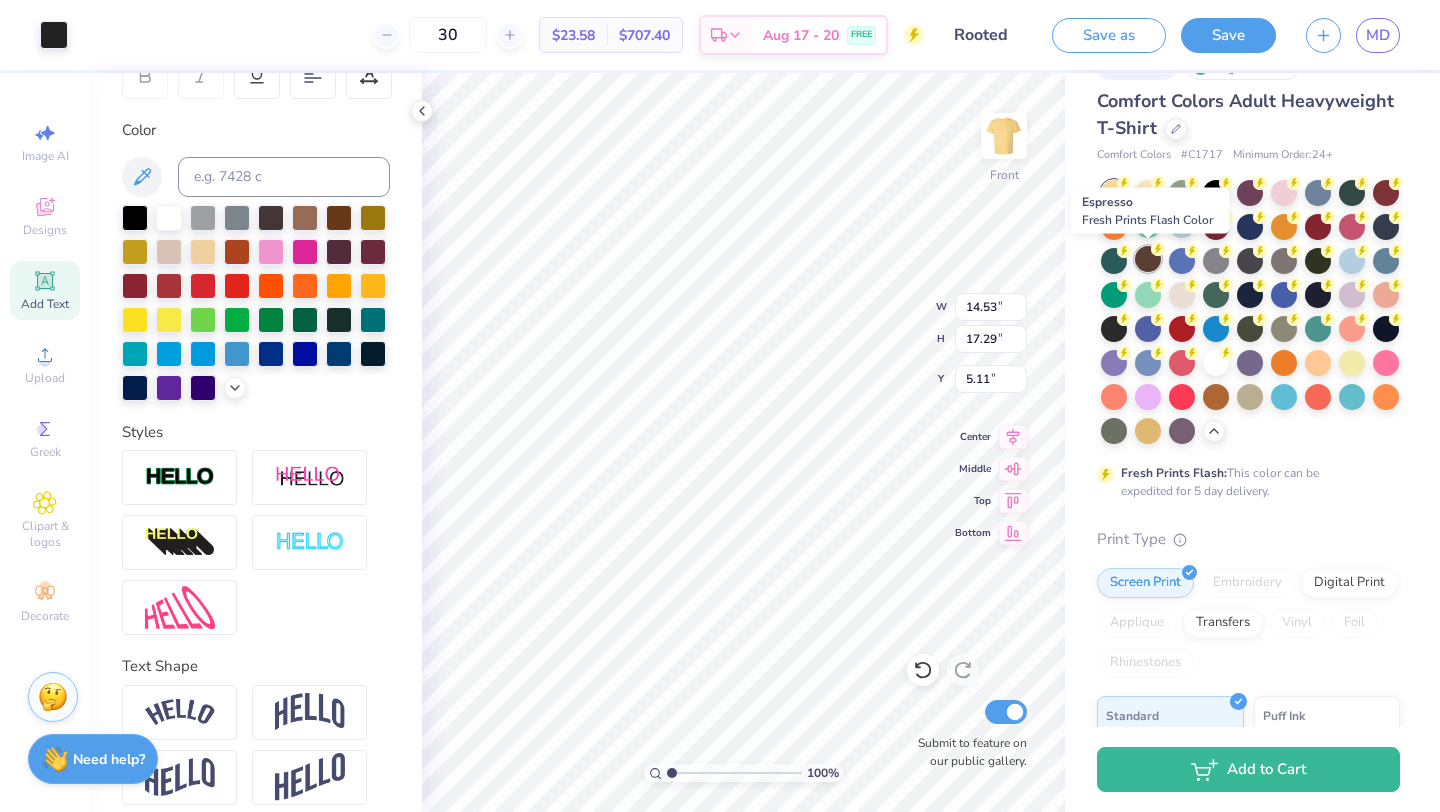 click at bounding box center [1148, 259] 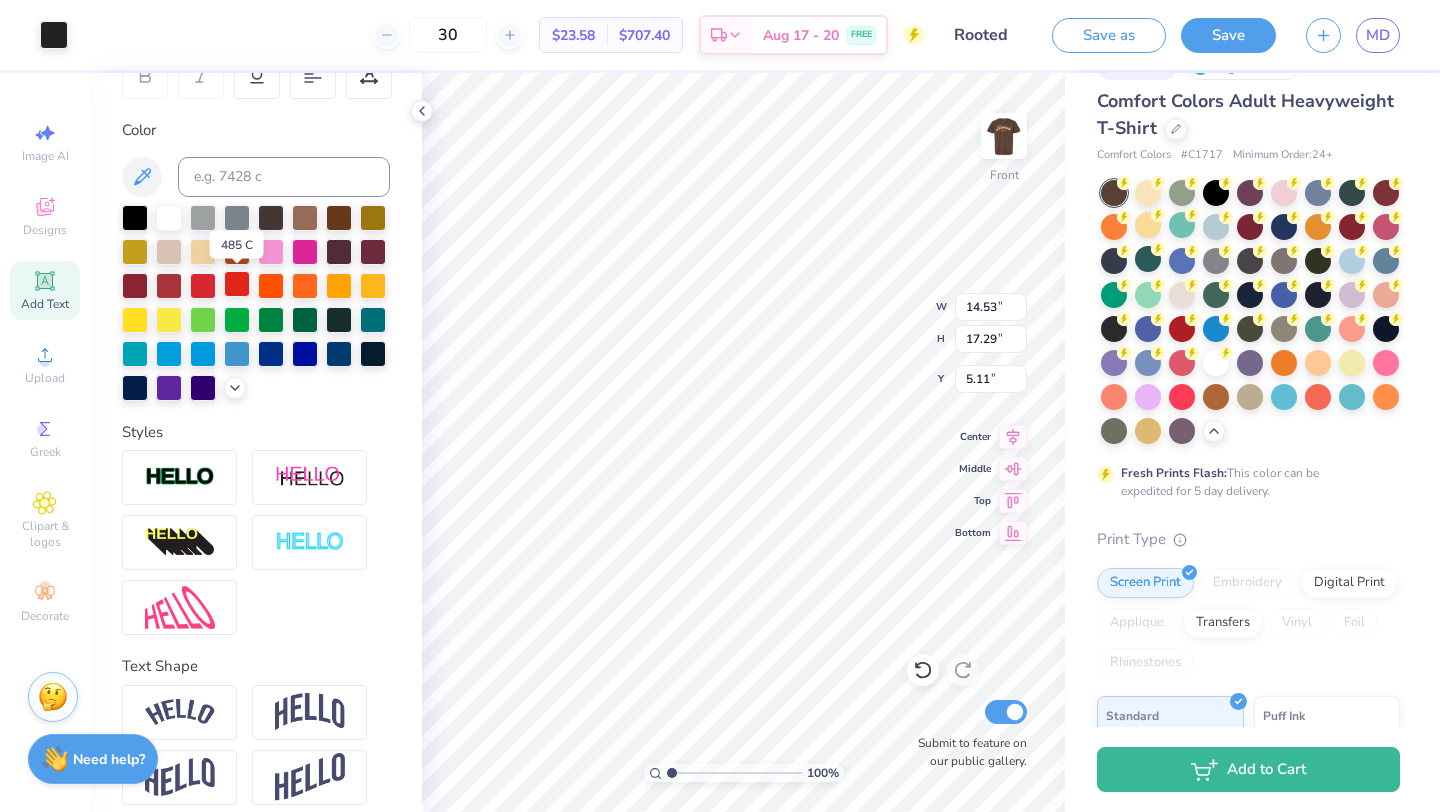click at bounding box center [237, 284] 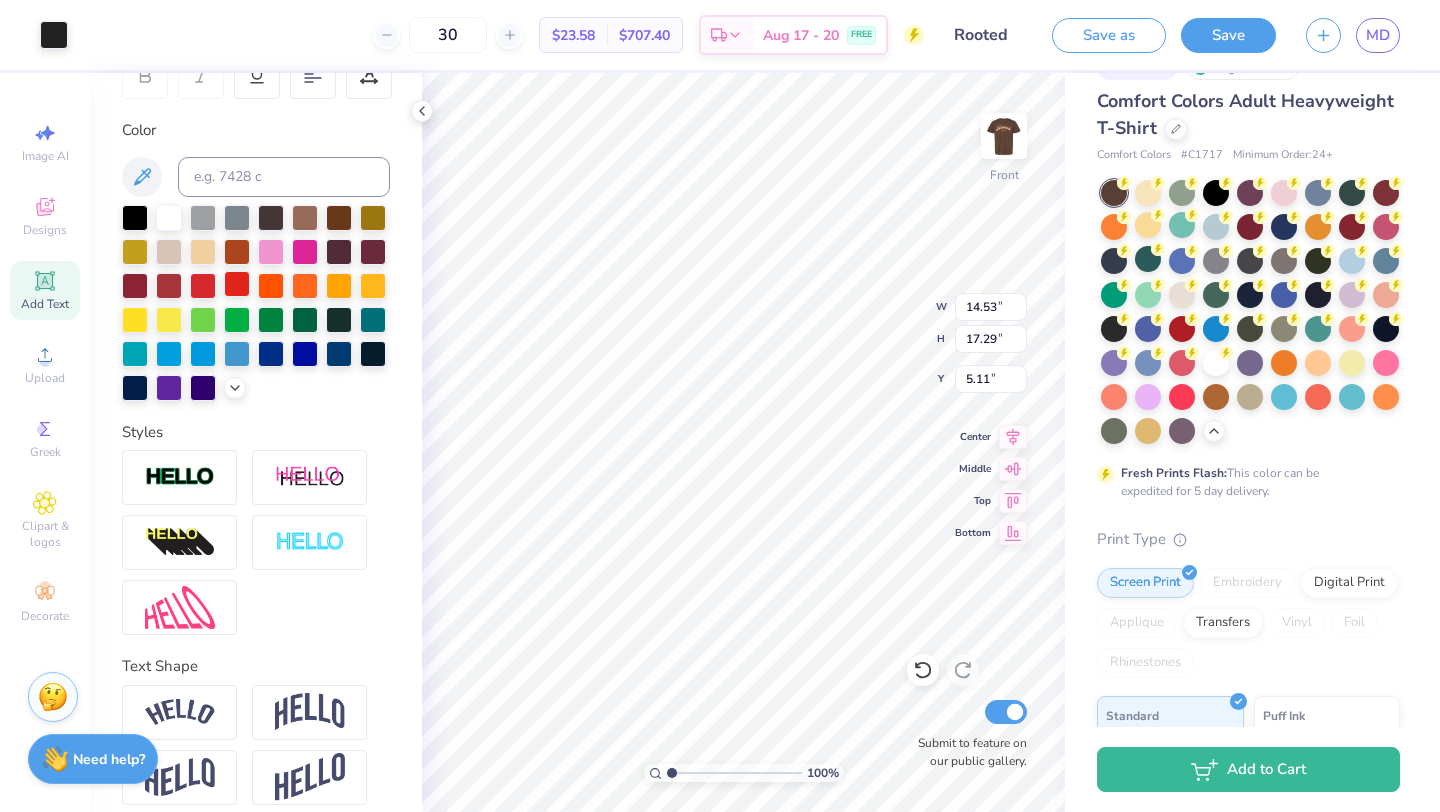 click at bounding box center (237, 284) 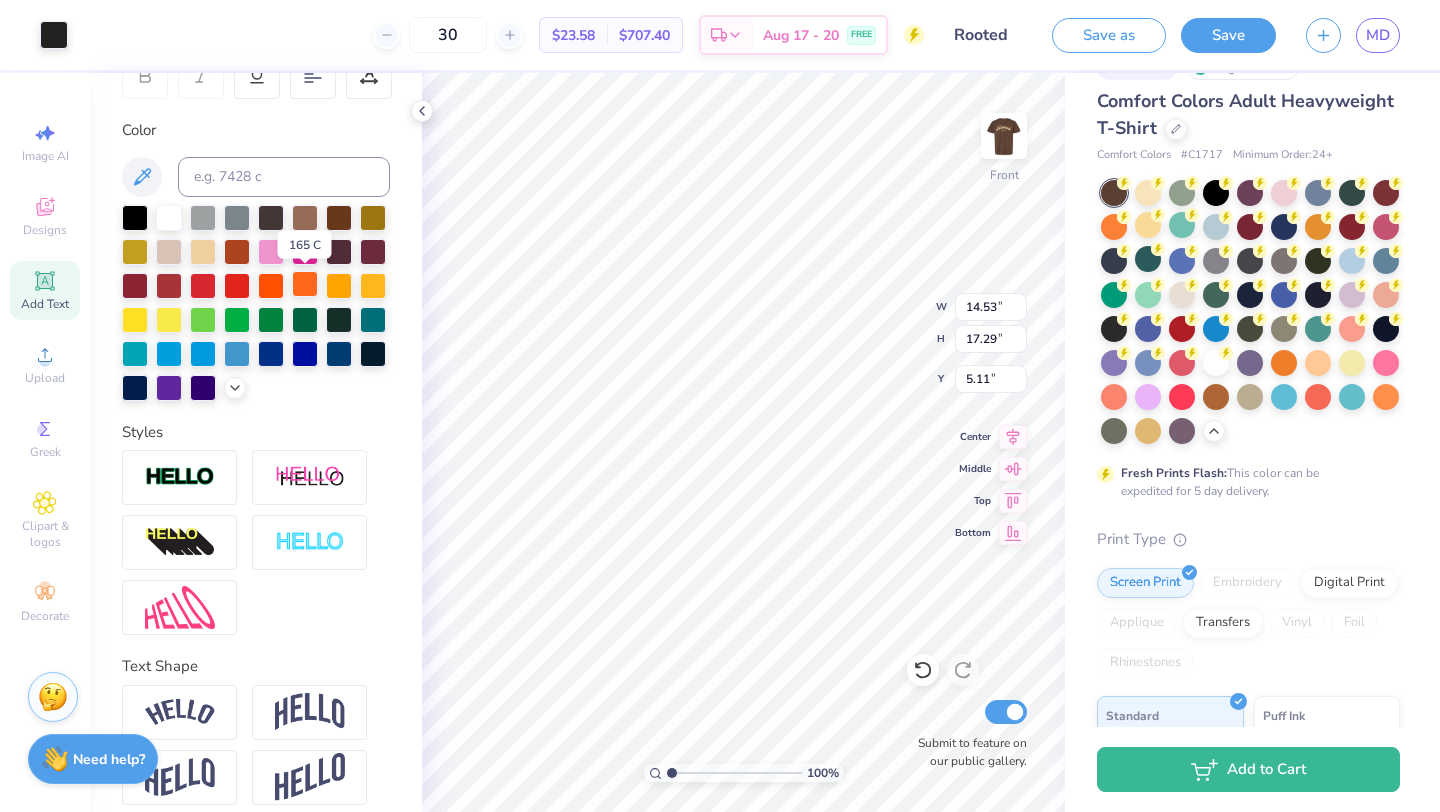 click at bounding box center (305, 284) 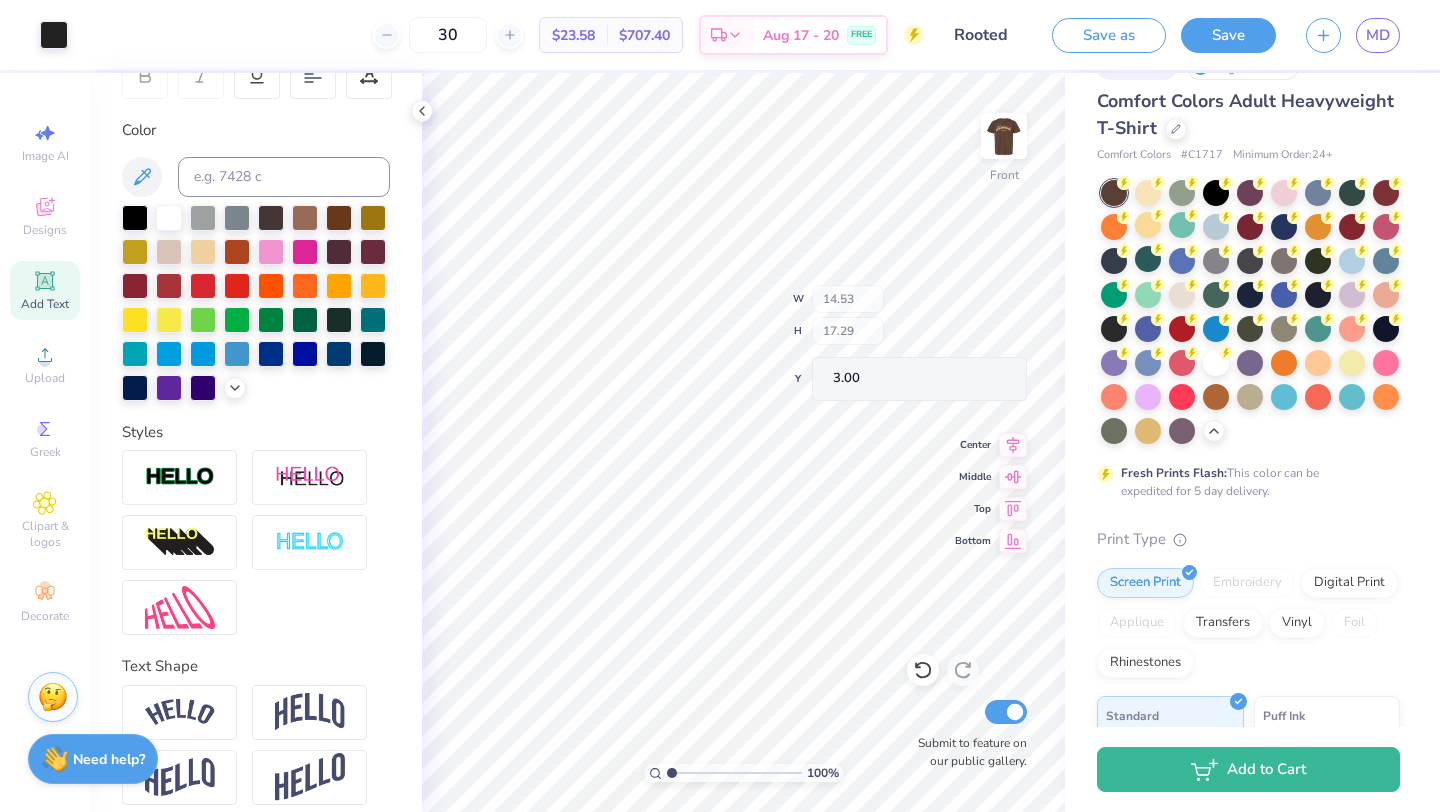 type on "3.00" 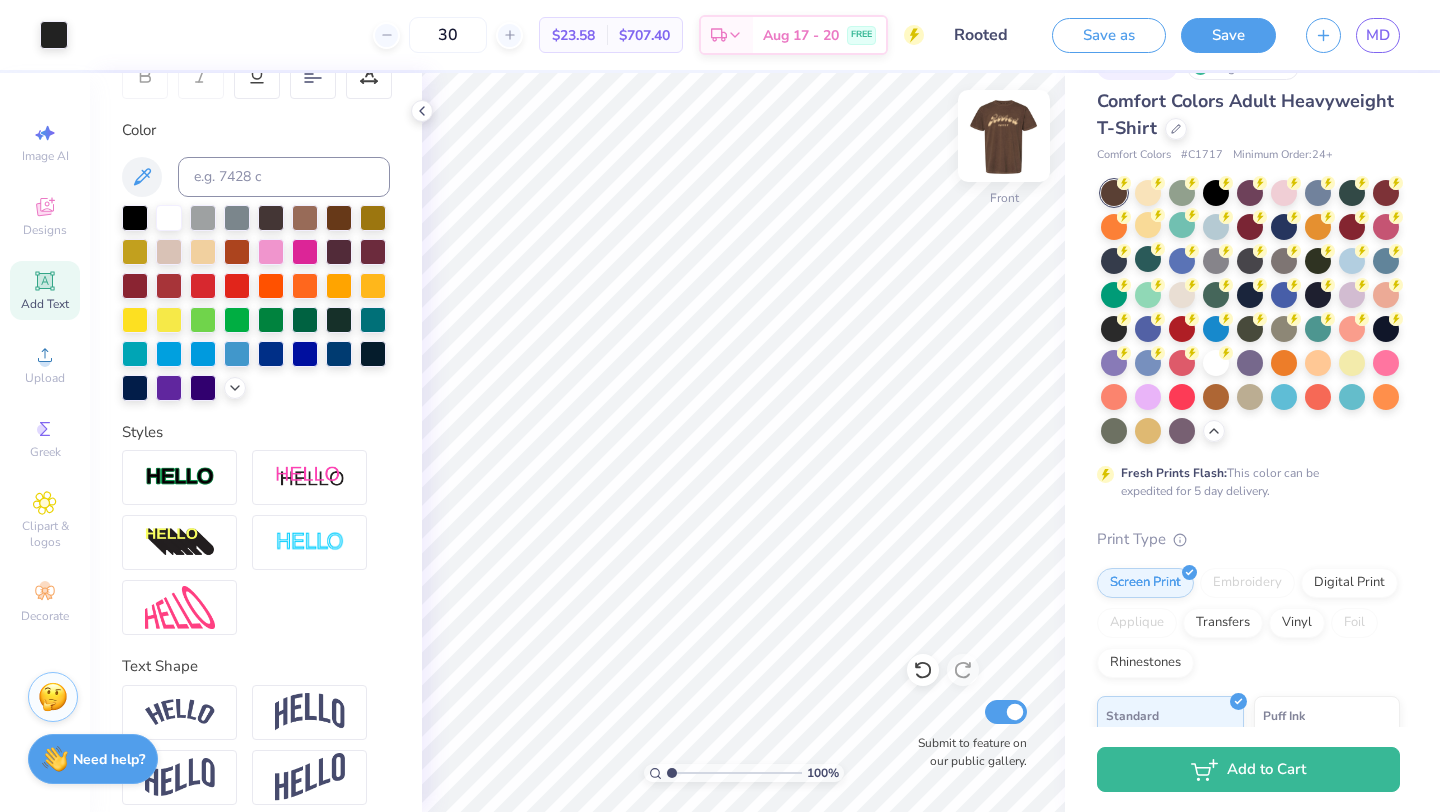 click at bounding box center (1004, 136) 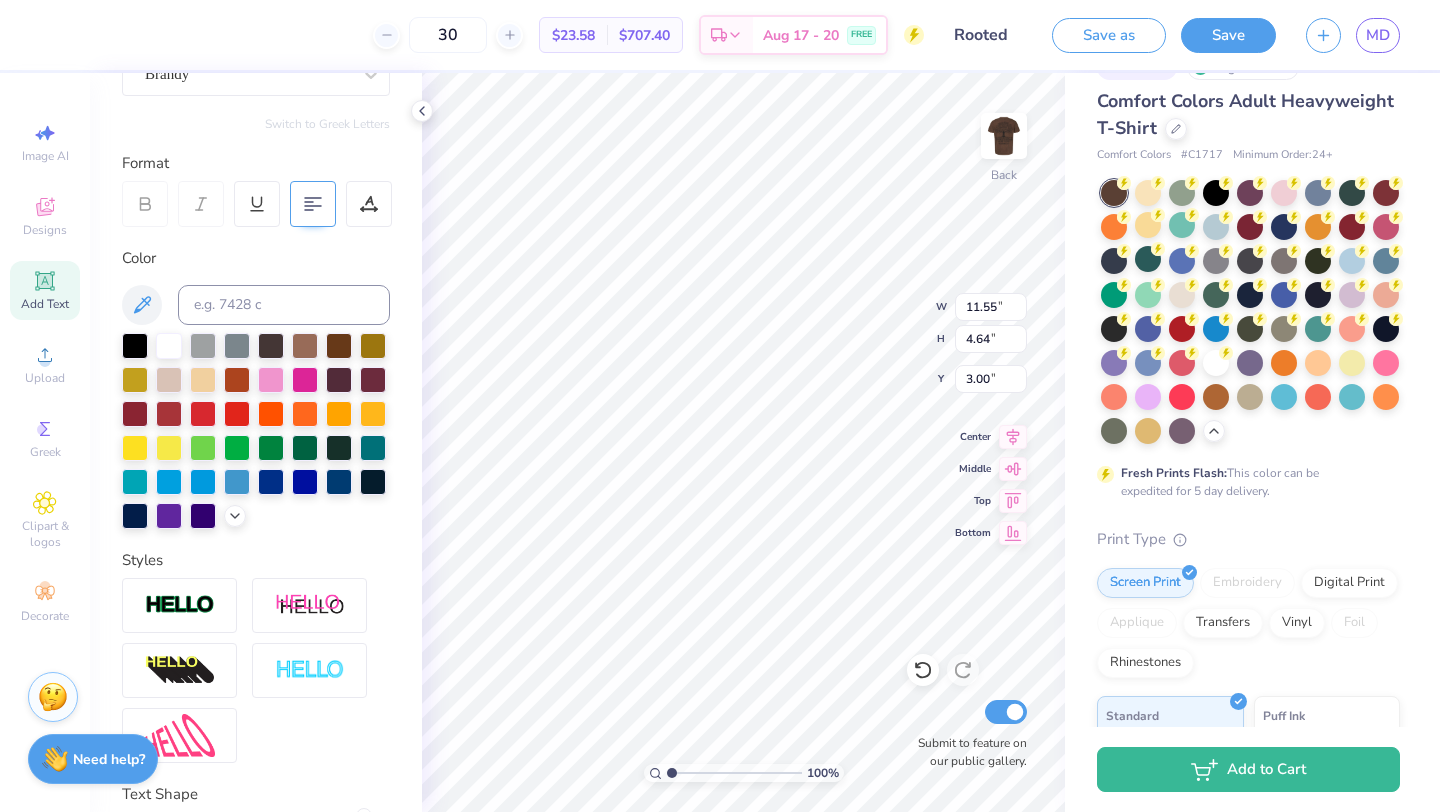 scroll, scrollTop: 227, scrollLeft: 0, axis: vertical 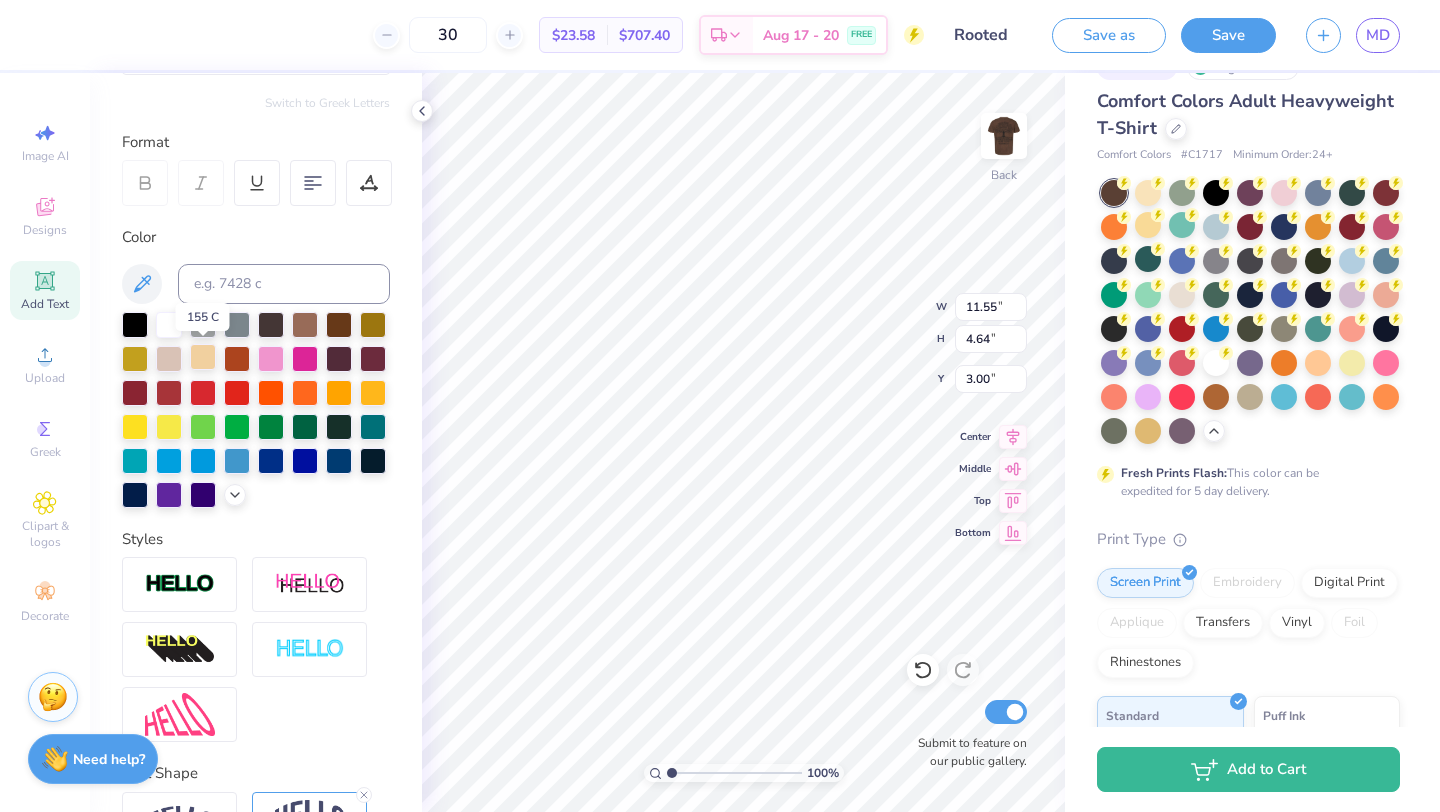 click at bounding box center [203, 357] 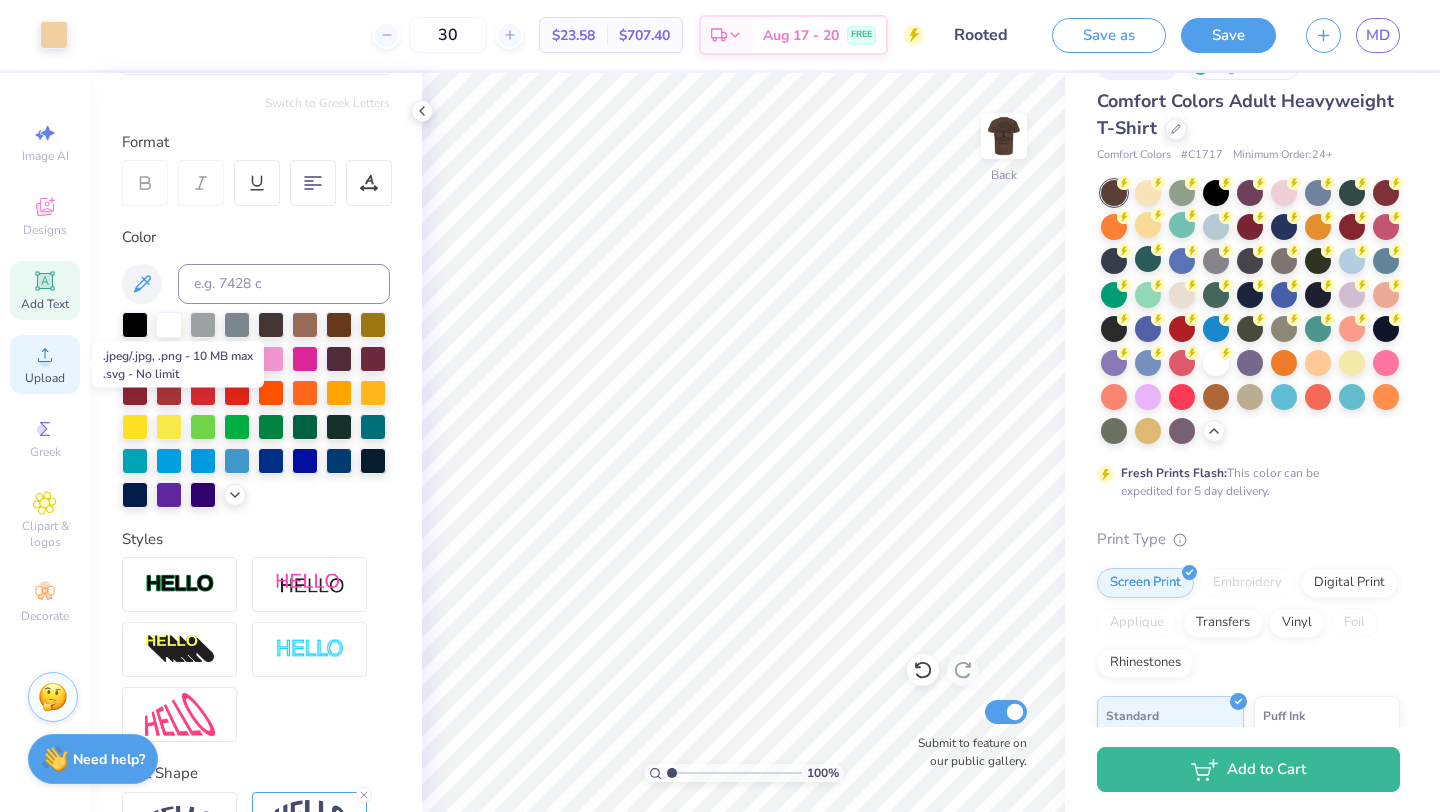 click on "Upload" at bounding box center [45, 364] 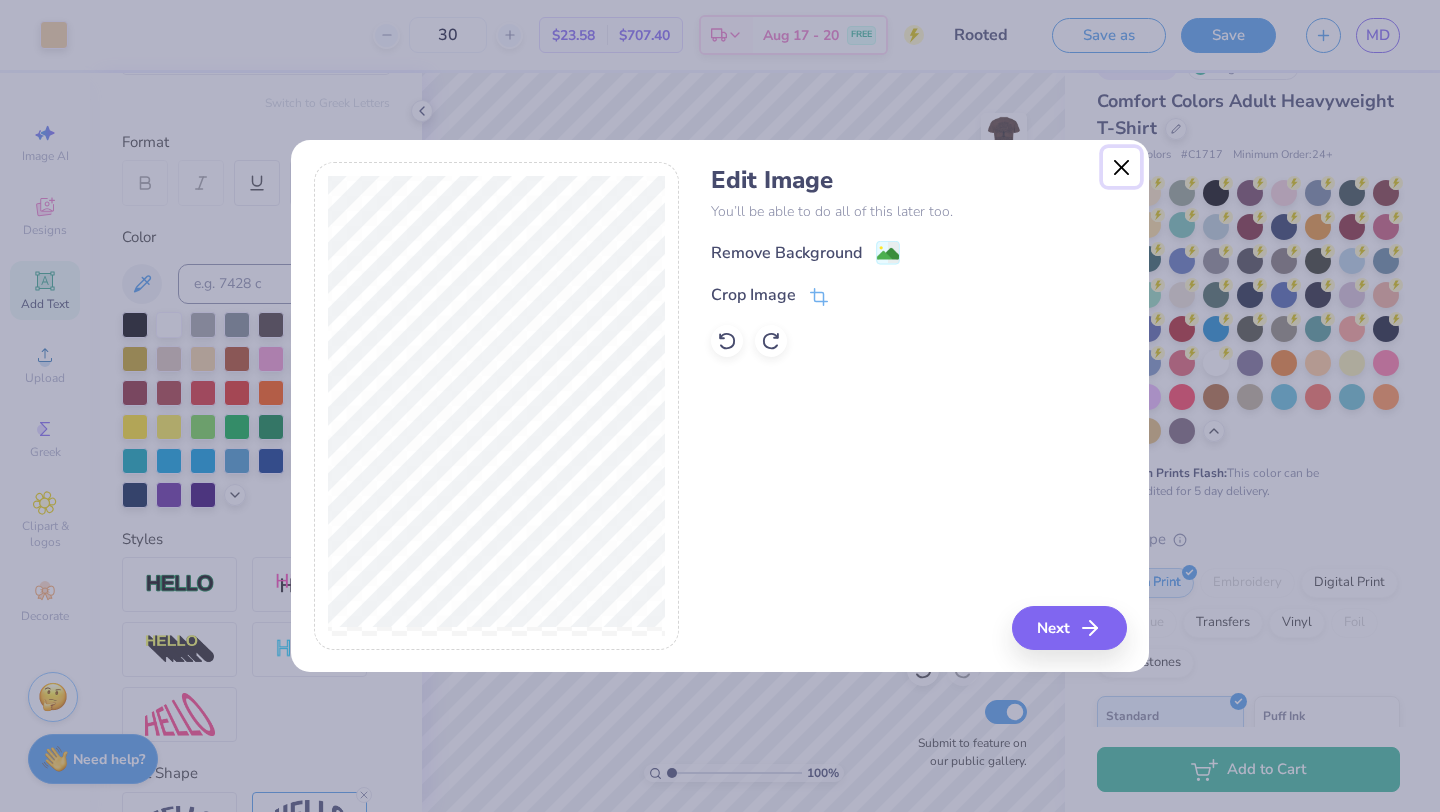click at bounding box center [1122, 167] 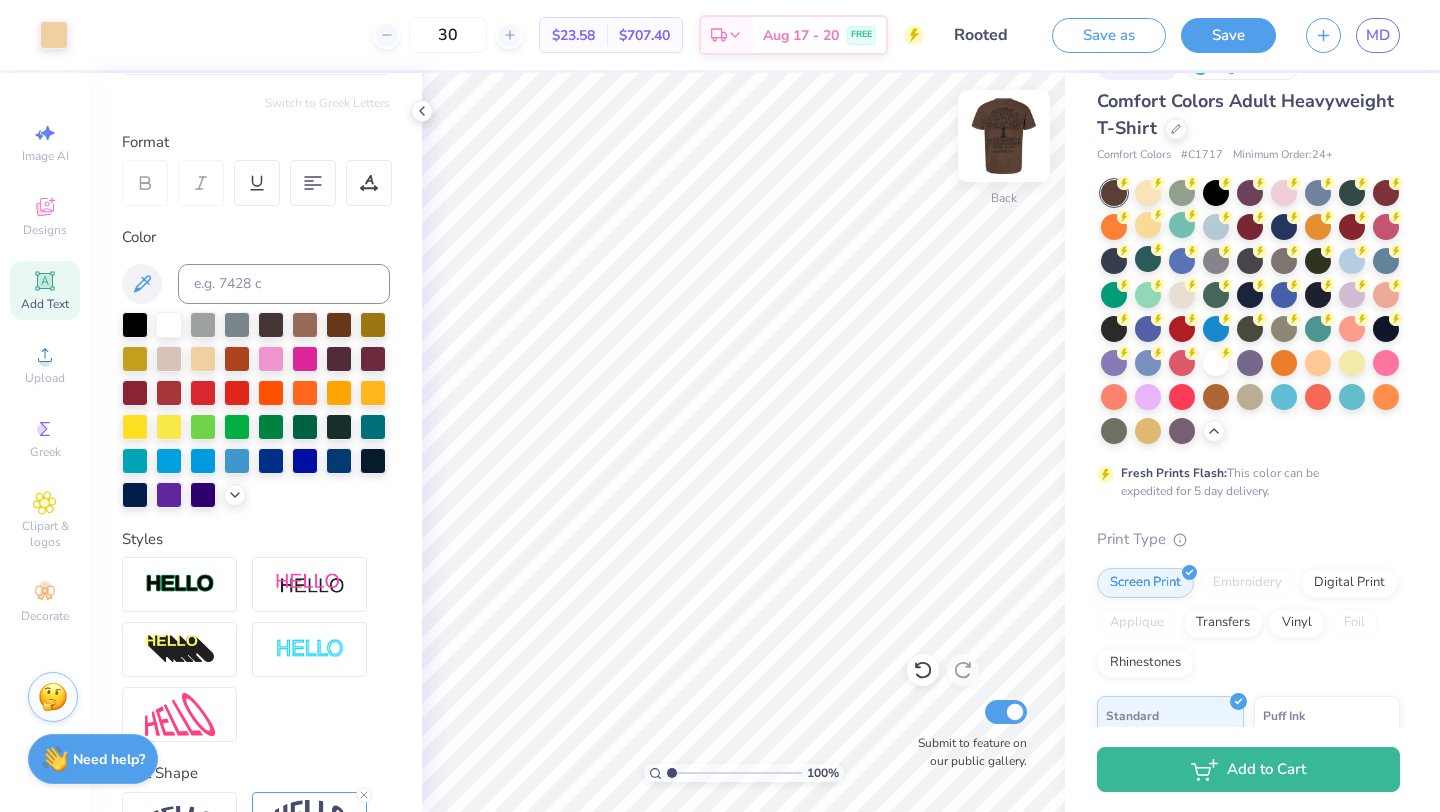 click at bounding box center [1004, 136] 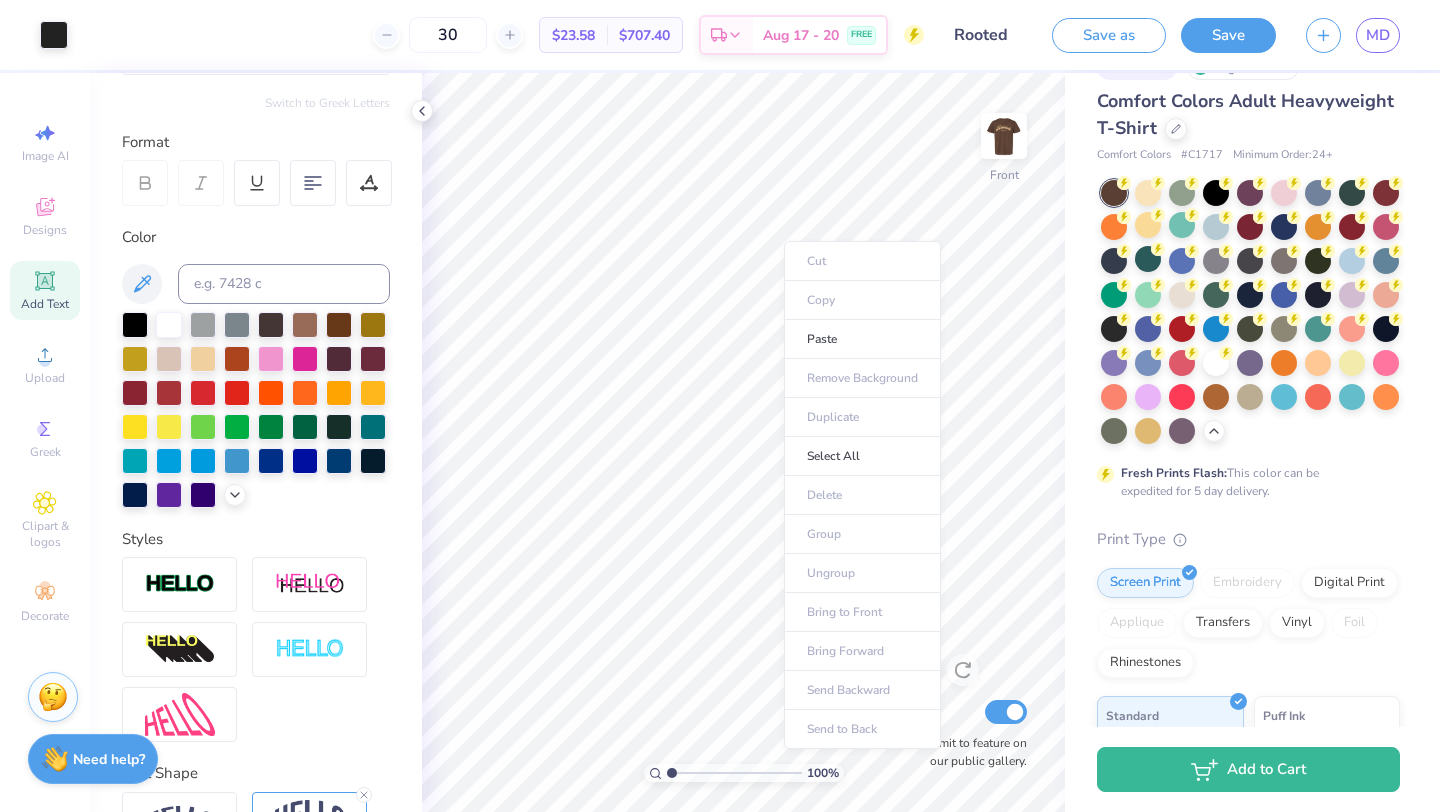 click on "Cut Copy Paste Remove Background Duplicate Select All Delete Group Ungroup Bring to Front Bring Forward Send Backward Send to Back" at bounding box center [862, 495] 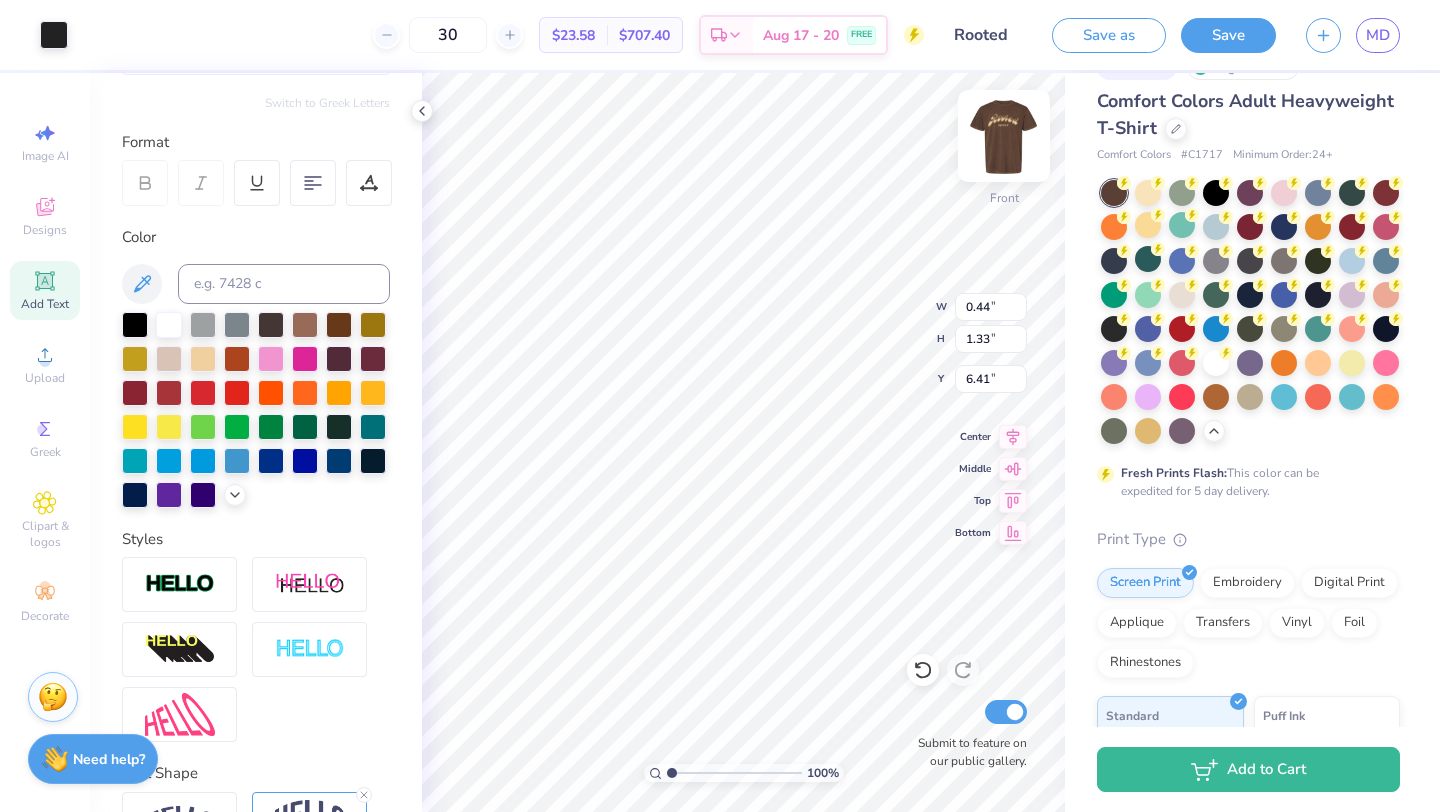 type on "0.94" 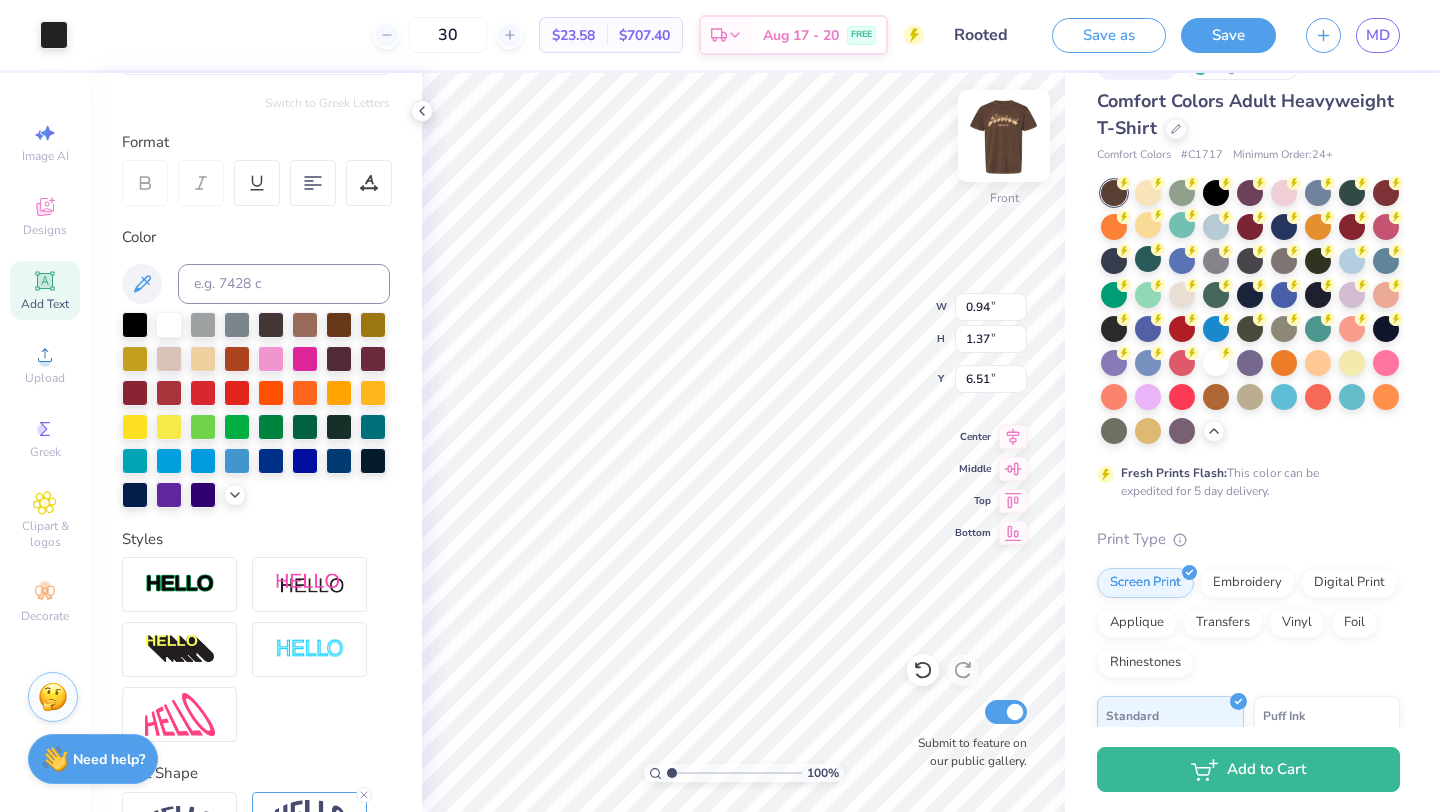 type on "6.68" 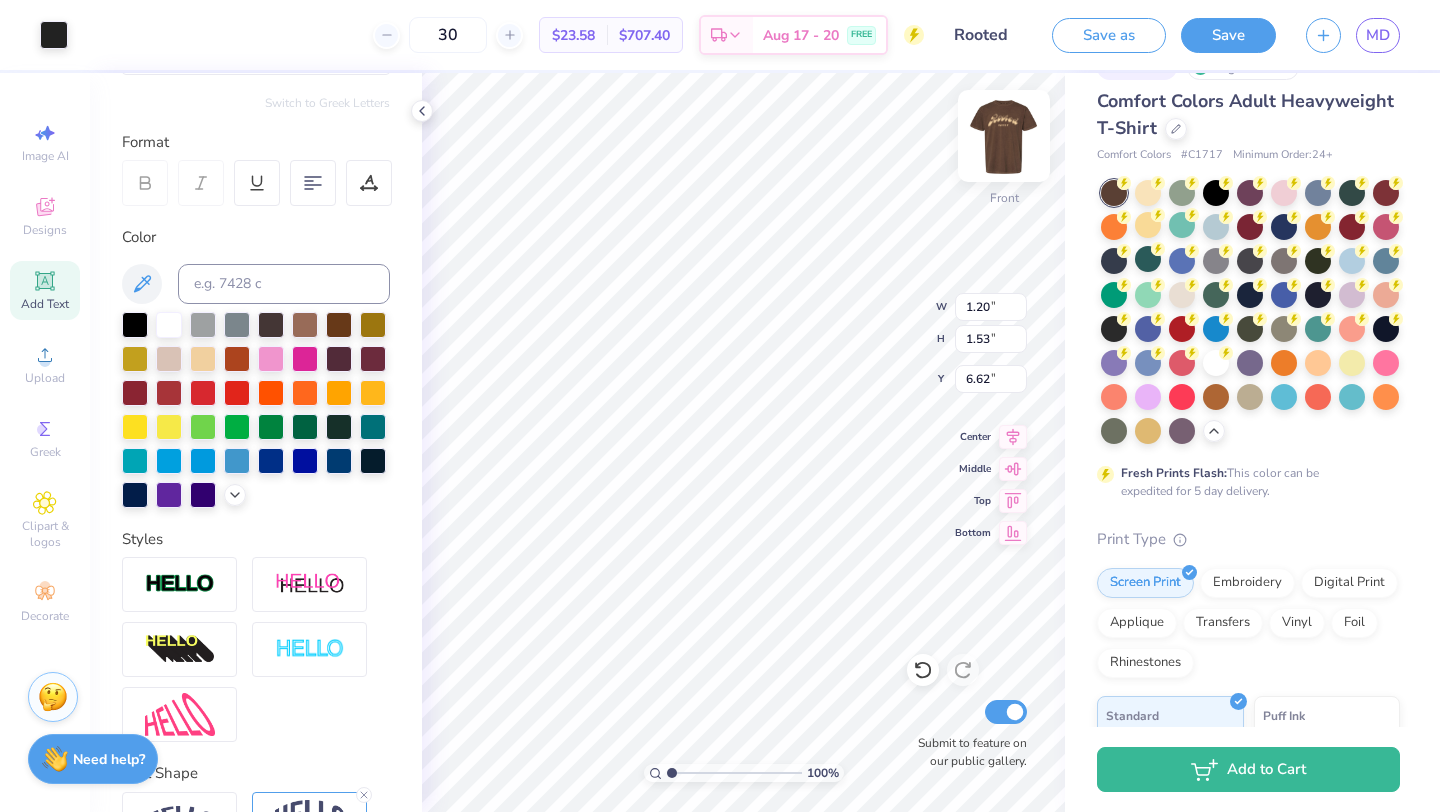 type on "0.80" 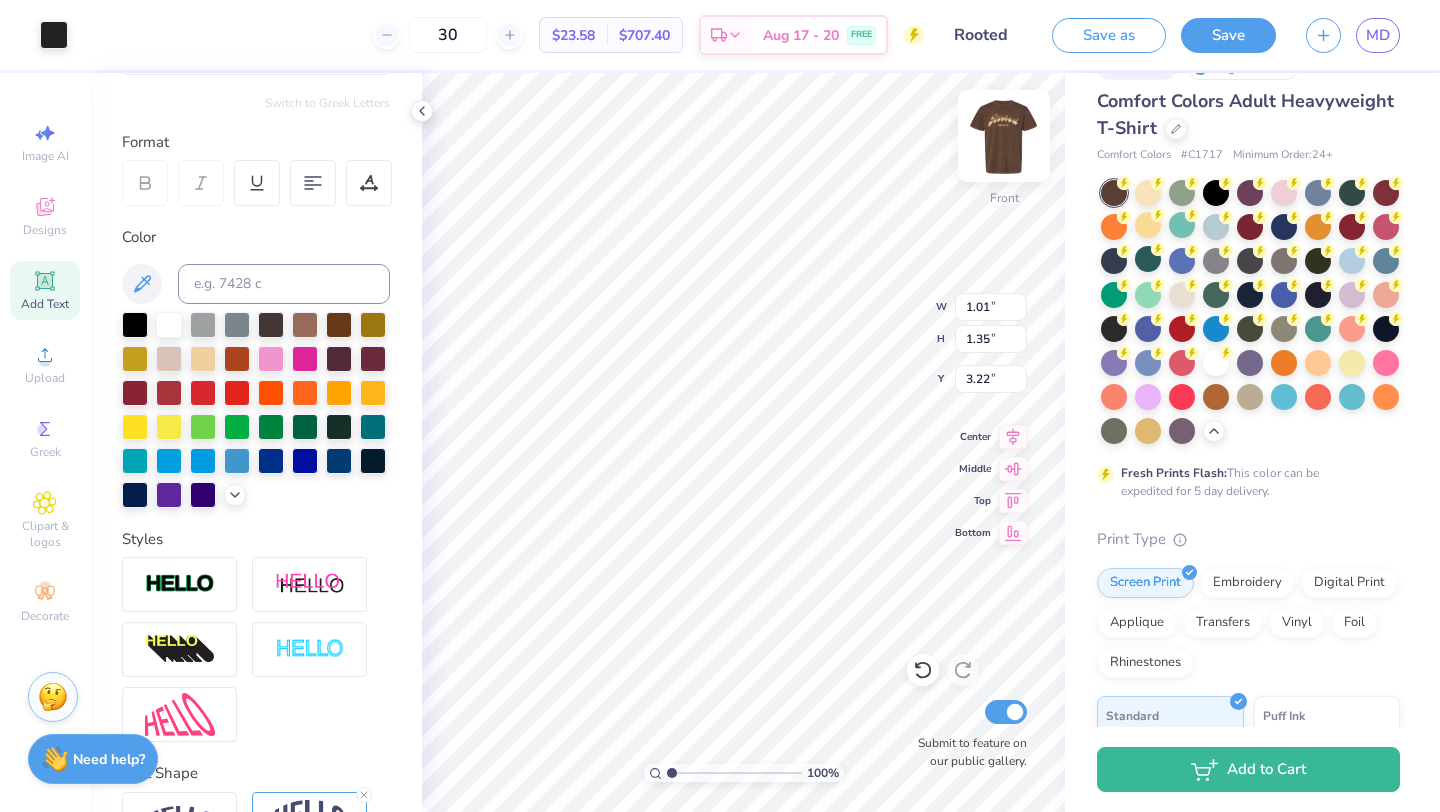 type on "3.22" 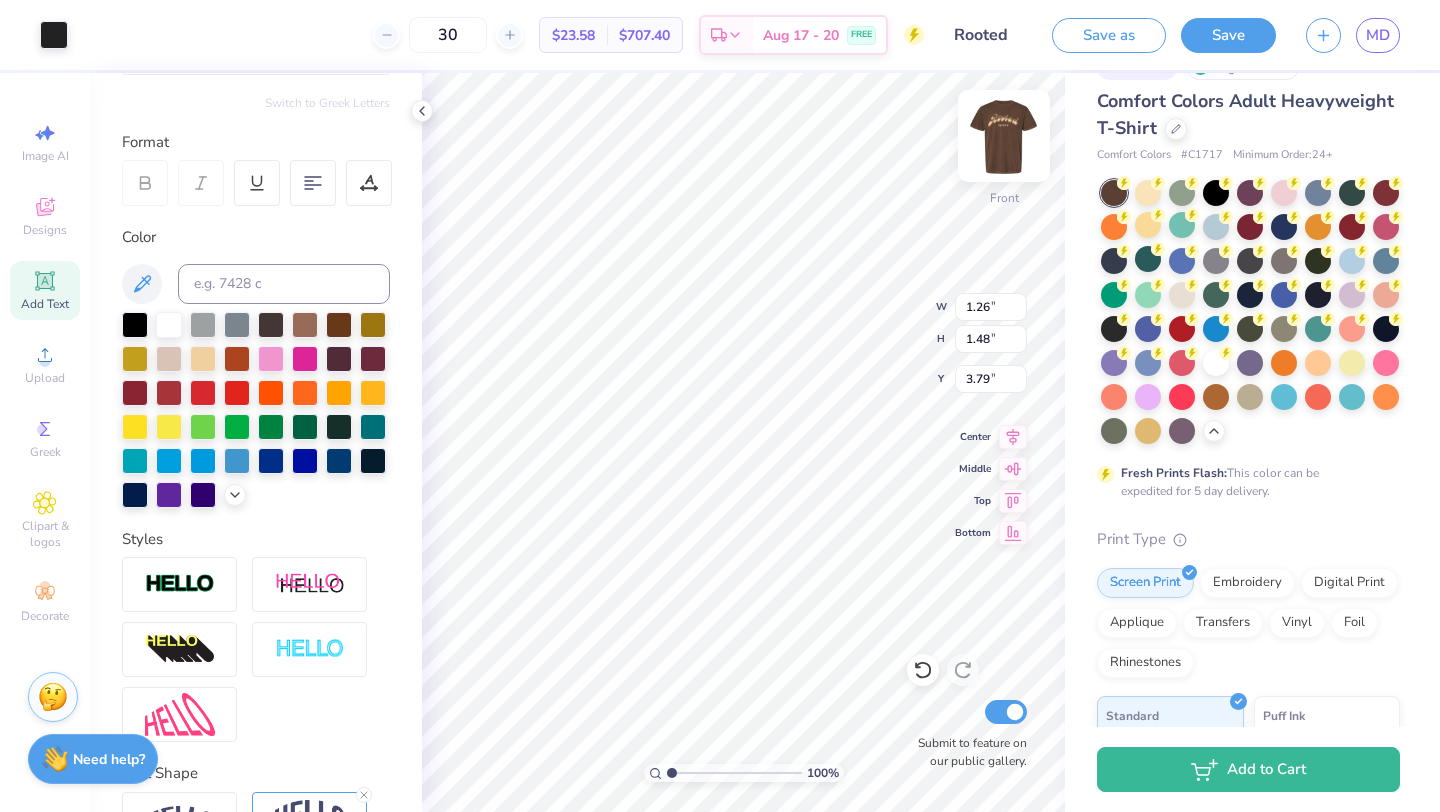 type on "1.26" 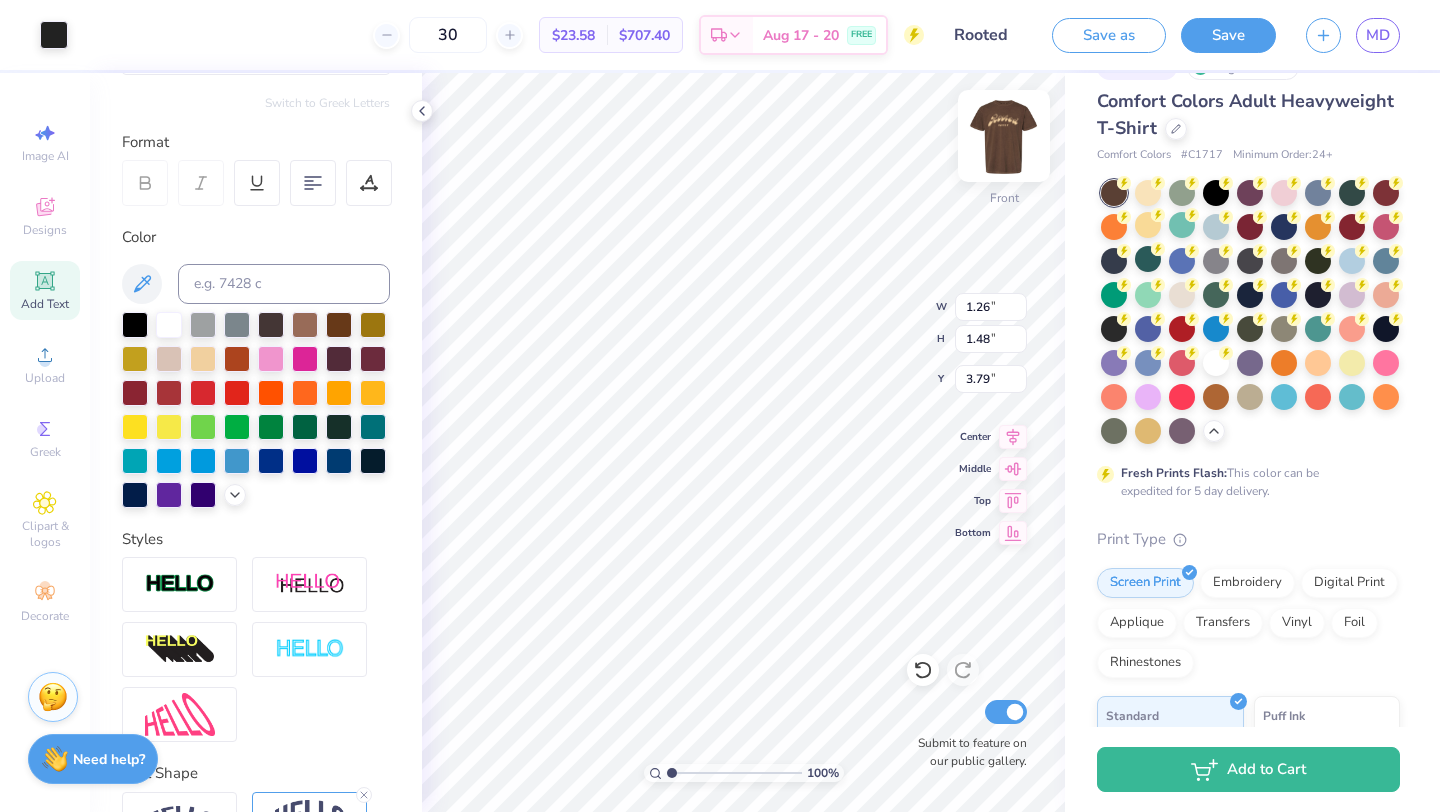 type on "3.55" 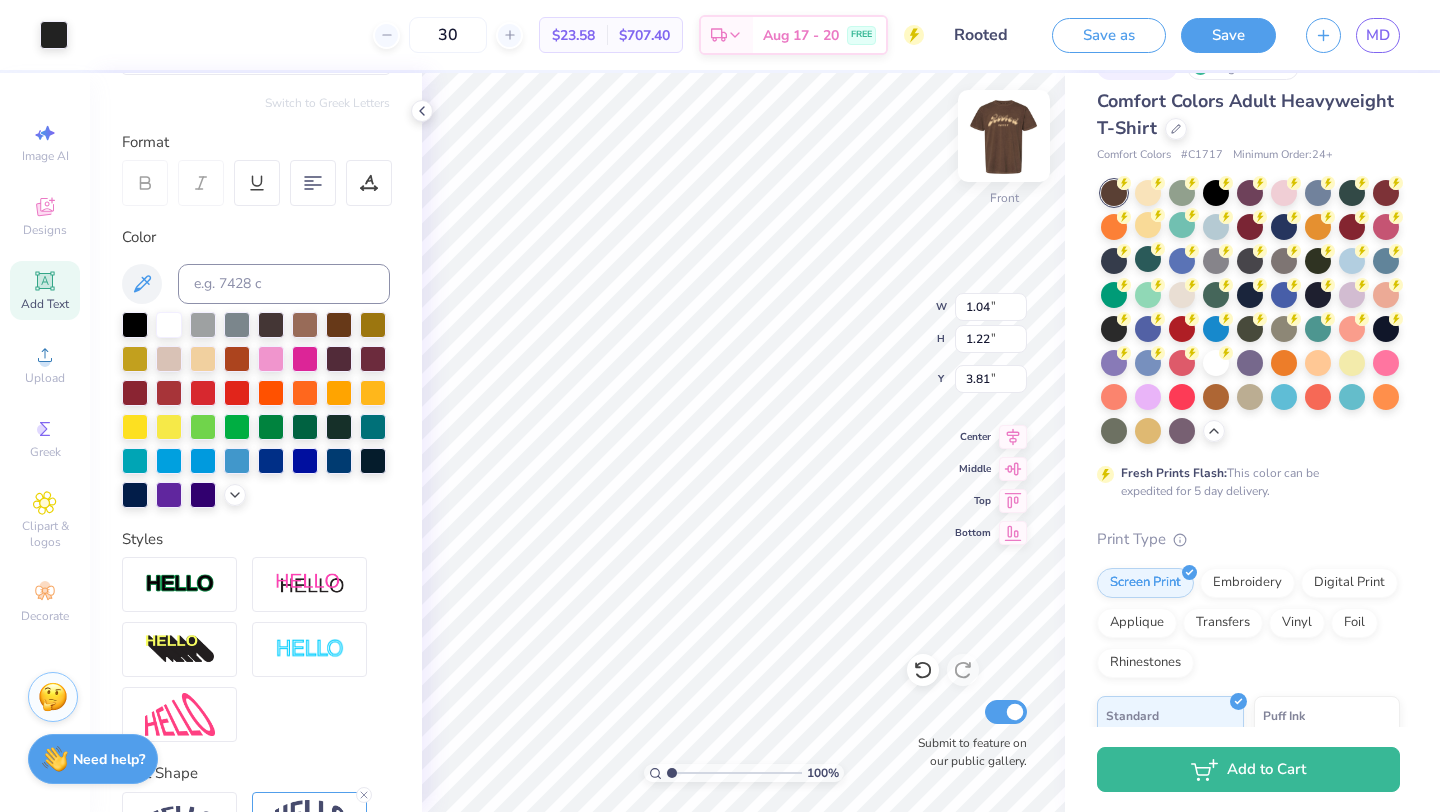 type on "1.04" 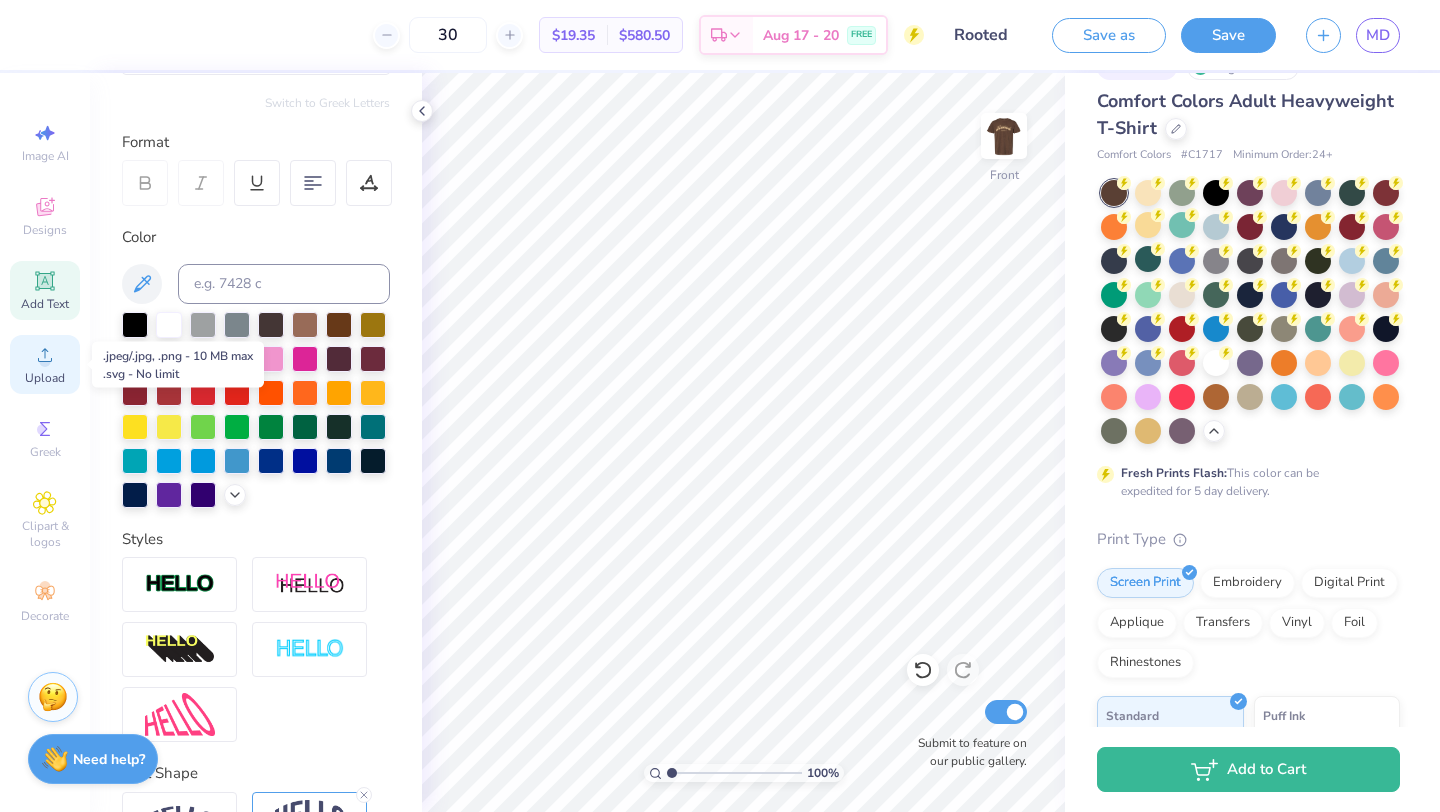 click on "Upload" at bounding box center [45, 378] 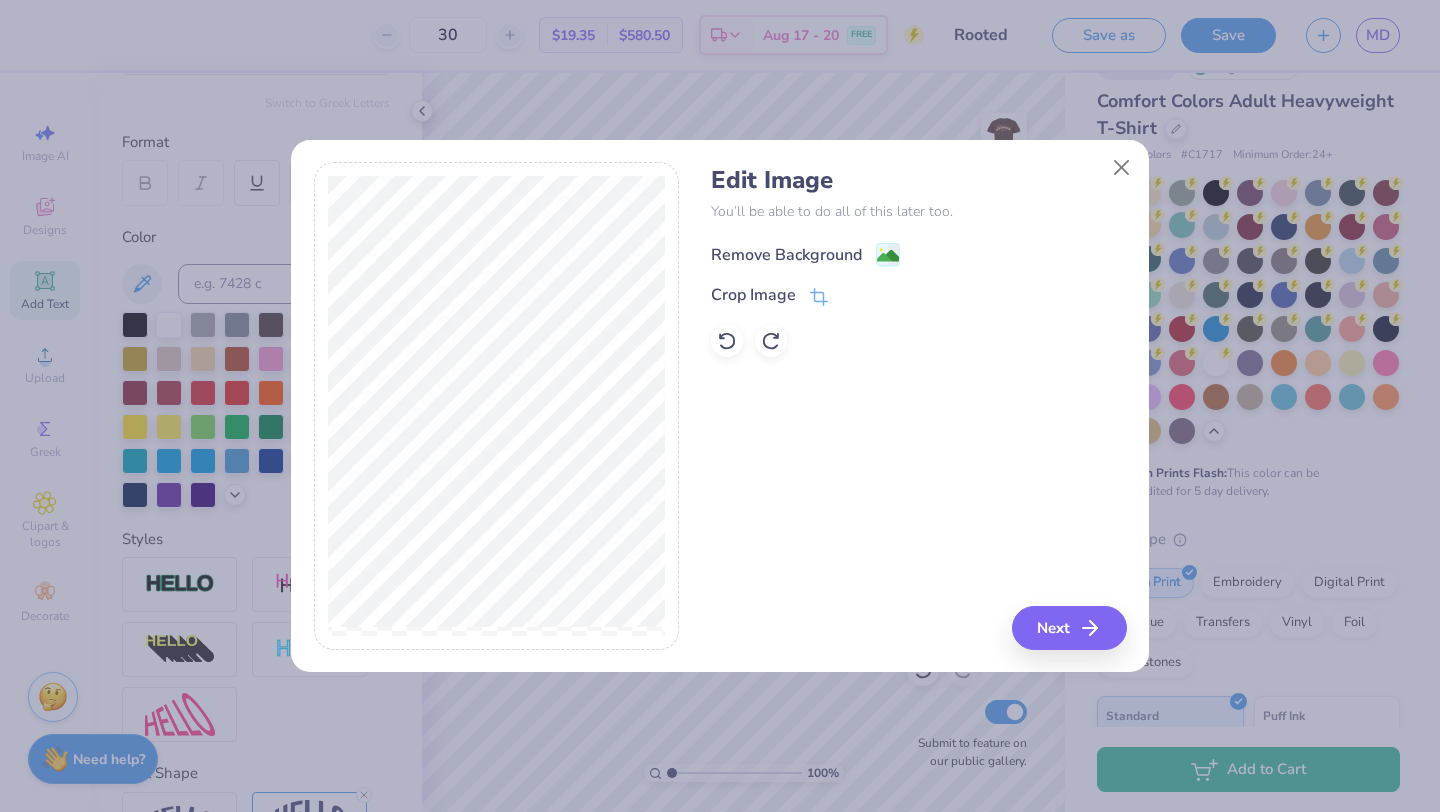 click 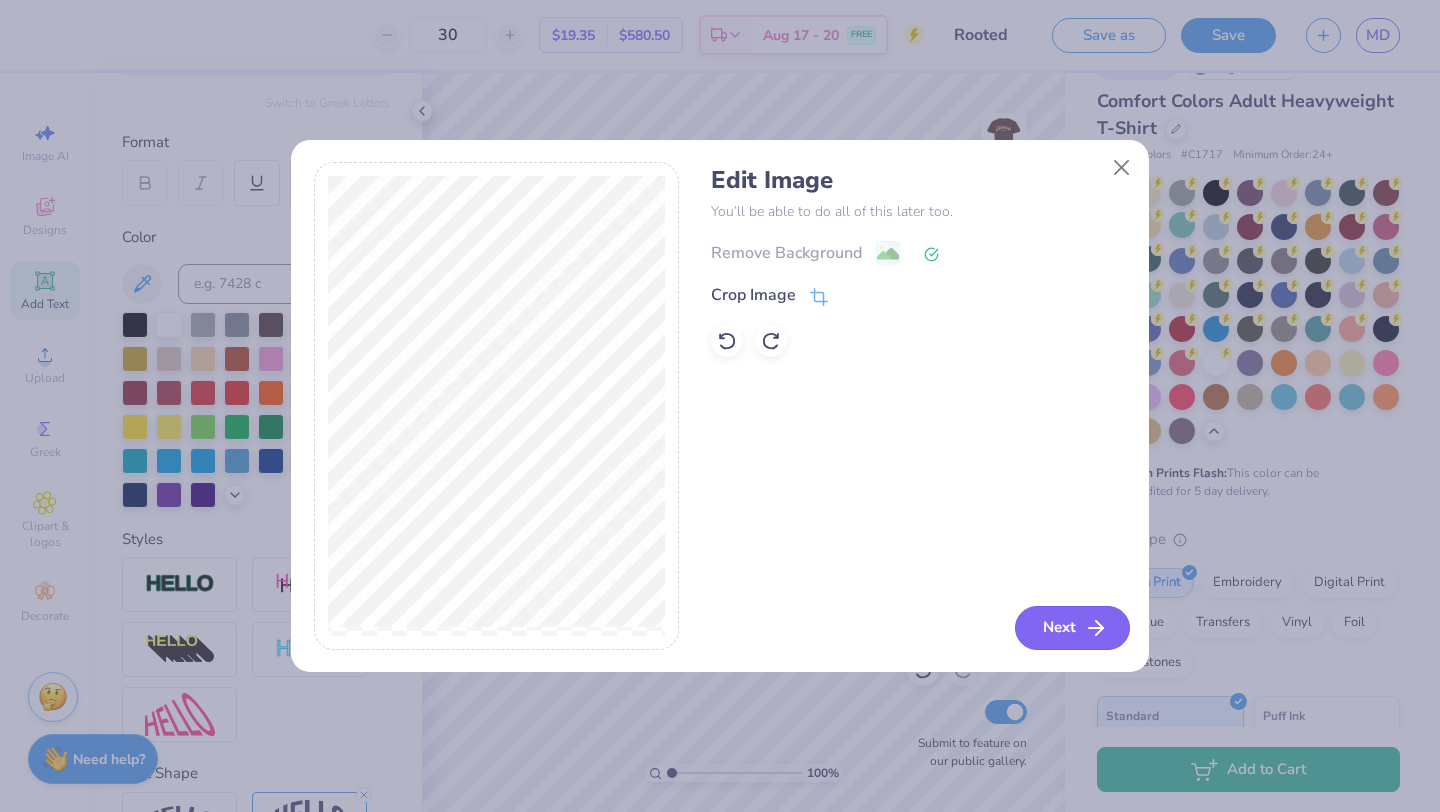 click on "Next" at bounding box center [1072, 628] 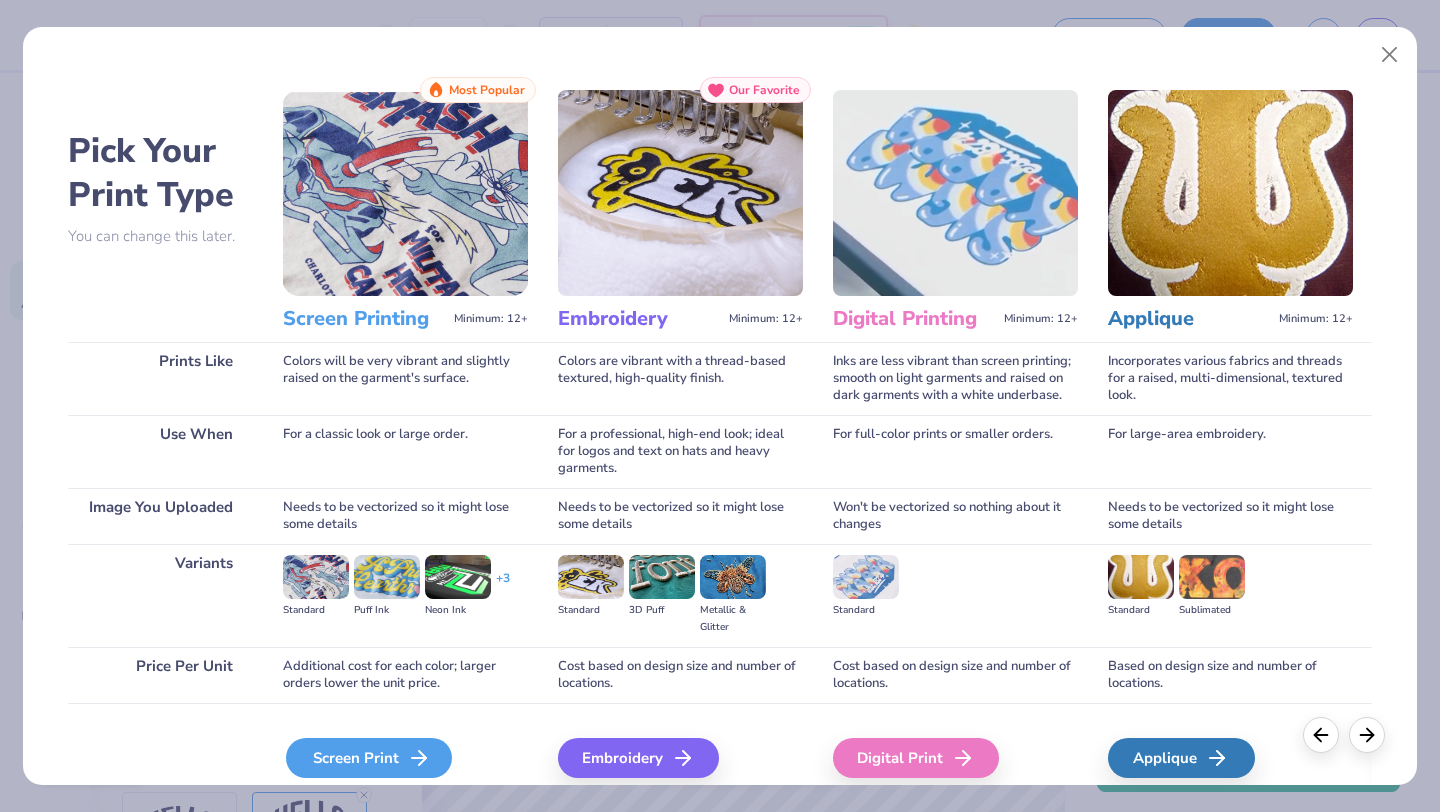 click on "Screen Print" at bounding box center [369, 758] 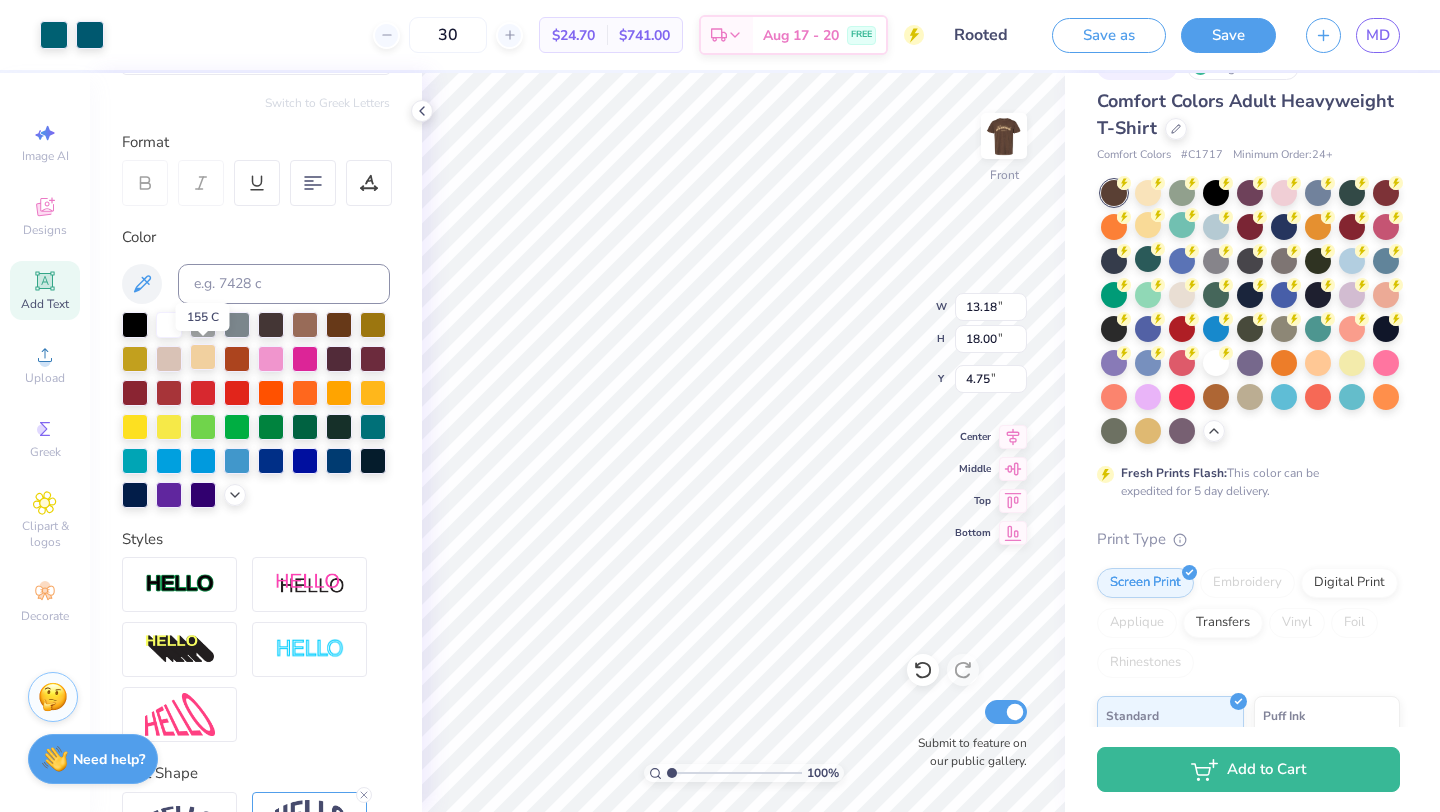click at bounding box center [203, 357] 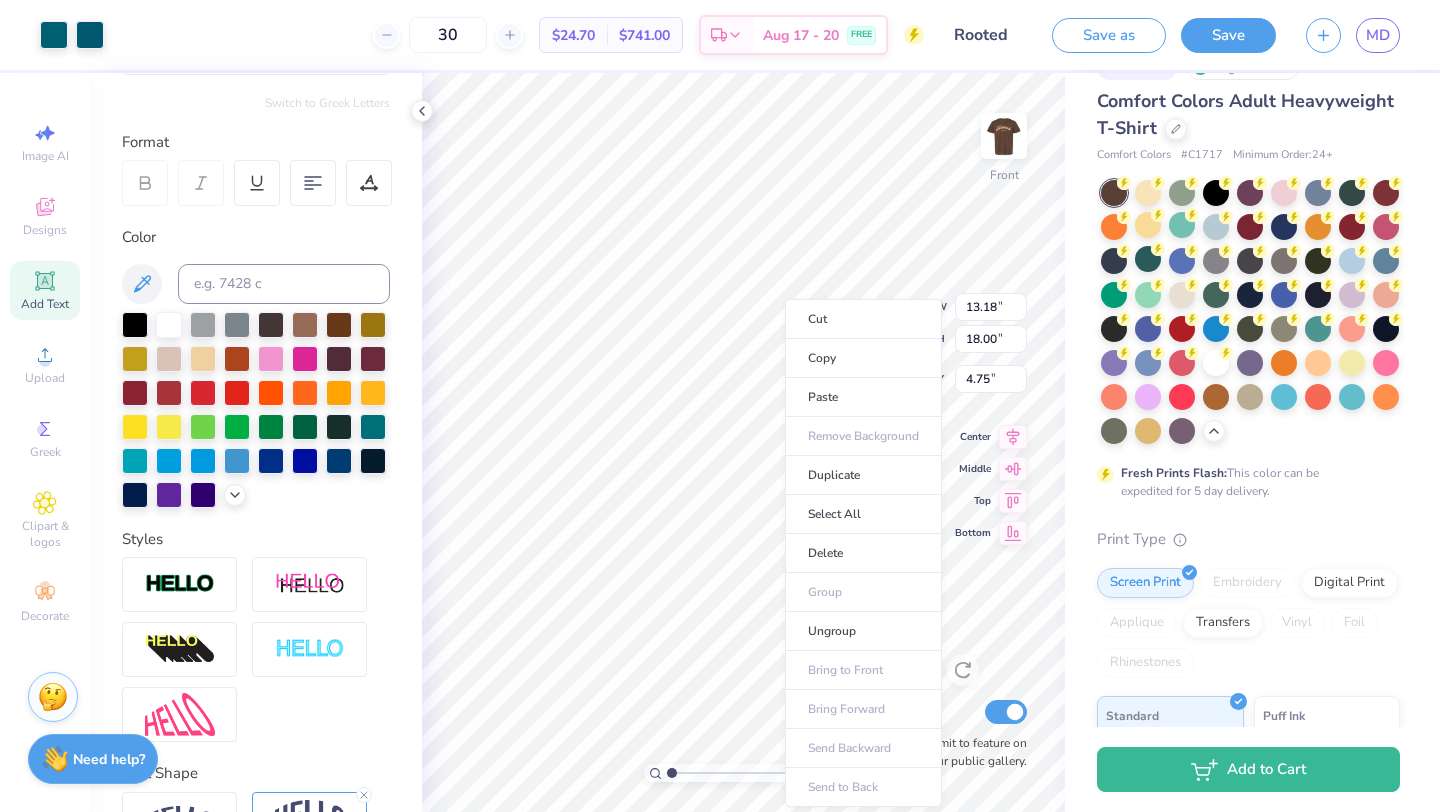 click at bounding box center (256, 410) 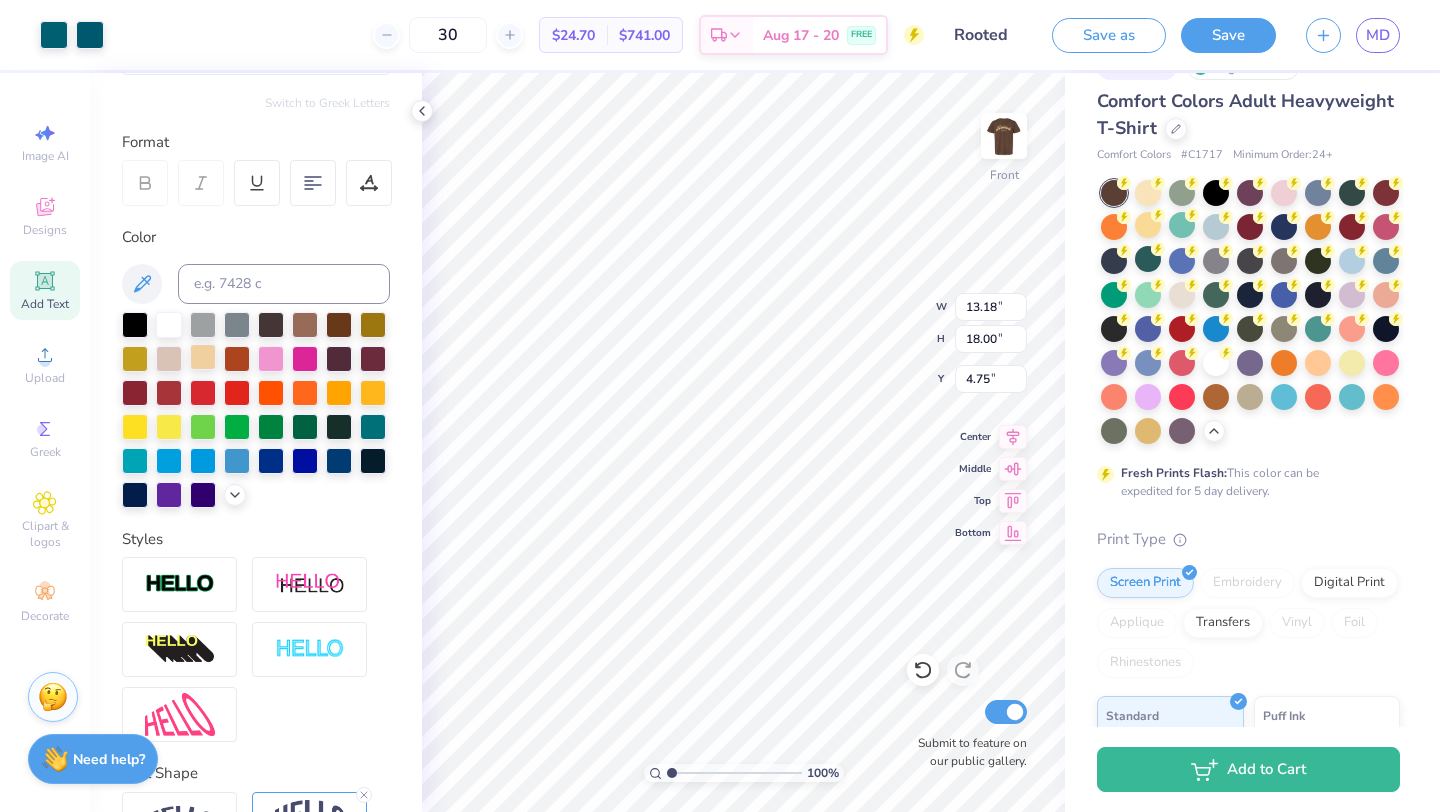 click at bounding box center (203, 357) 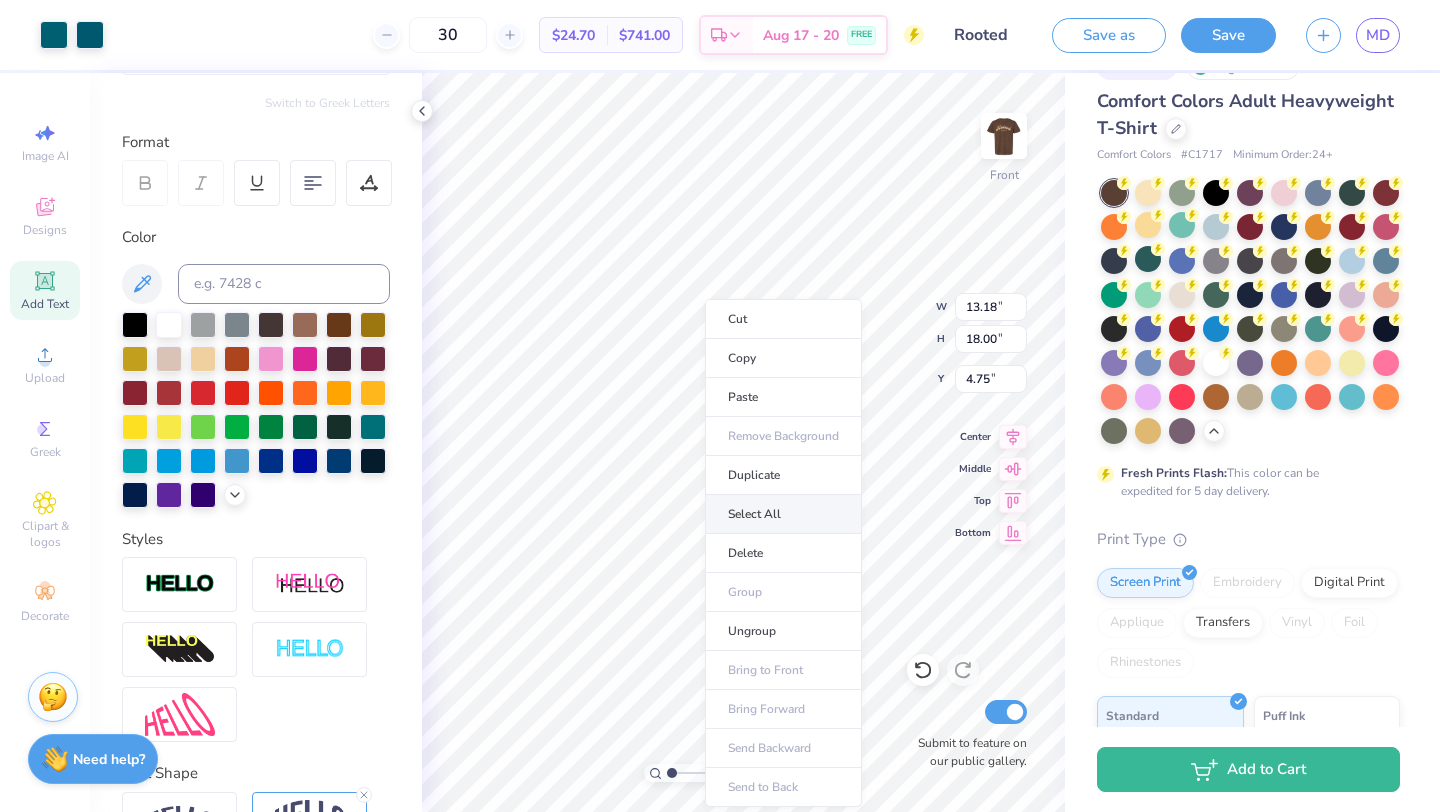 click on "Select All" at bounding box center (783, 514) 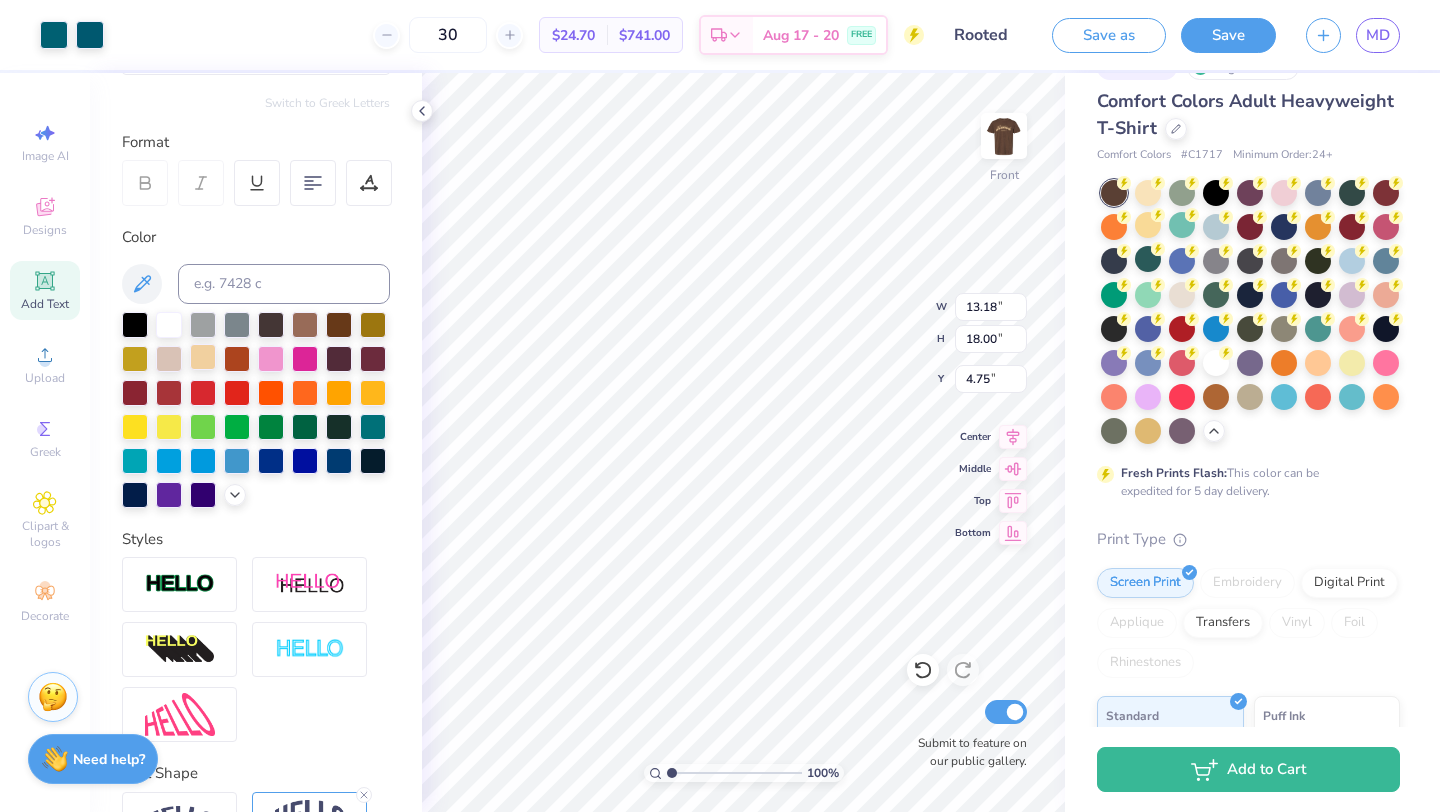 click at bounding box center [203, 357] 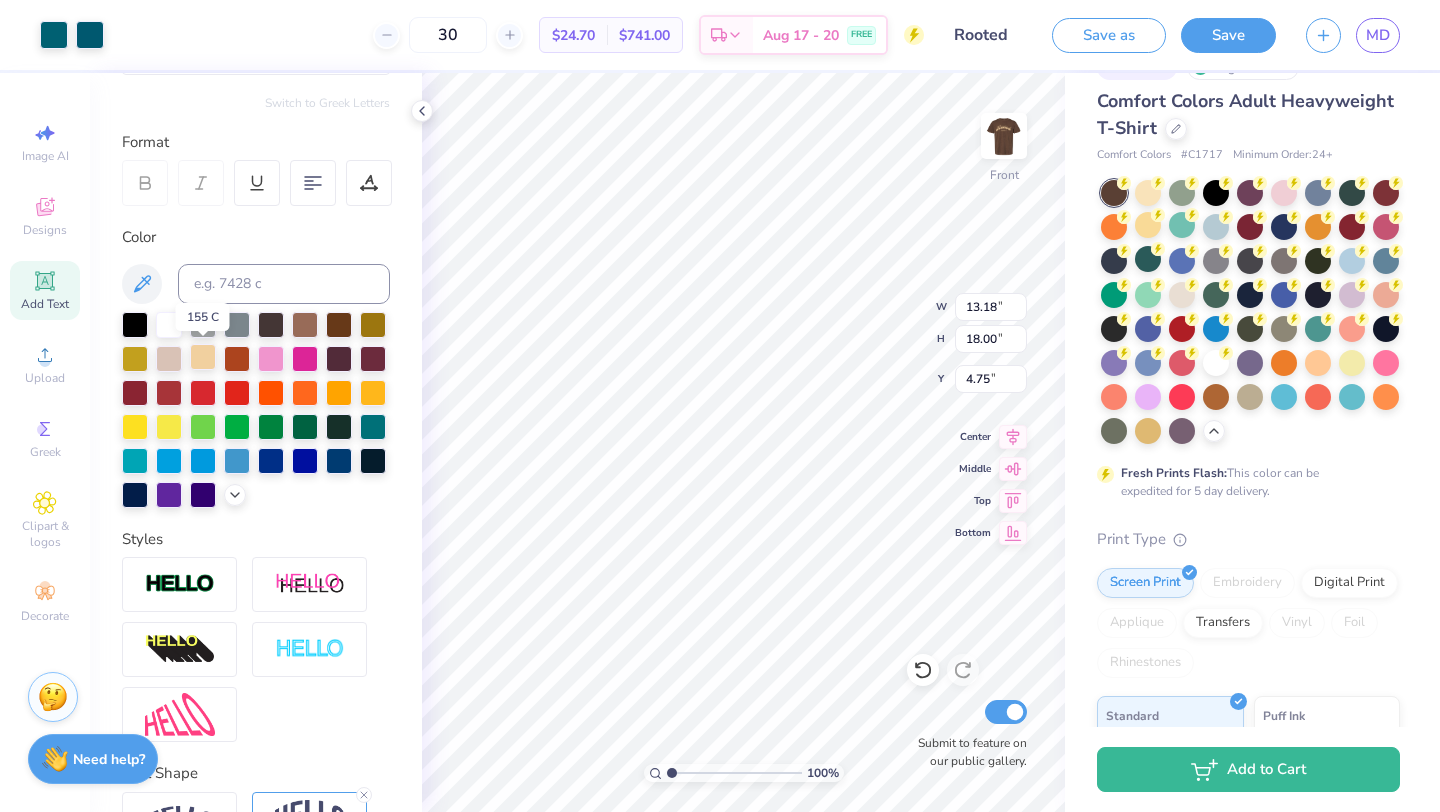 click at bounding box center (203, 357) 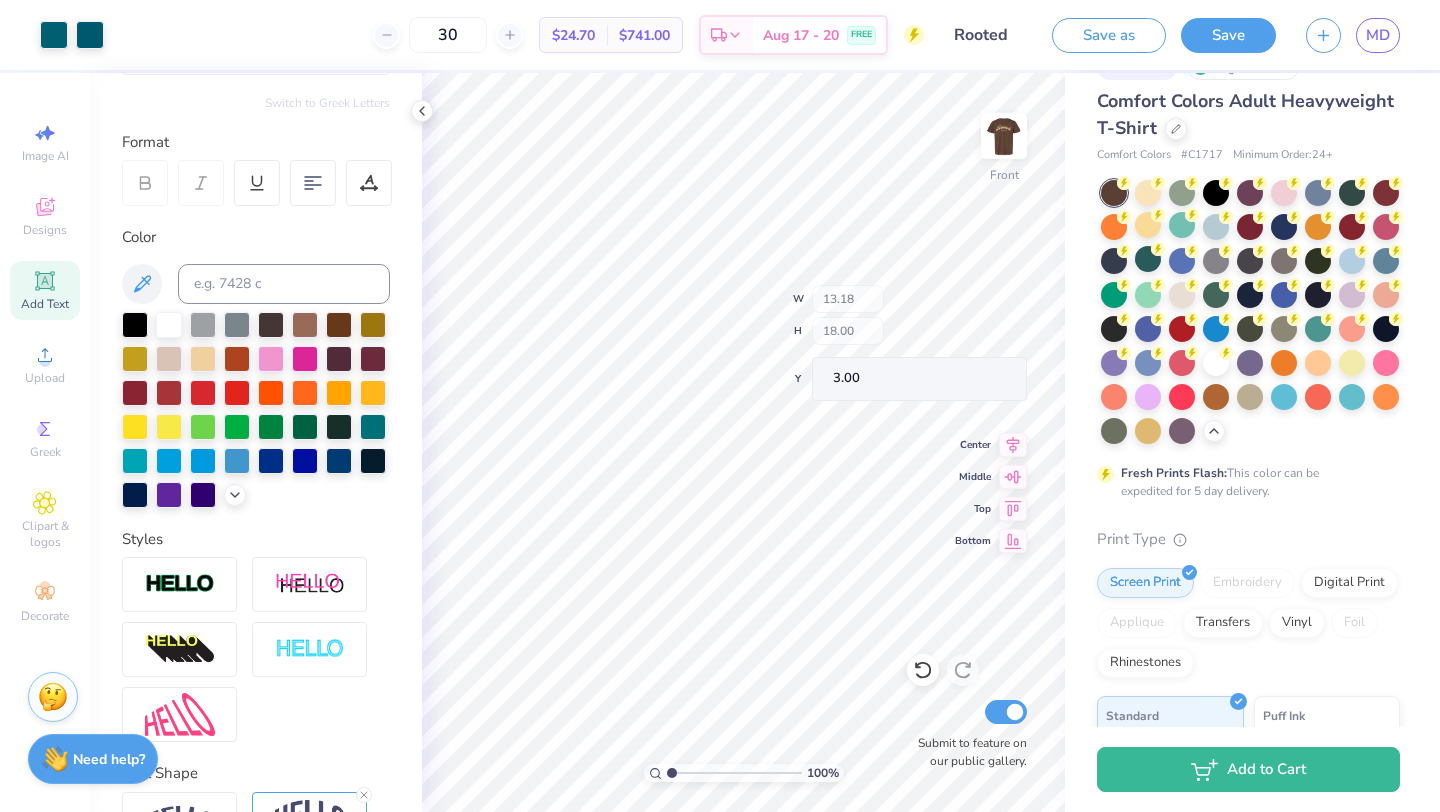 type on "3.00" 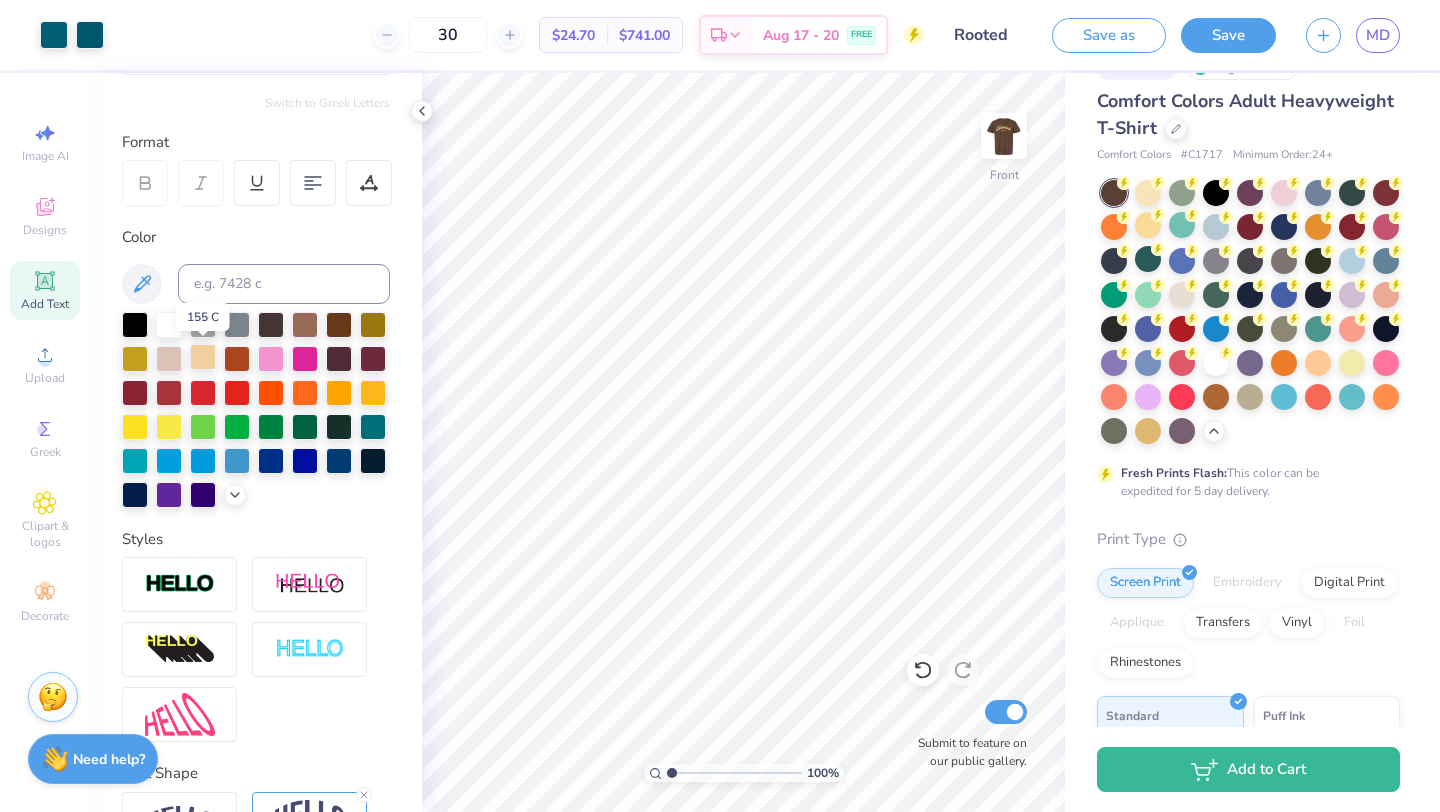 click at bounding box center [203, 357] 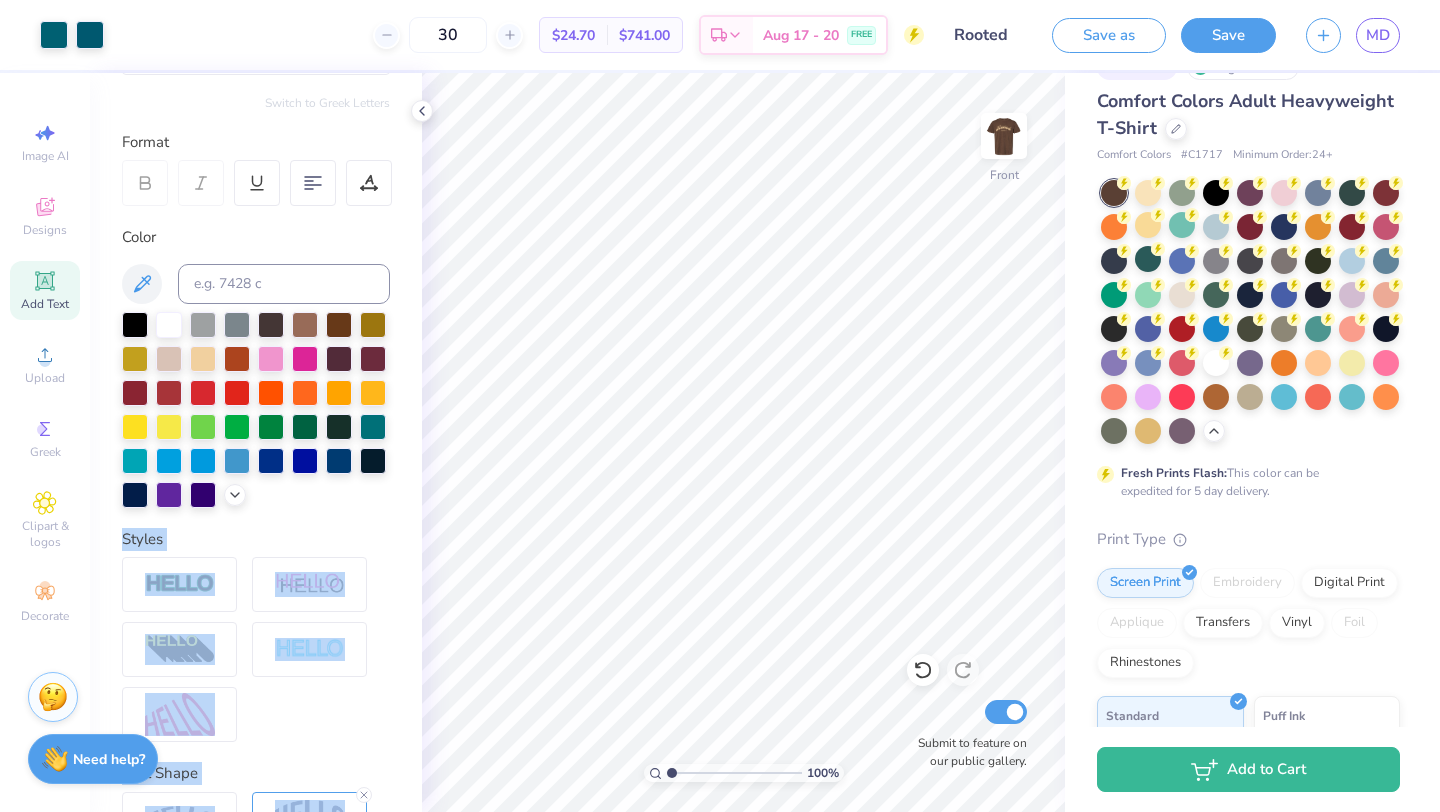 click on "Art colors 30 $24.70 Per Item $741.00 Total Est. Delivery Aug 17 - 20 FREE Design Title Rooted Save as Save MD Image AI Designs Add Text Upload Greek Clipart & logos Decorate Personalized Names Personalized Numbers Text Tool Add Font Font Brandy Switch to Greek Letters Format Color Styles Text Shape 100 % Front Submit to feature on our public gallery. # 504809A Original Proof Comfort Colors Adult Heavyweight T-Shirt Comfort Colors # C1717 Minimum Order: 24 + Fresh Prints Flash: This color can be expedited for 5 day delivery. Print Type Screen Print Embroidery Digital Print Applique Transfers Vinyl Foil Rhinestones Standard Puff Ink Neon Ink Metallic & Glitter Ink Glow in the Dark Ink Water based Ink Add to Cart Stuck? Our Art team will finish your design for free. Need help? Chat with us." at bounding box center (720, 406) 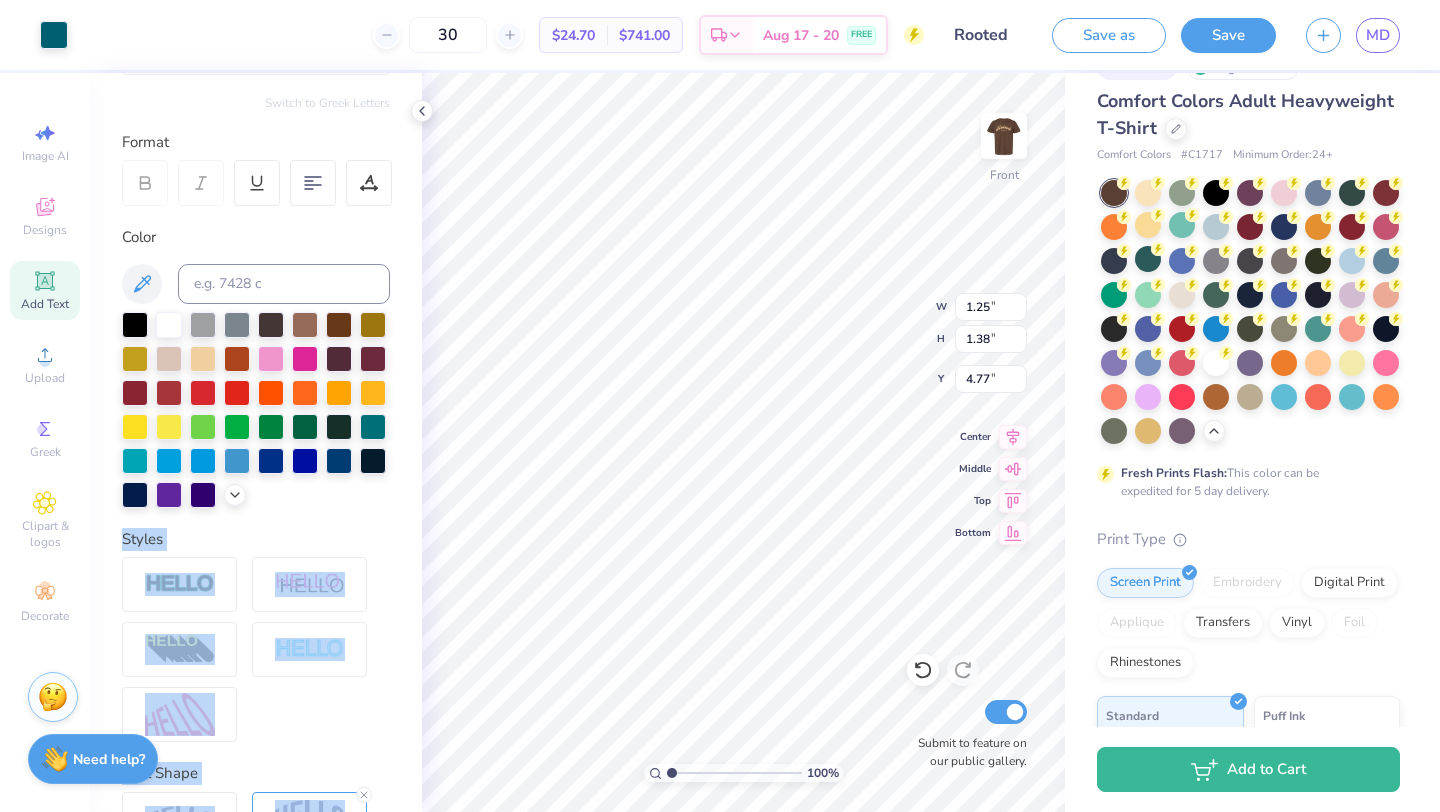 type on "0.71" 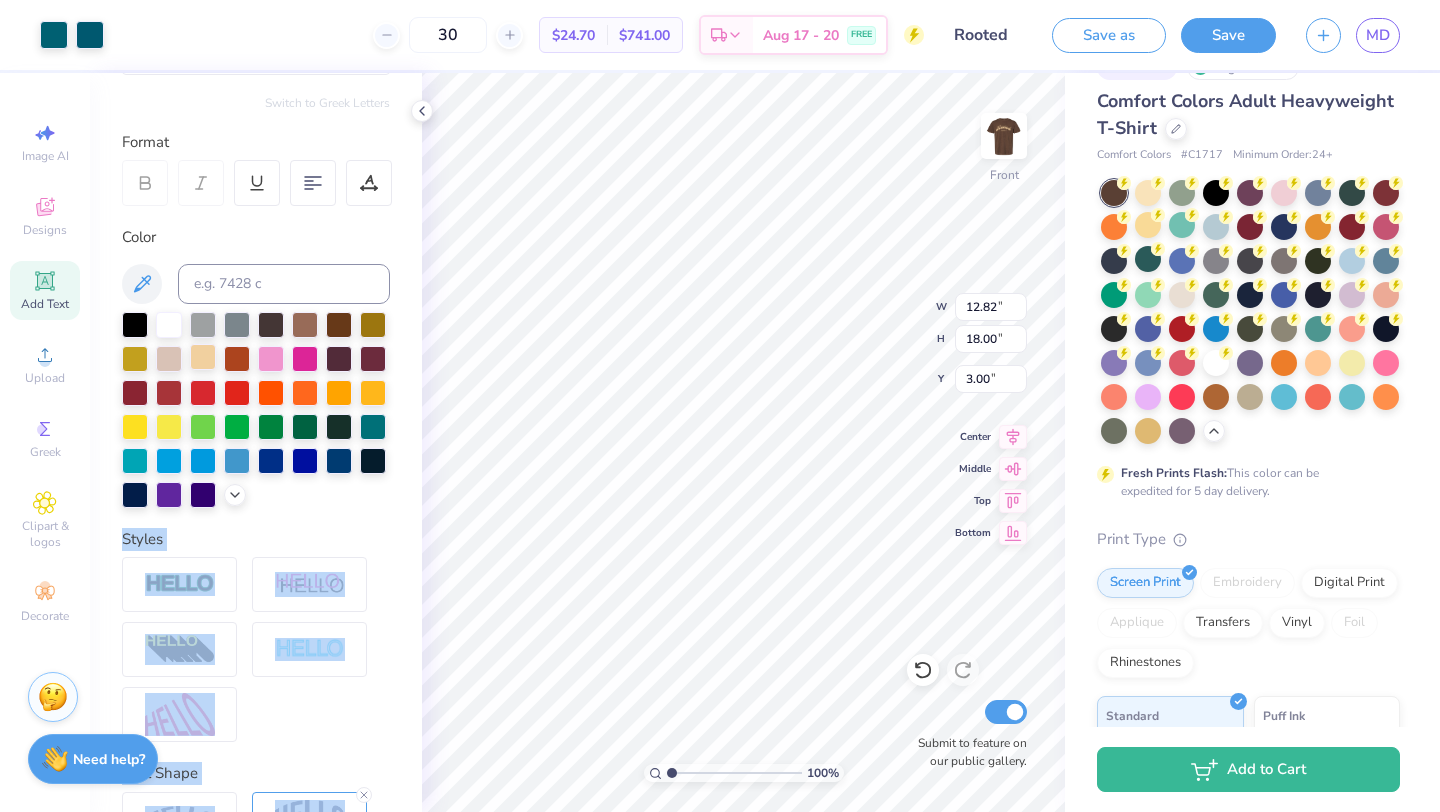 click at bounding box center [203, 357] 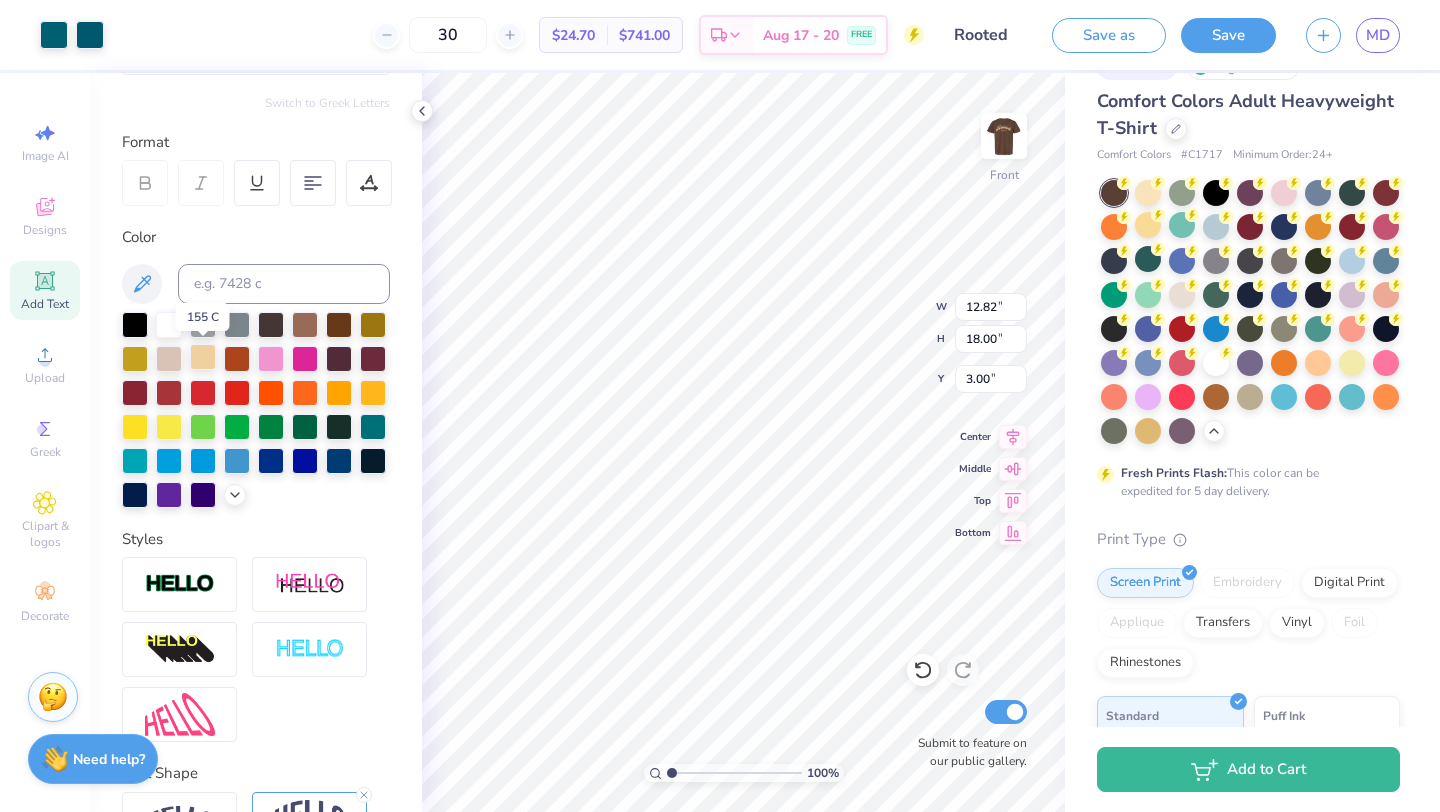 click at bounding box center [203, 357] 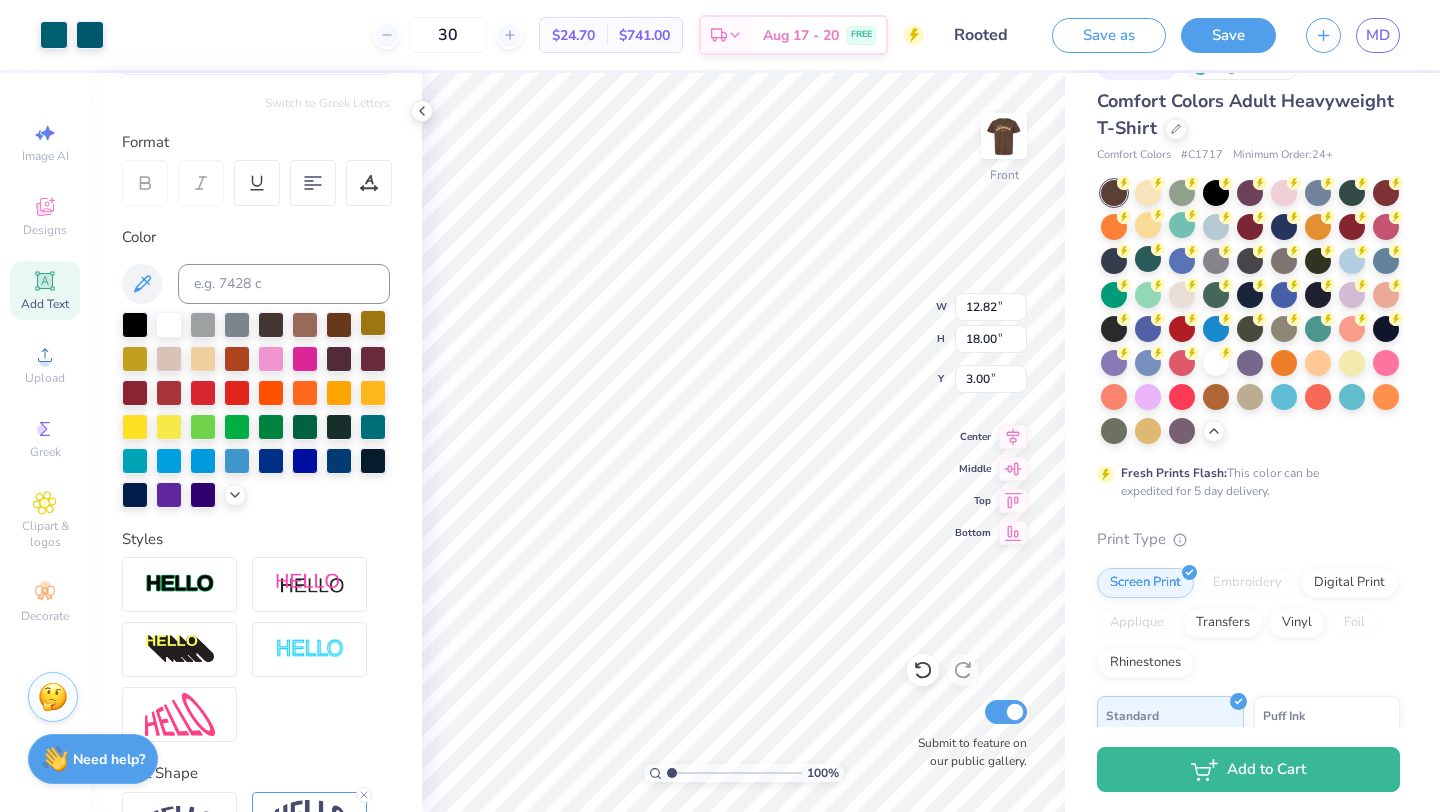 drag, startPoint x: 208, startPoint y: 362, endPoint x: 370, endPoint y: 334, distance: 164.40195 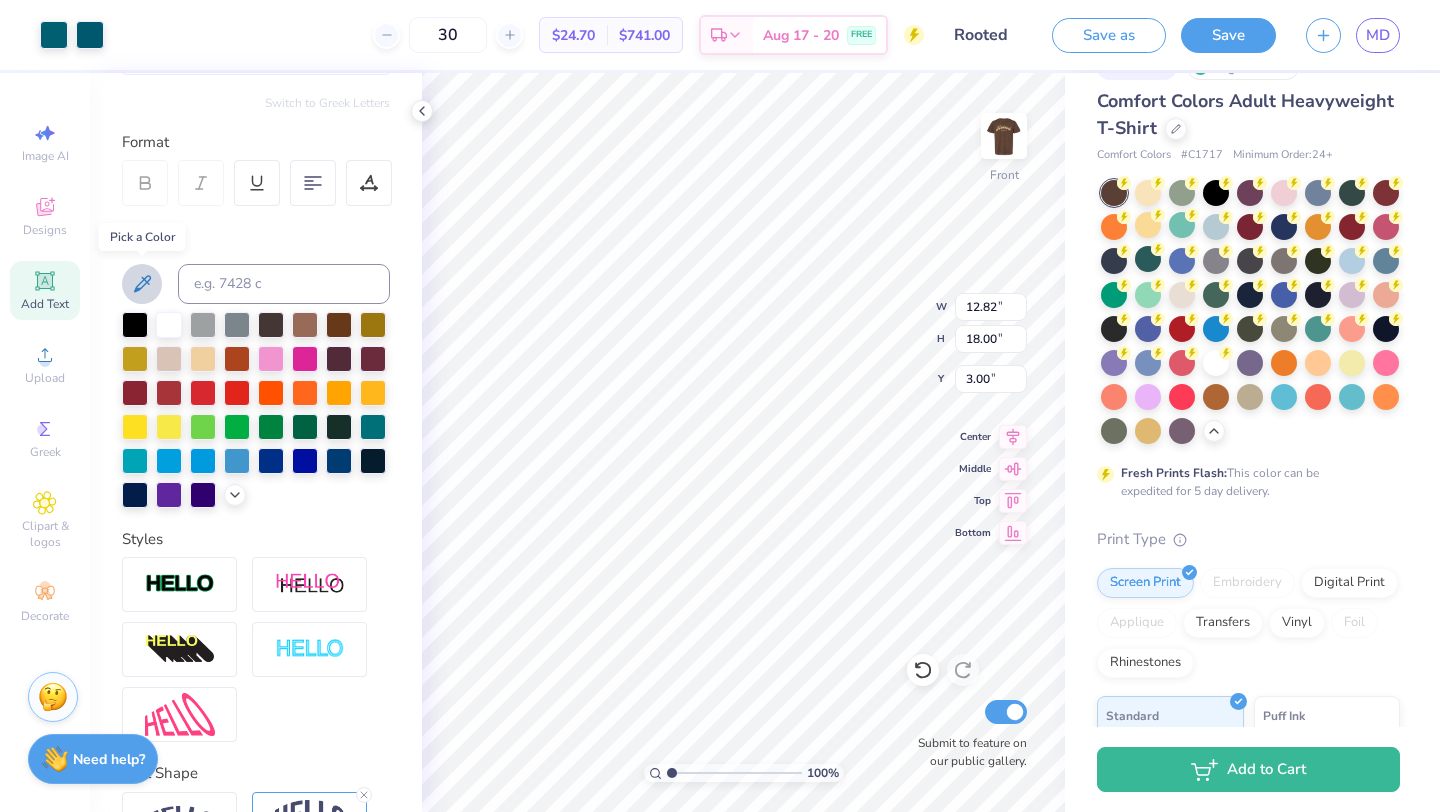 click 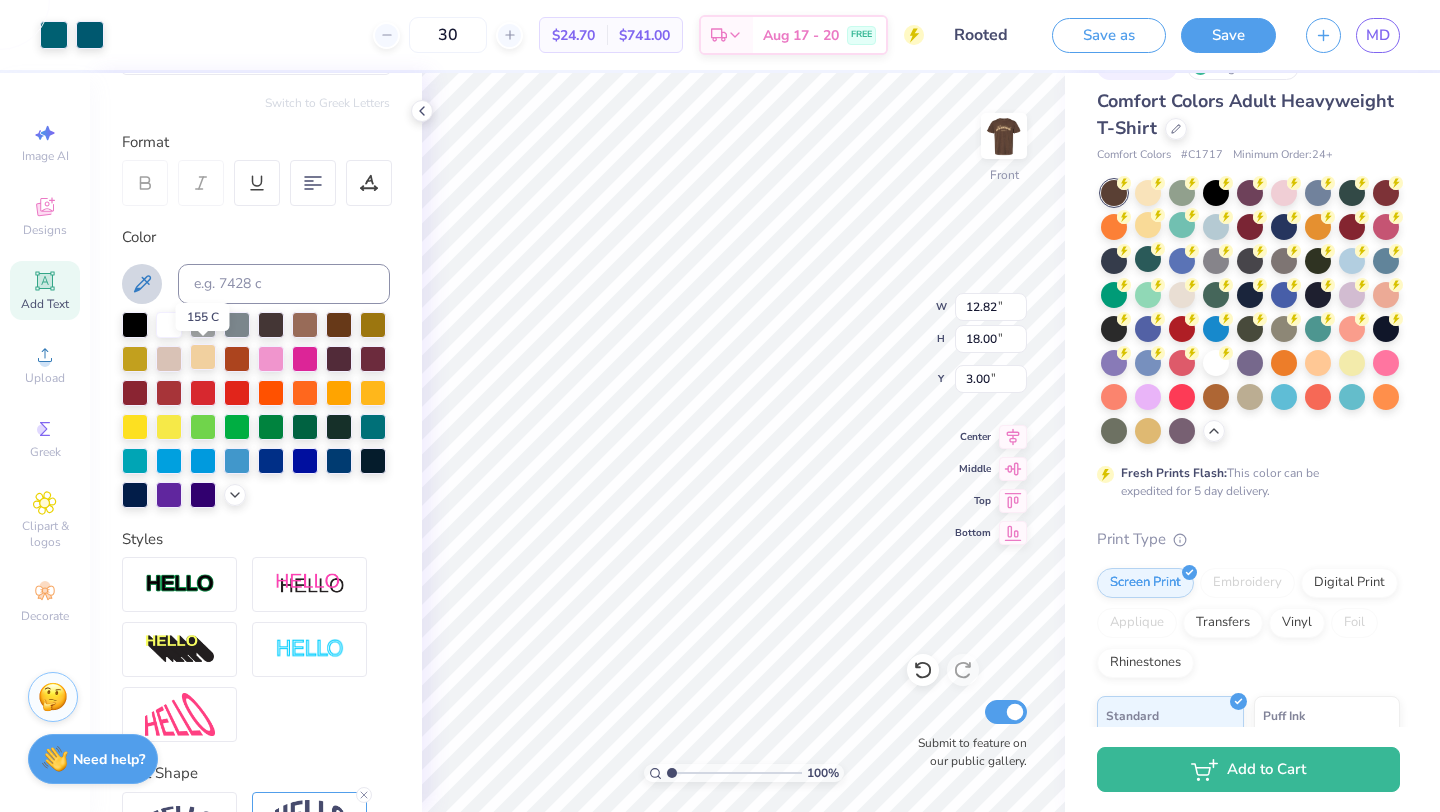 click at bounding box center (203, 357) 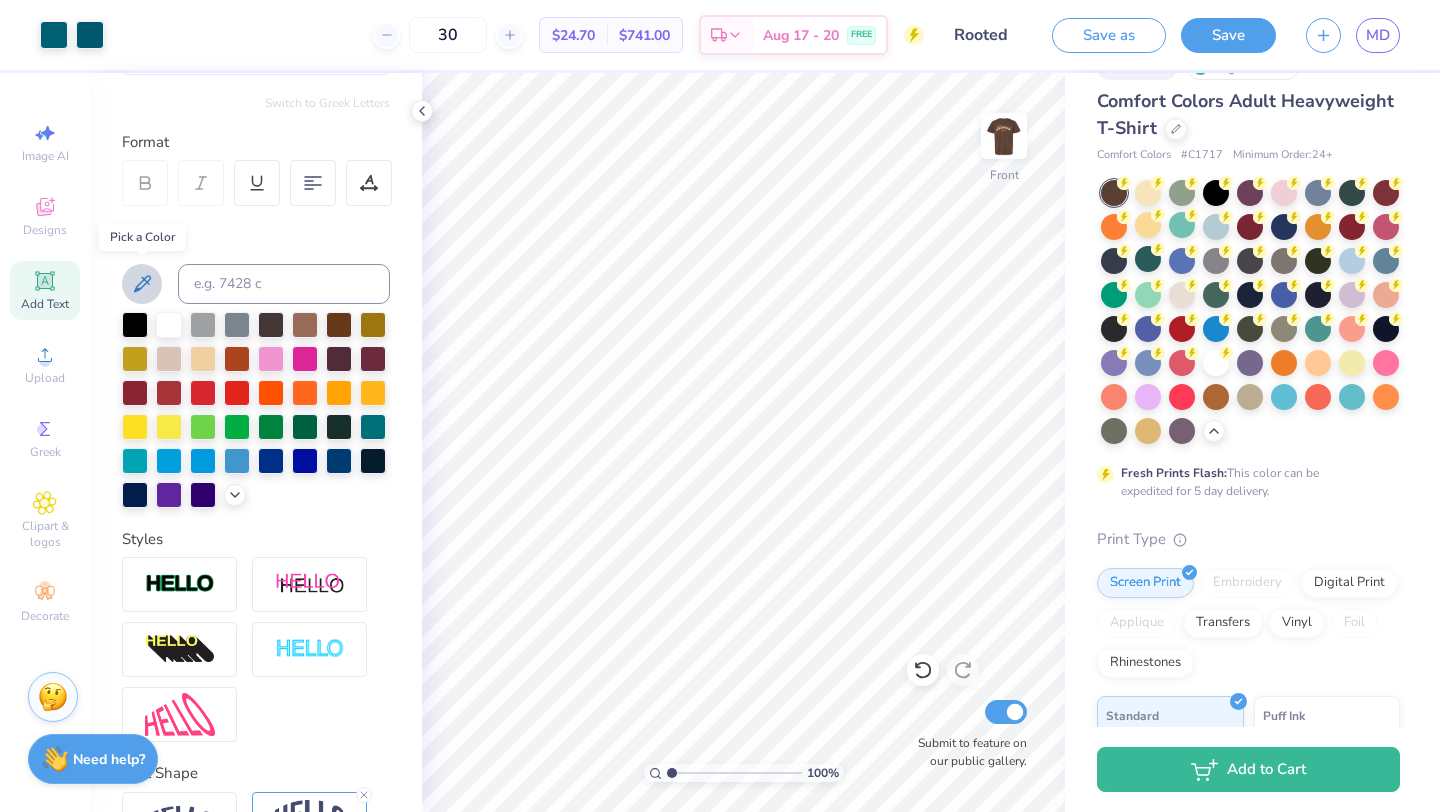 click 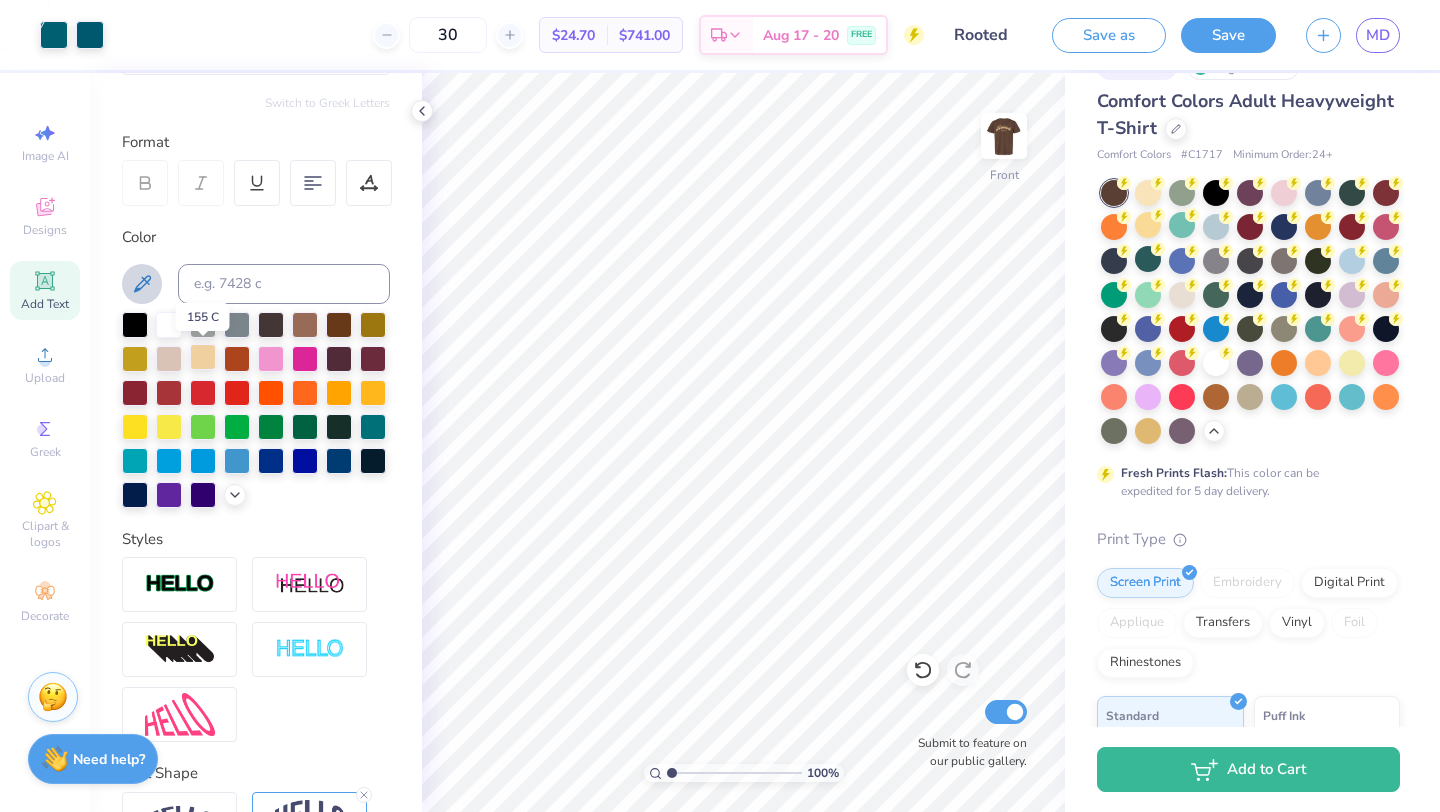 click at bounding box center (203, 357) 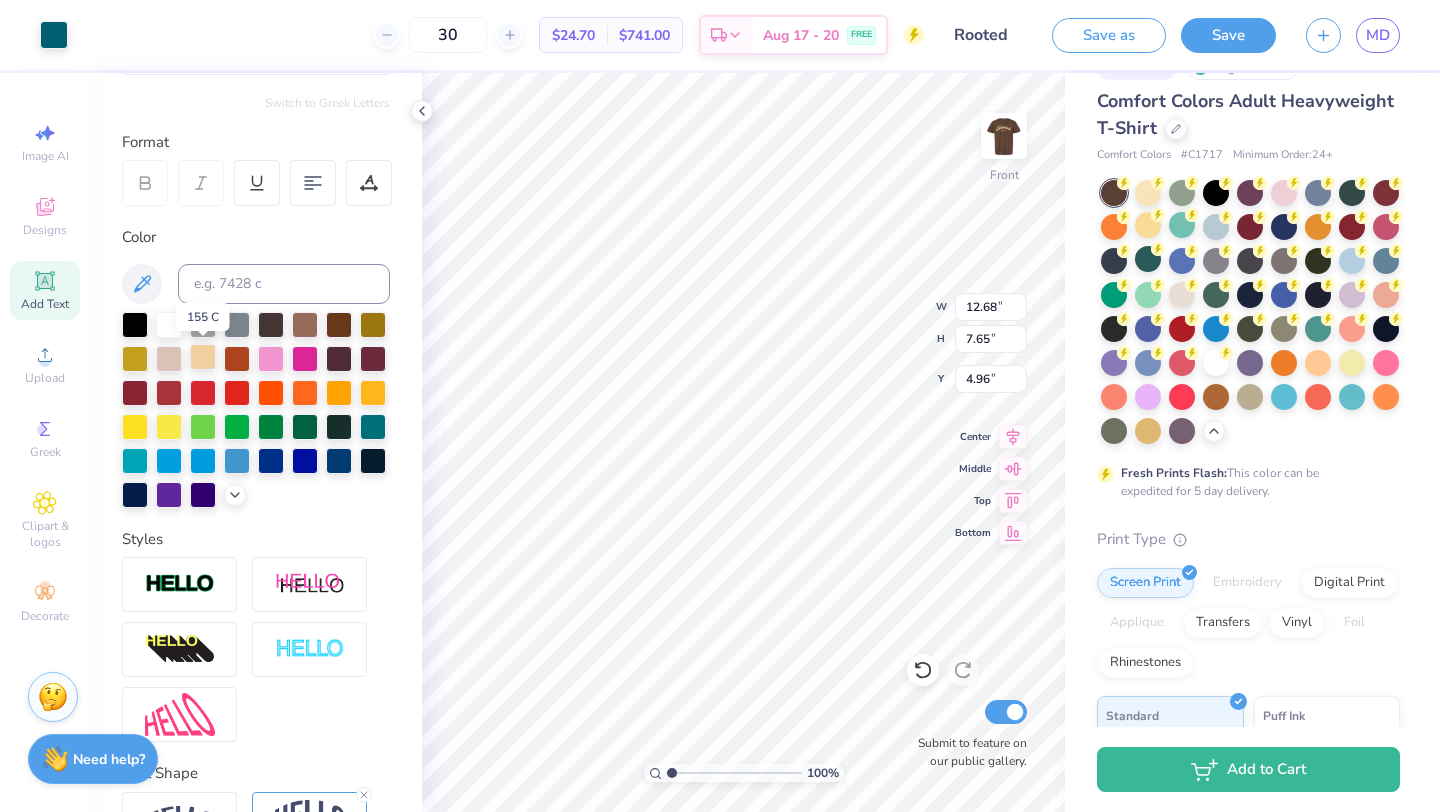 click at bounding box center (203, 357) 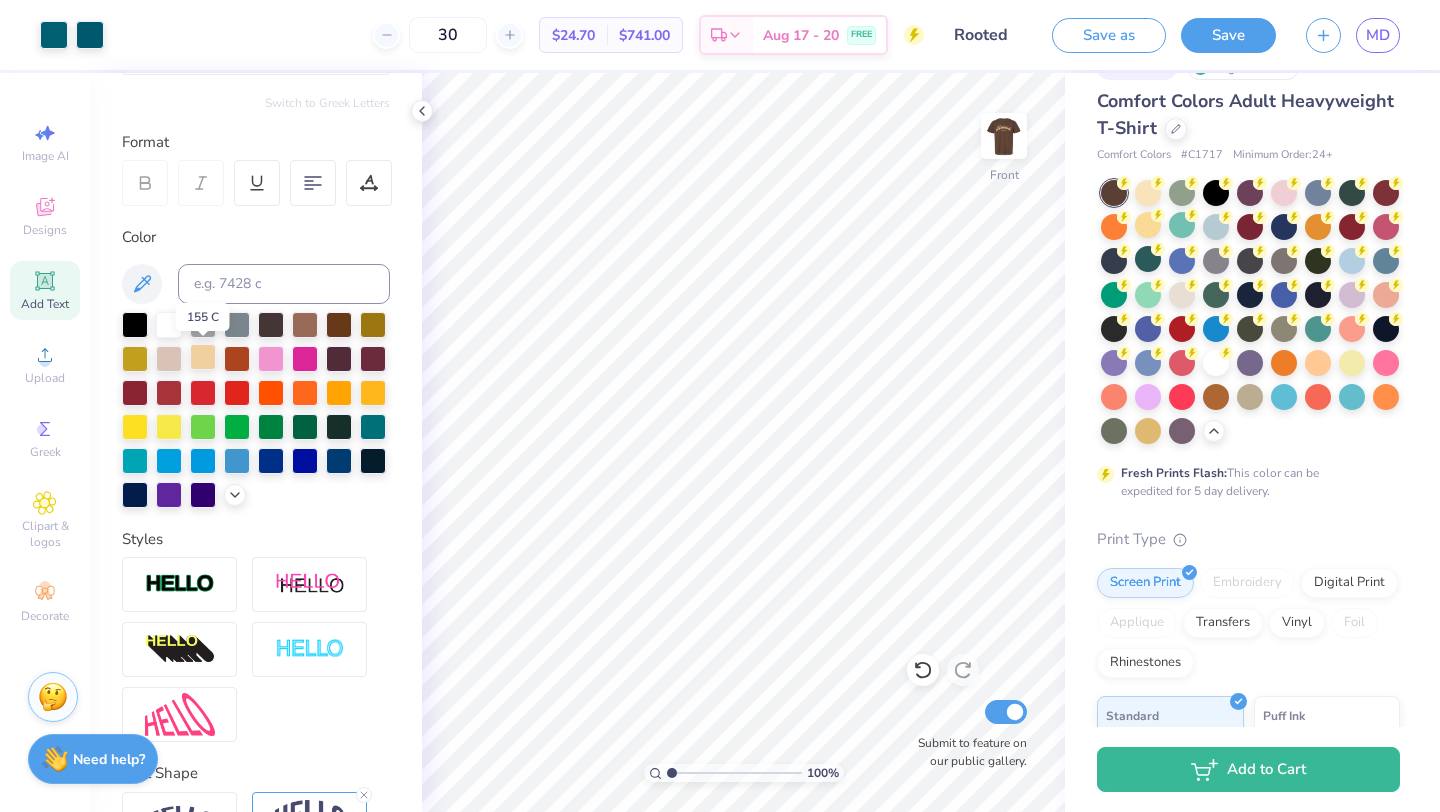 click at bounding box center [203, 357] 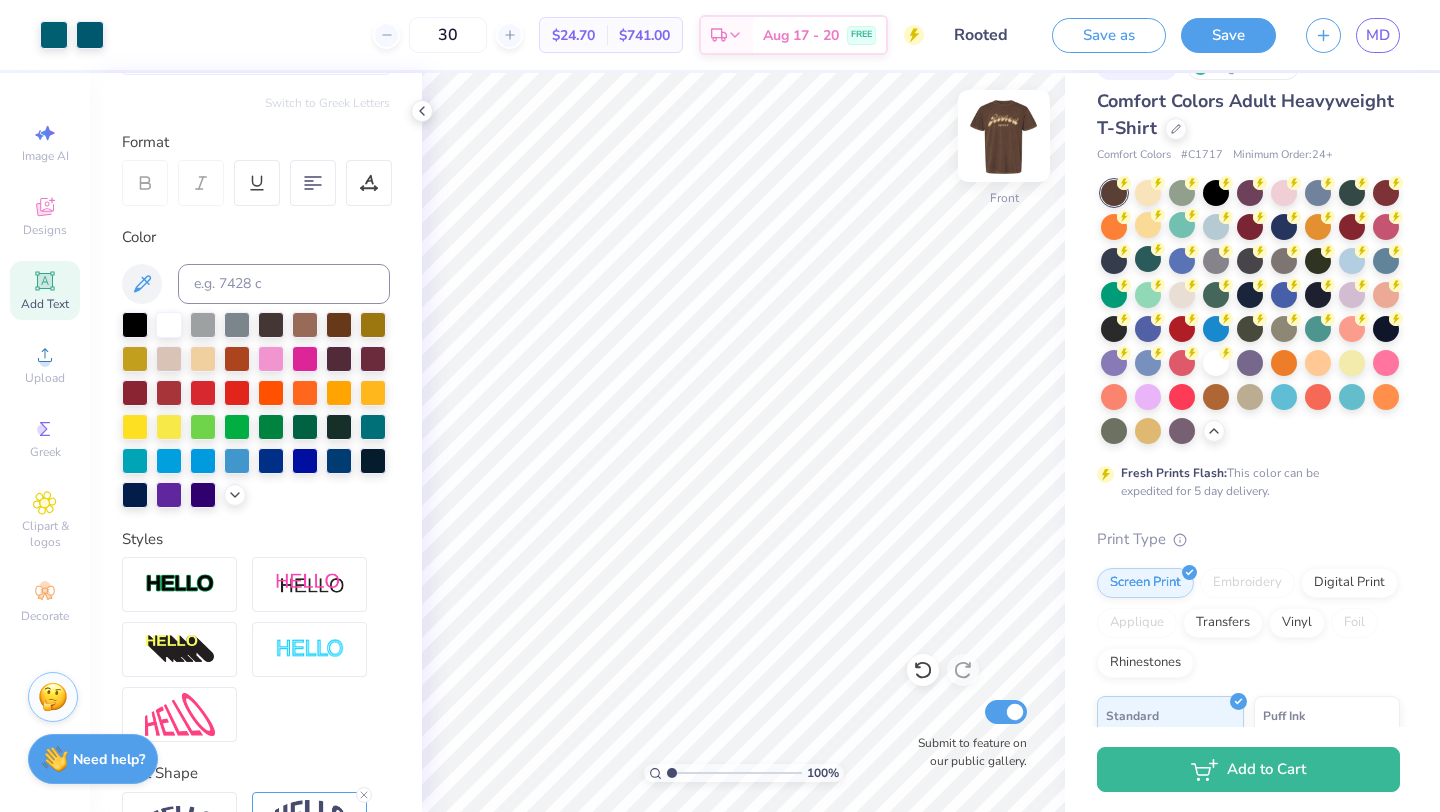 click at bounding box center (1004, 136) 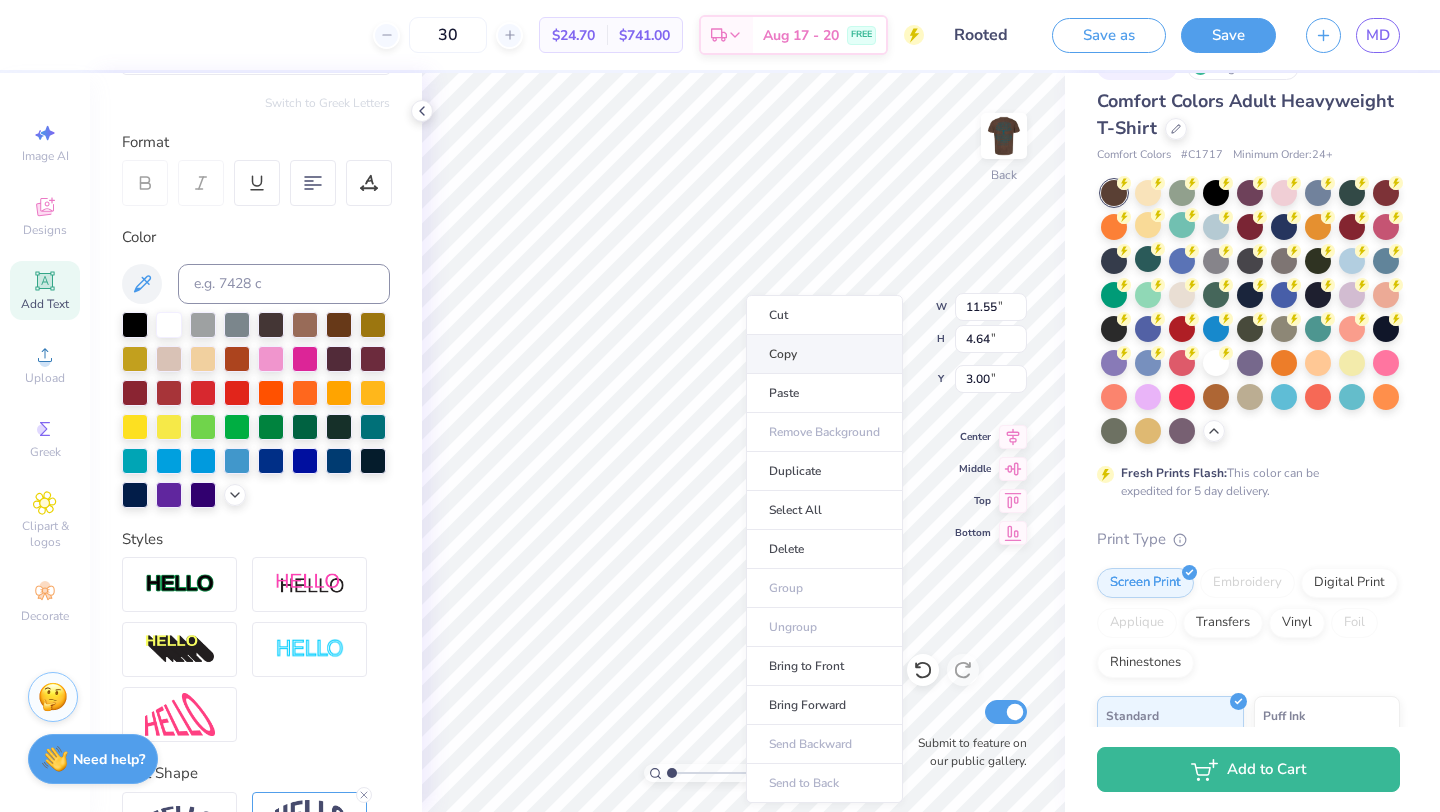 click on "Copy" at bounding box center (824, 354) 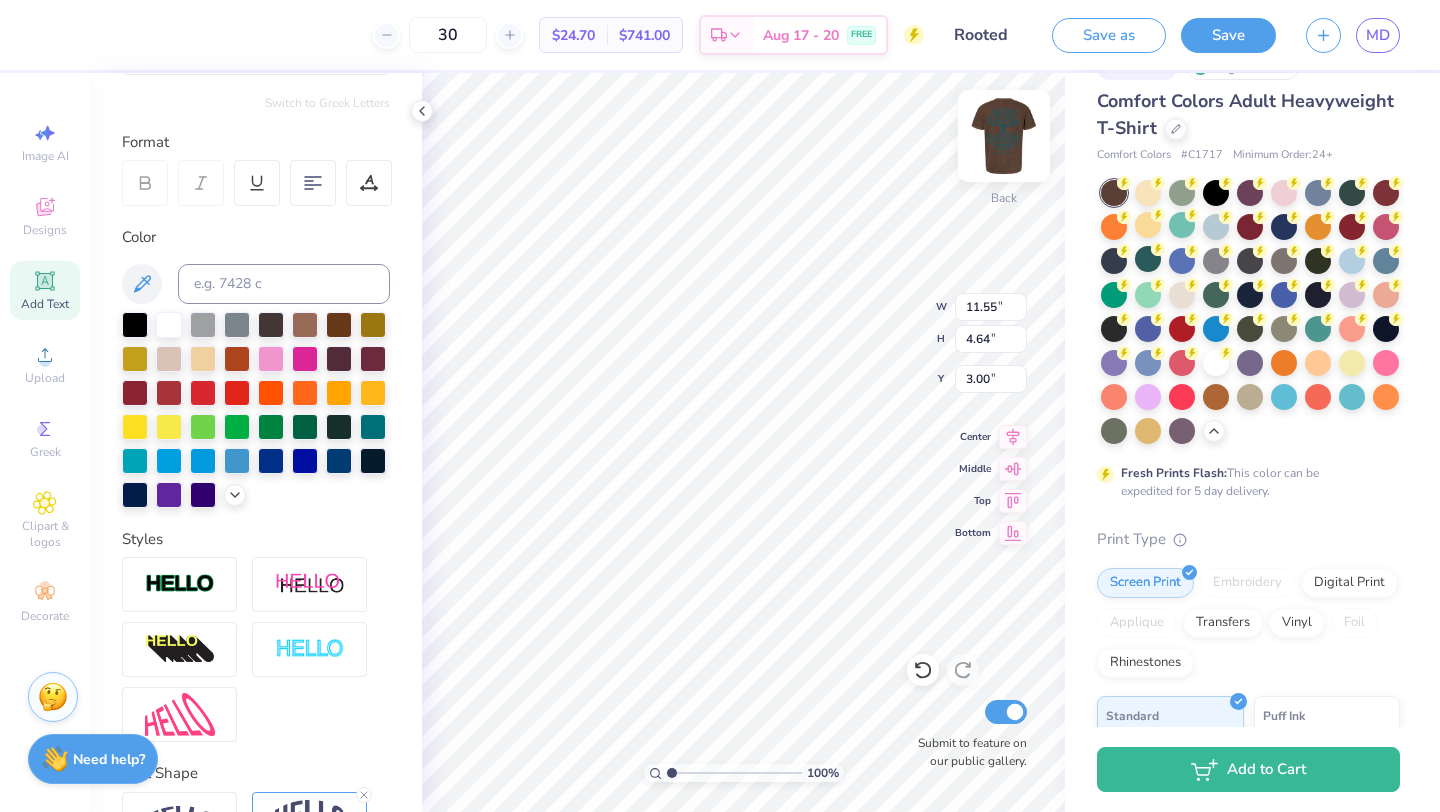 click at bounding box center [1004, 136] 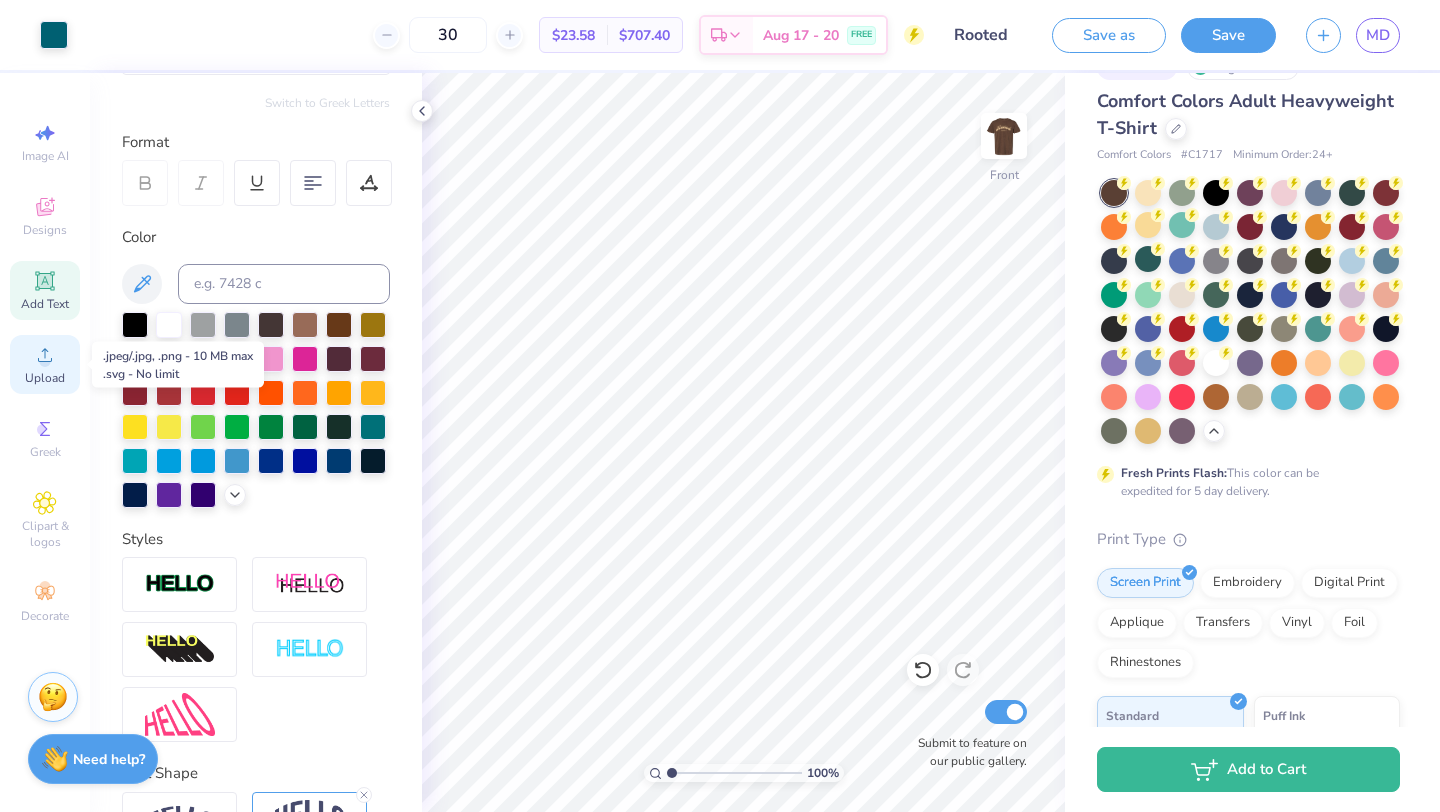 click 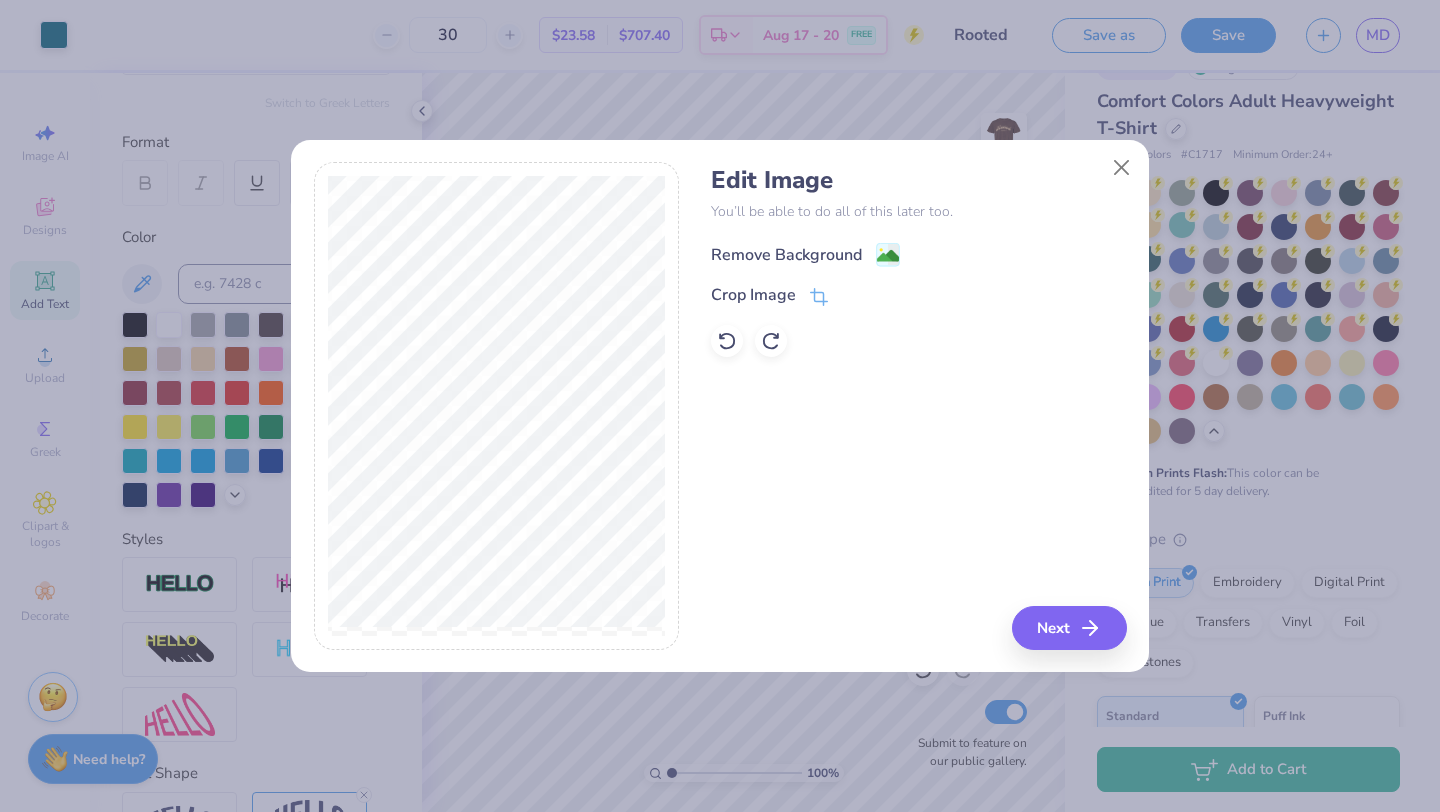 click on "Remove Background" at bounding box center (786, 255) 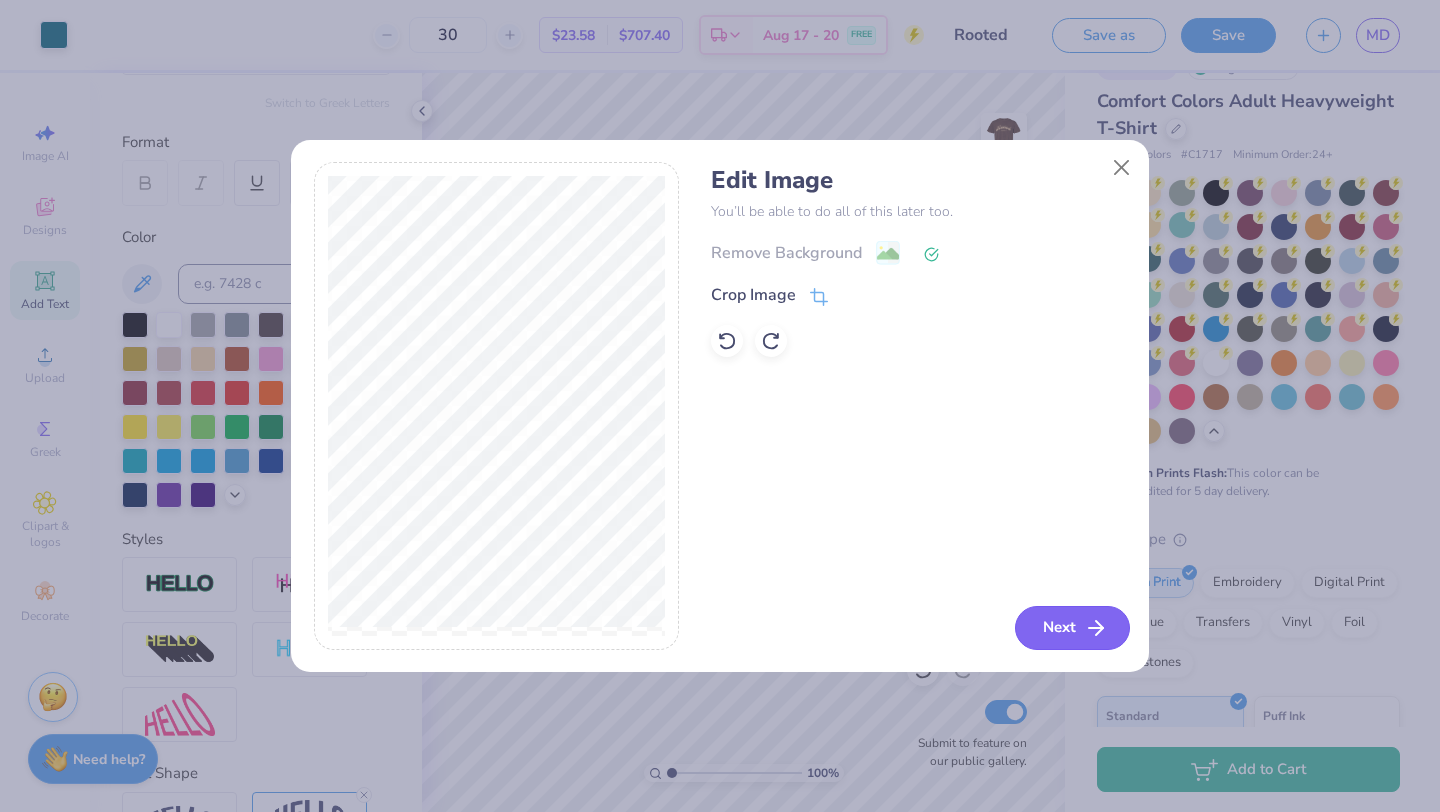 click on "Next" at bounding box center [1072, 628] 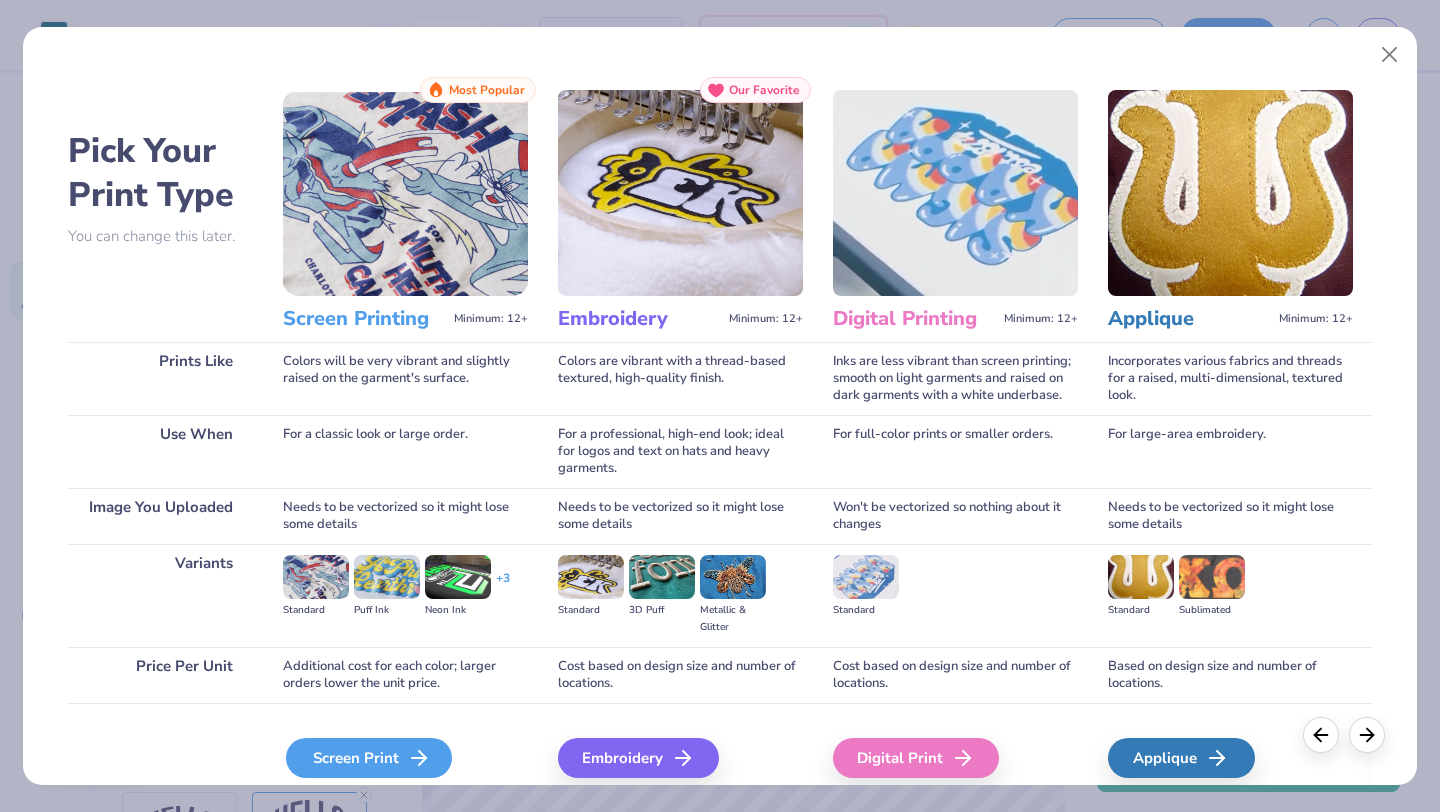 click on "Screen Print" at bounding box center [369, 758] 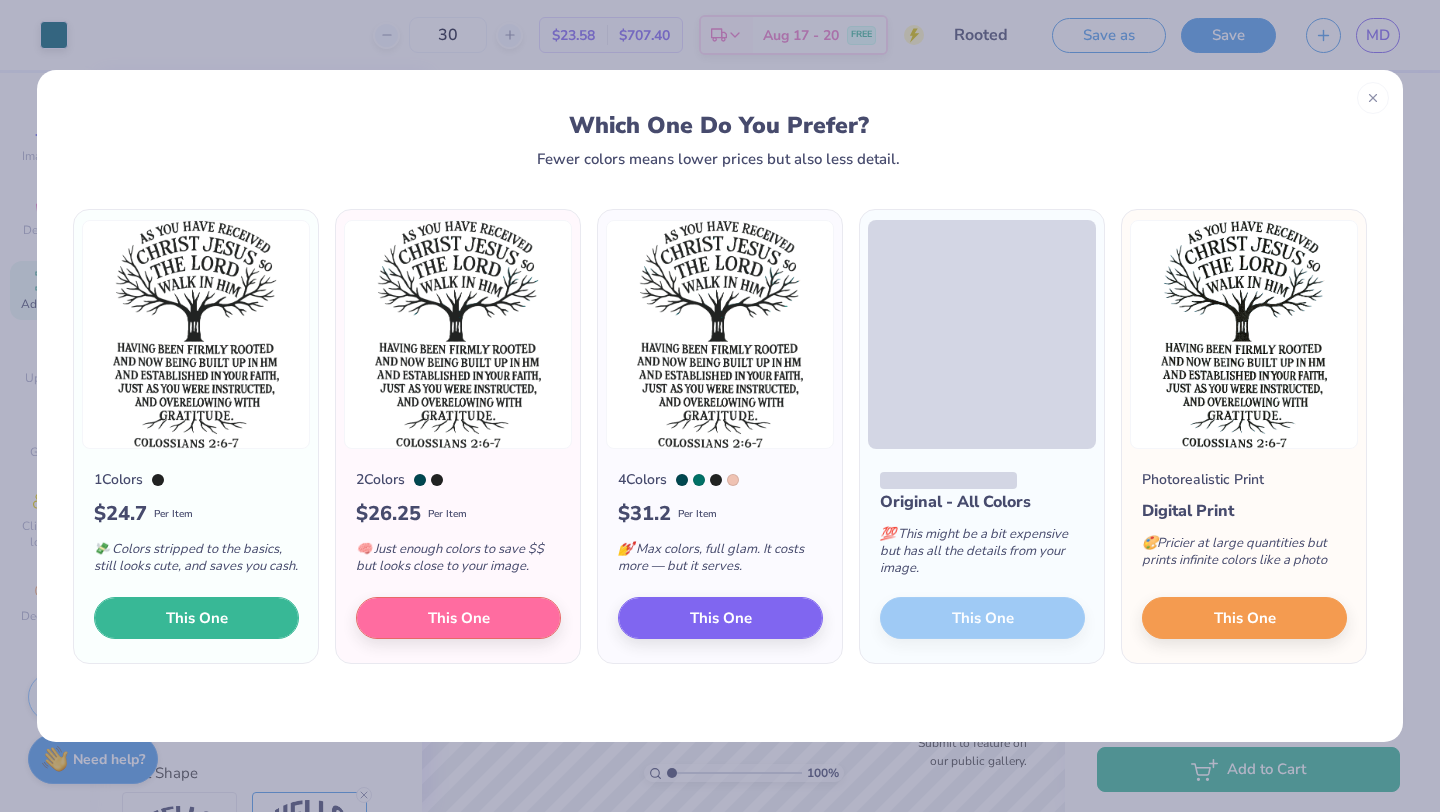 click on "This One" at bounding box center [197, 618] 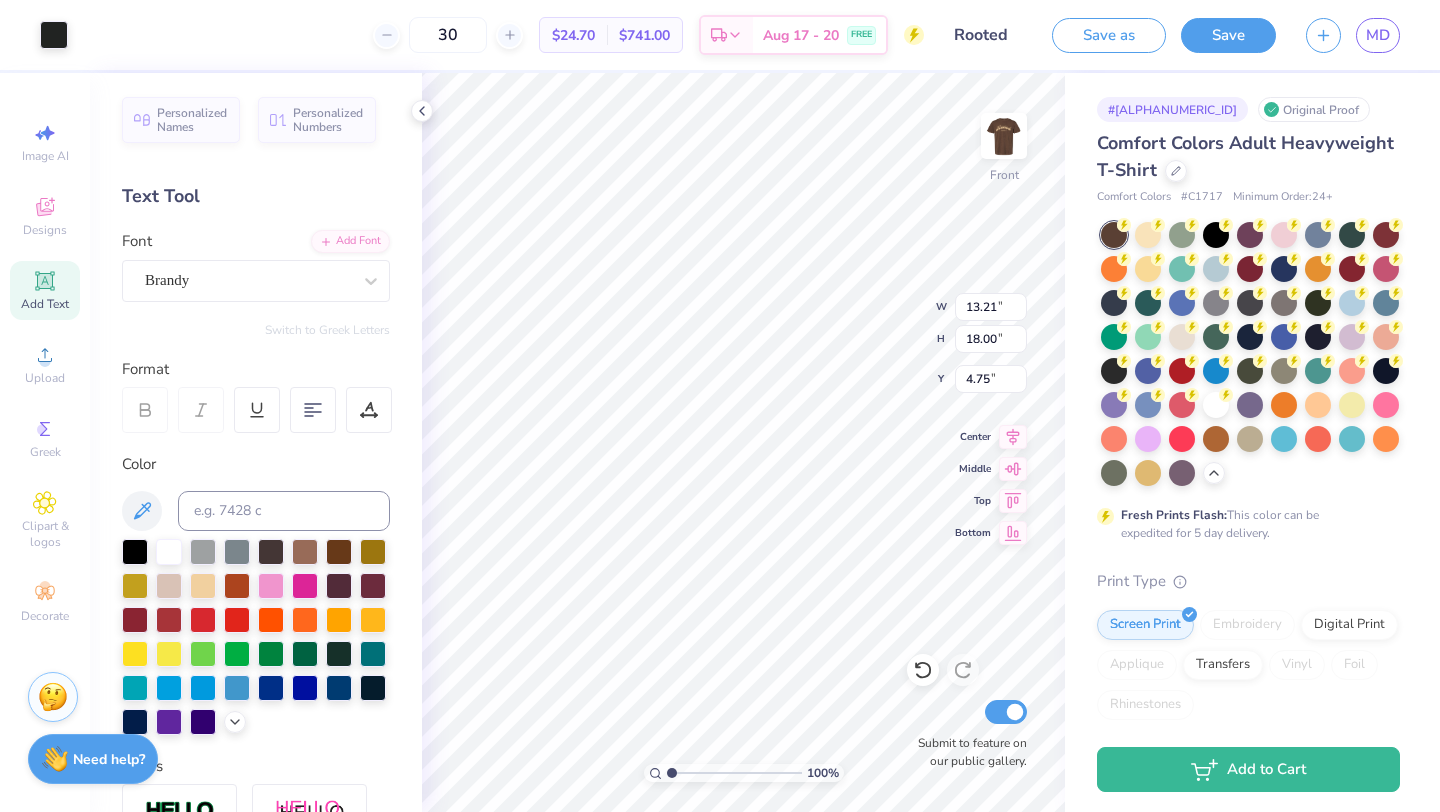 scroll, scrollTop: 0, scrollLeft: 0, axis: both 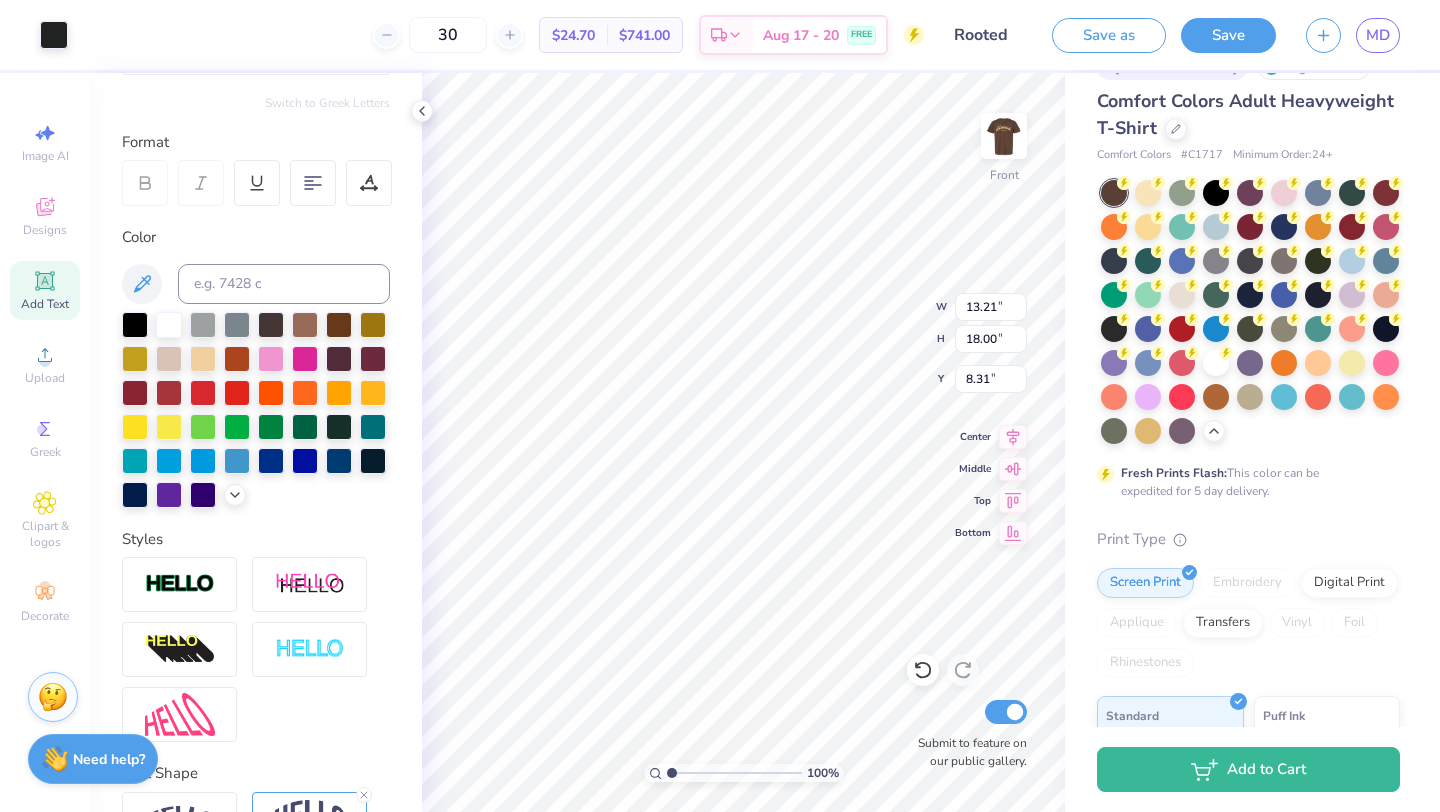 type on "8.31" 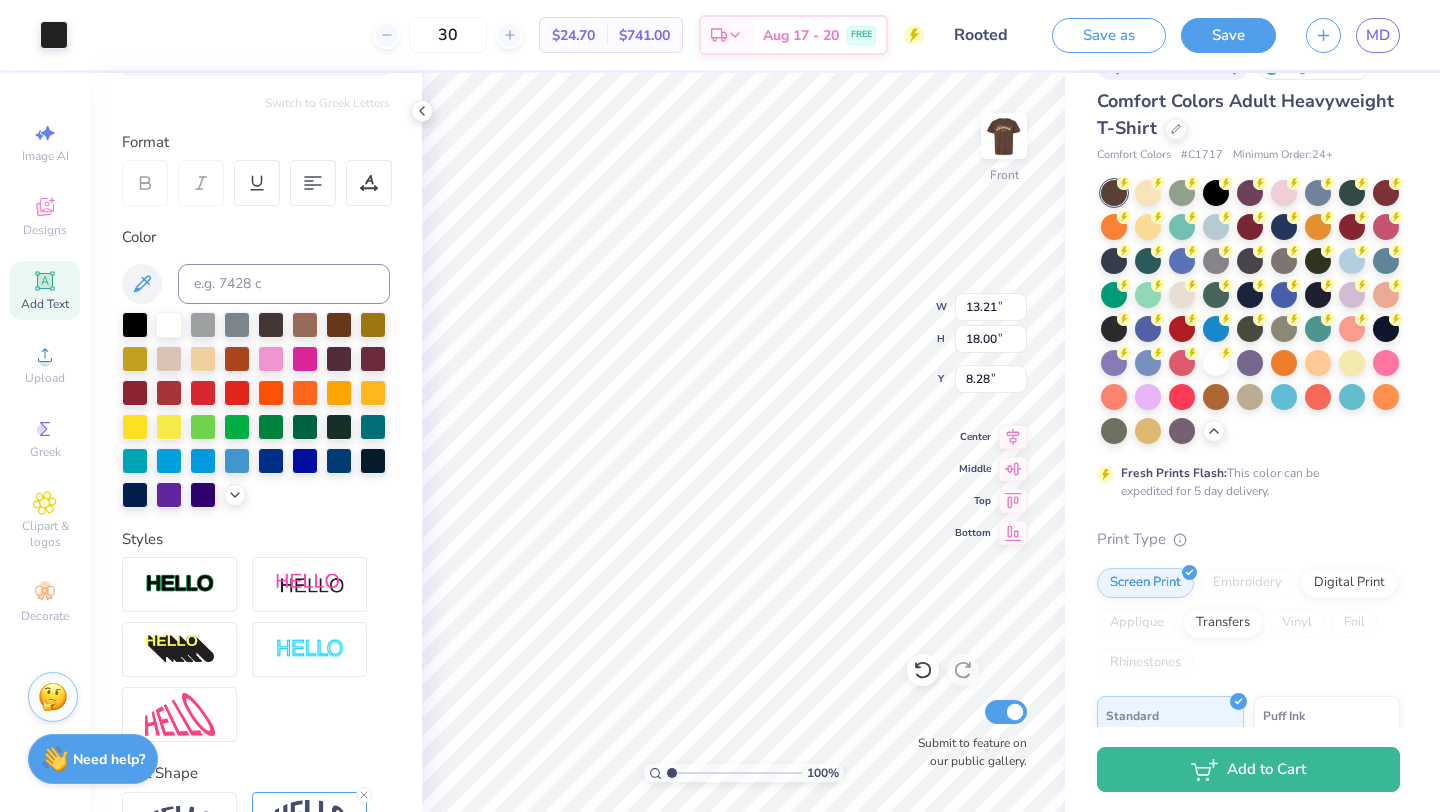 type on "8.28" 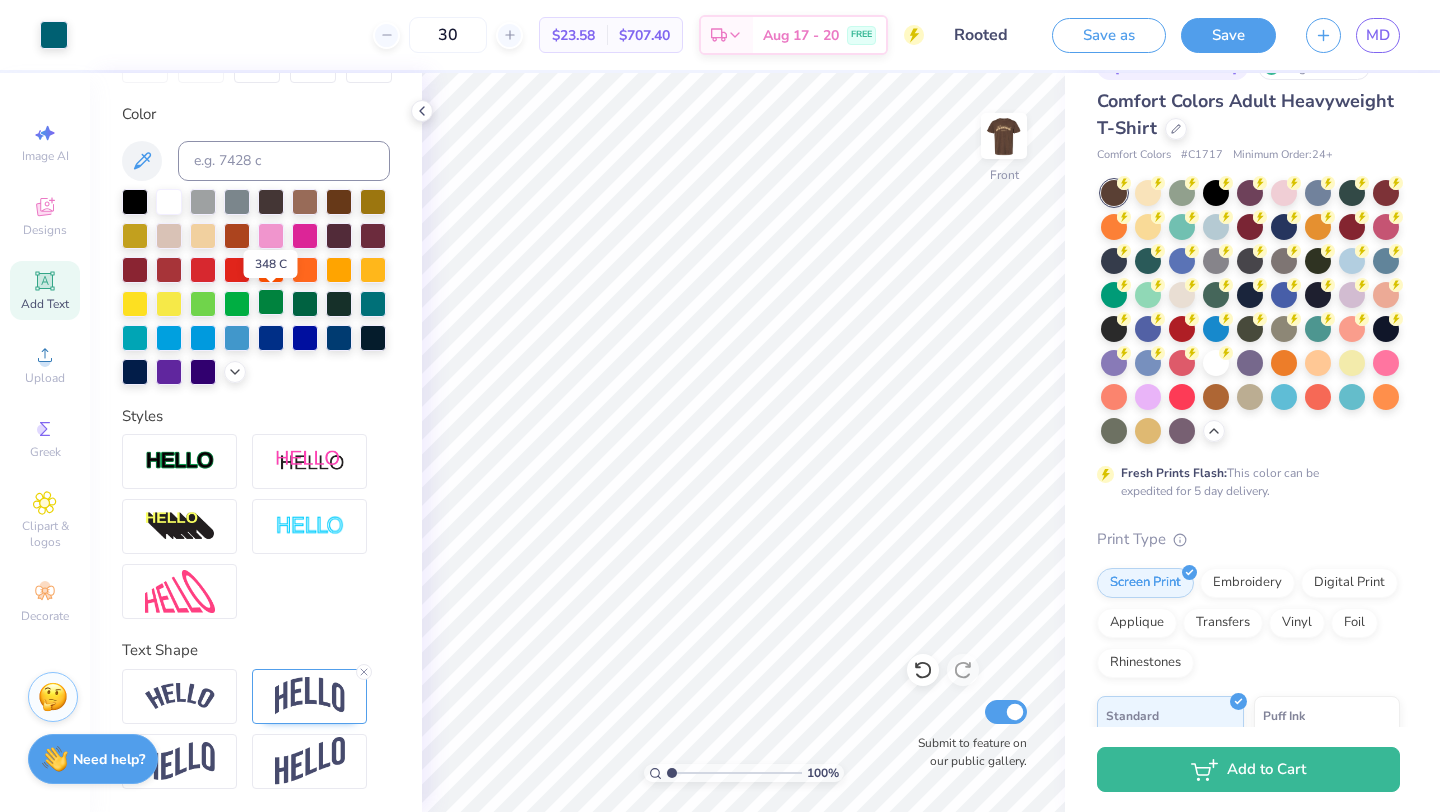 scroll, scrollTop: 0, scrollLeft: 0, axis: both 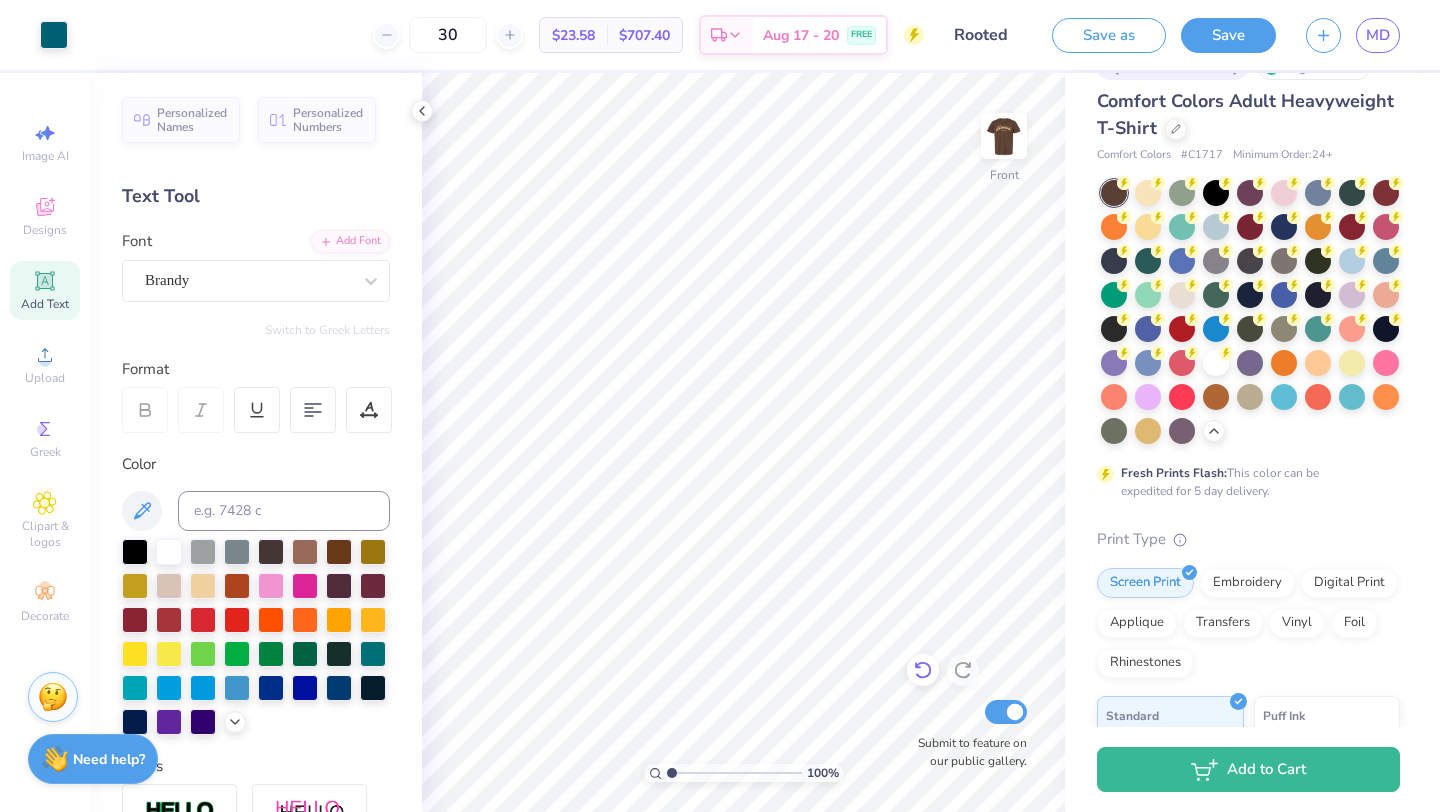 click 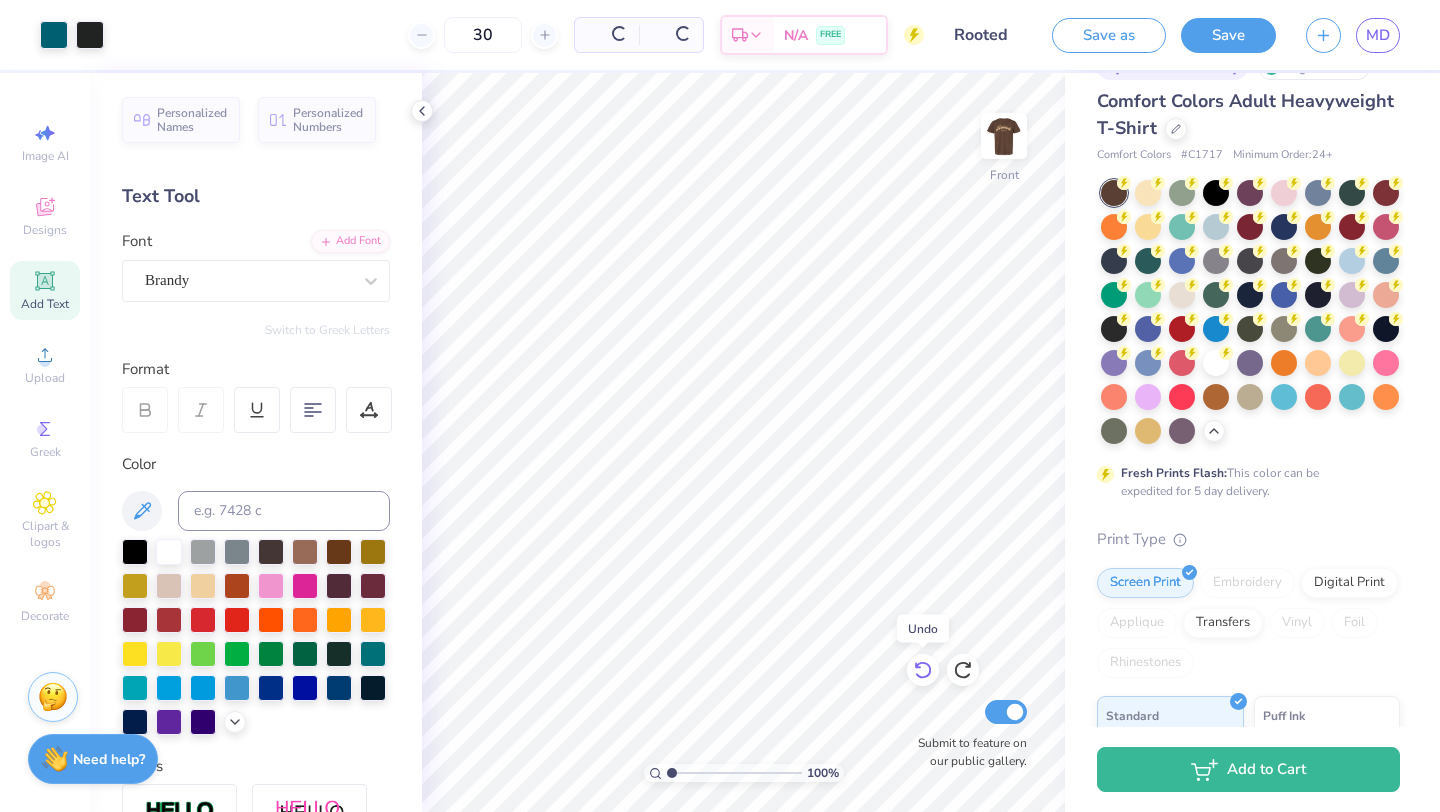 click 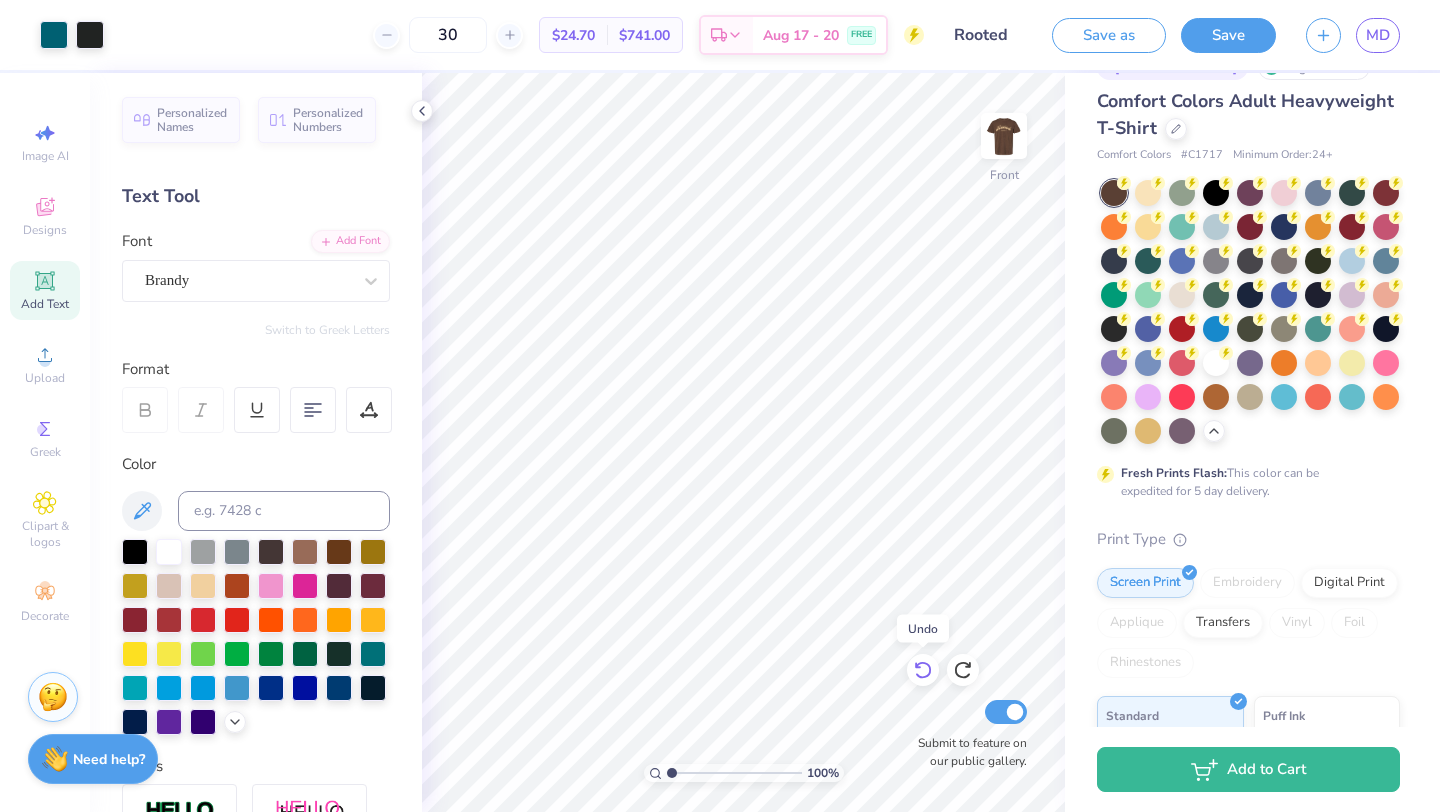 click 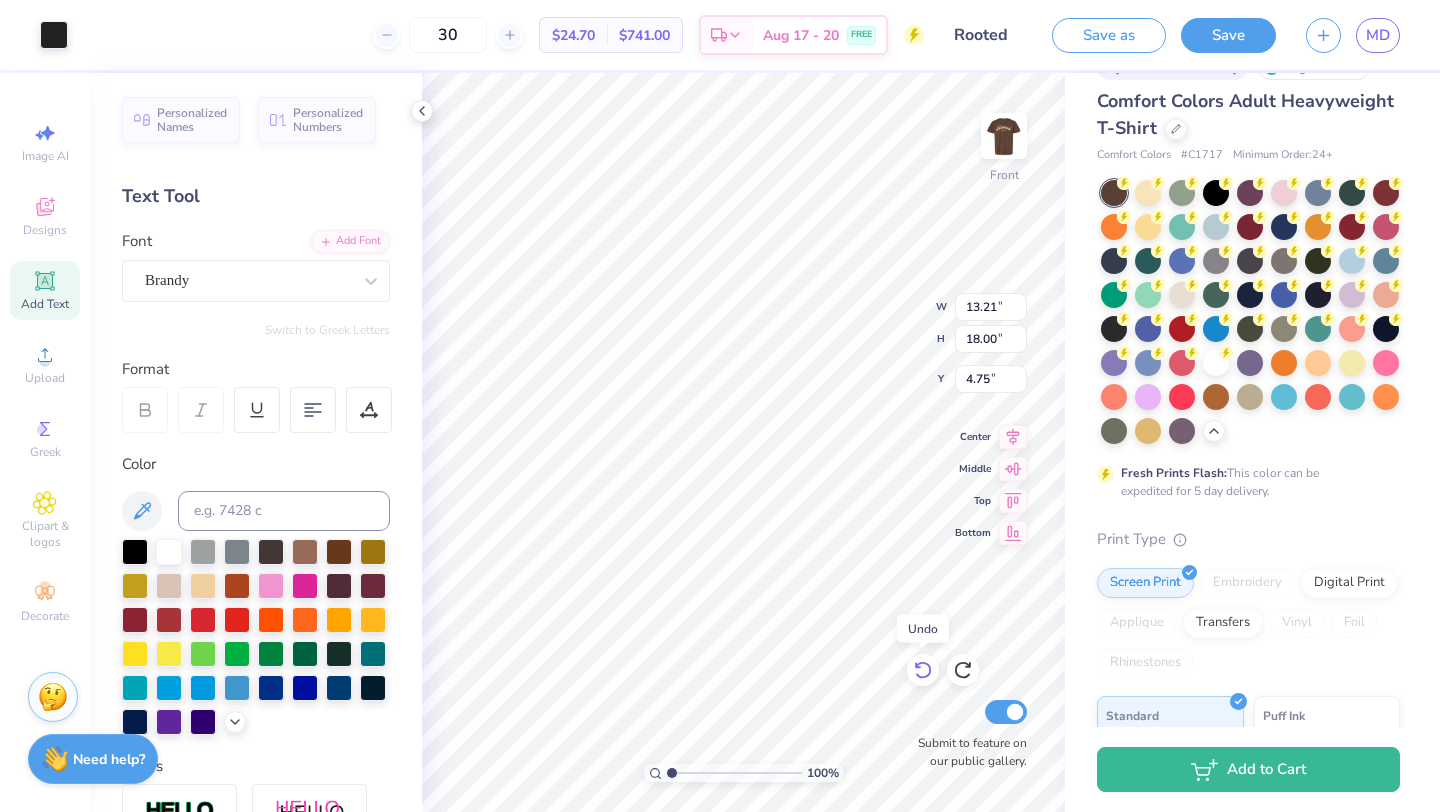 click 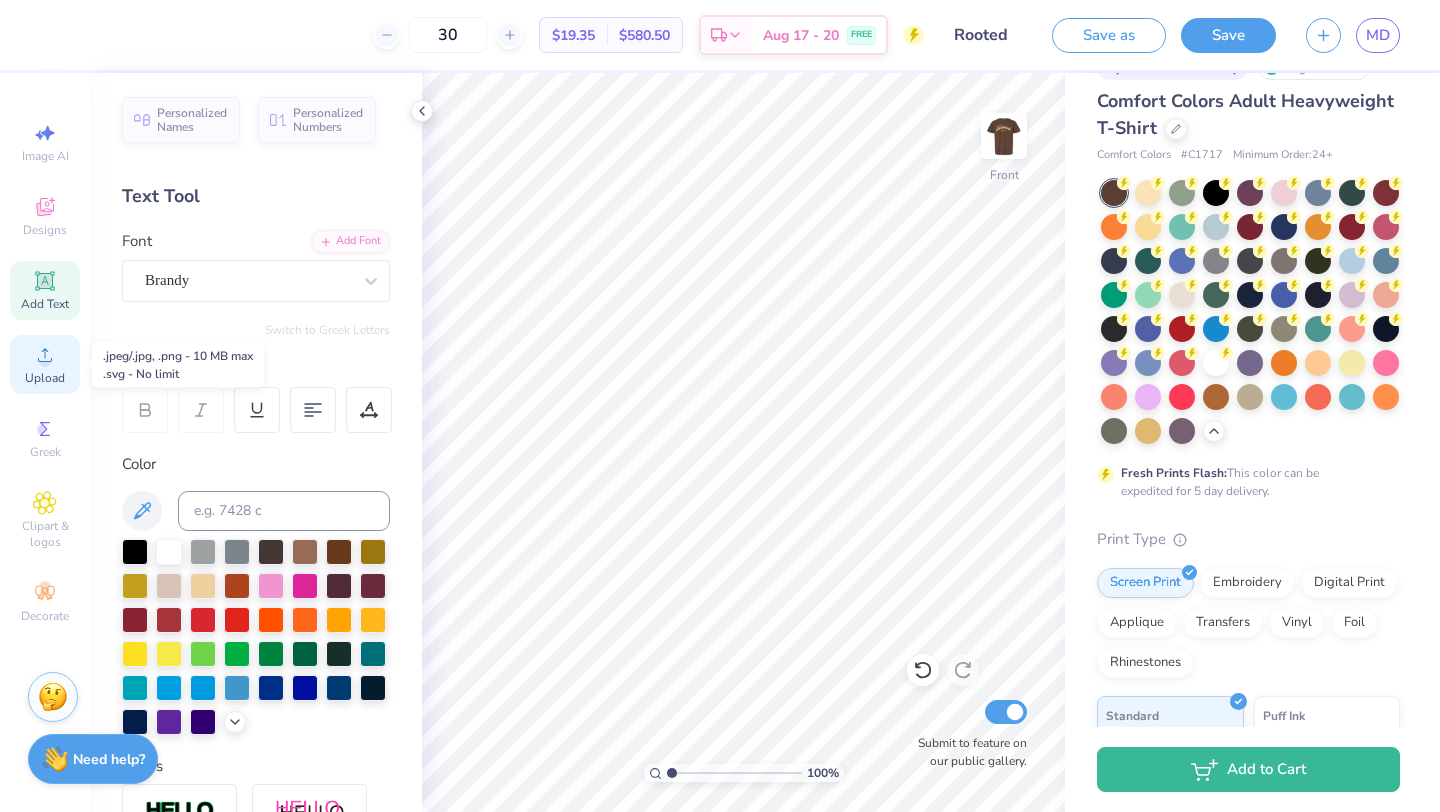 click 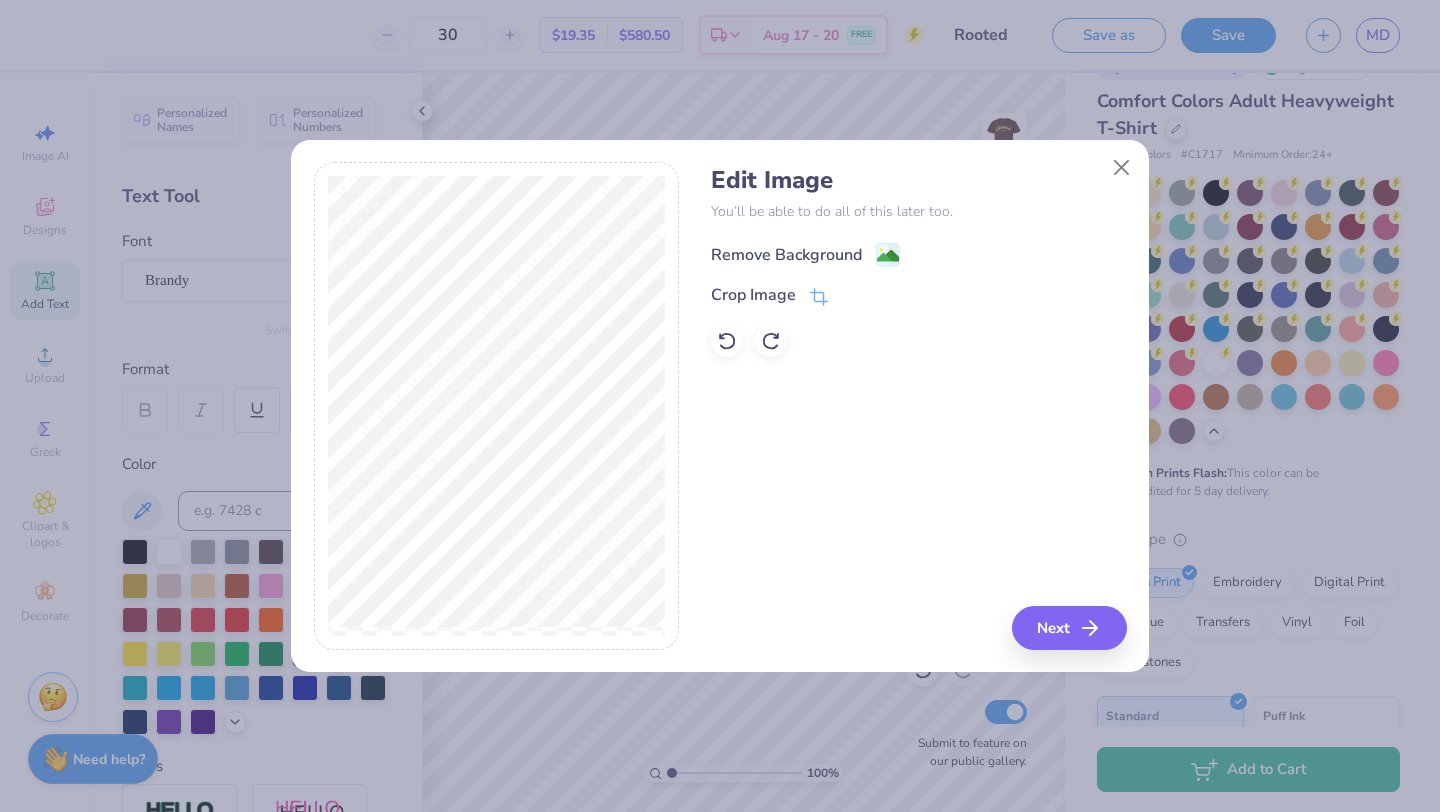 click 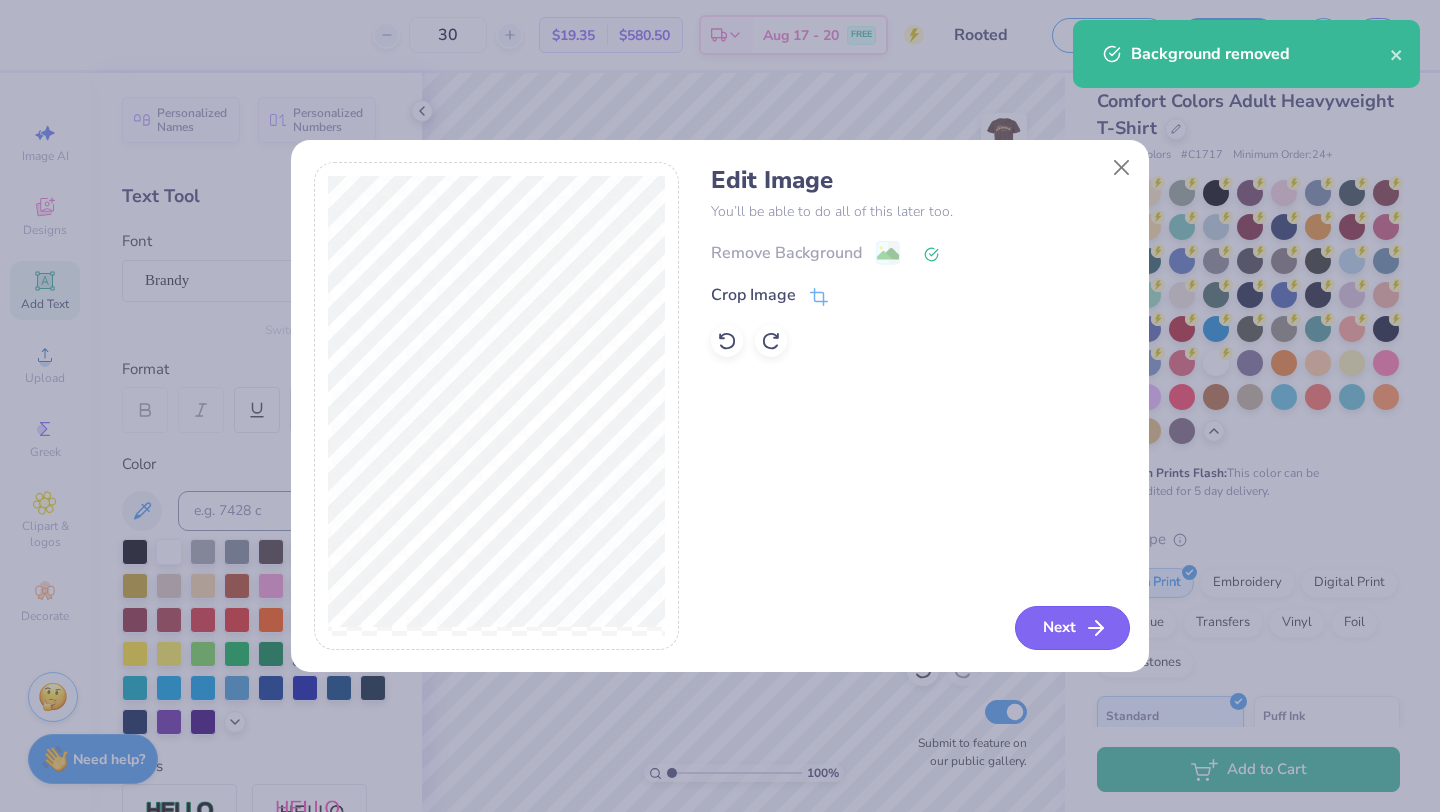 click on "Next" at bounding box center [1072, 628] 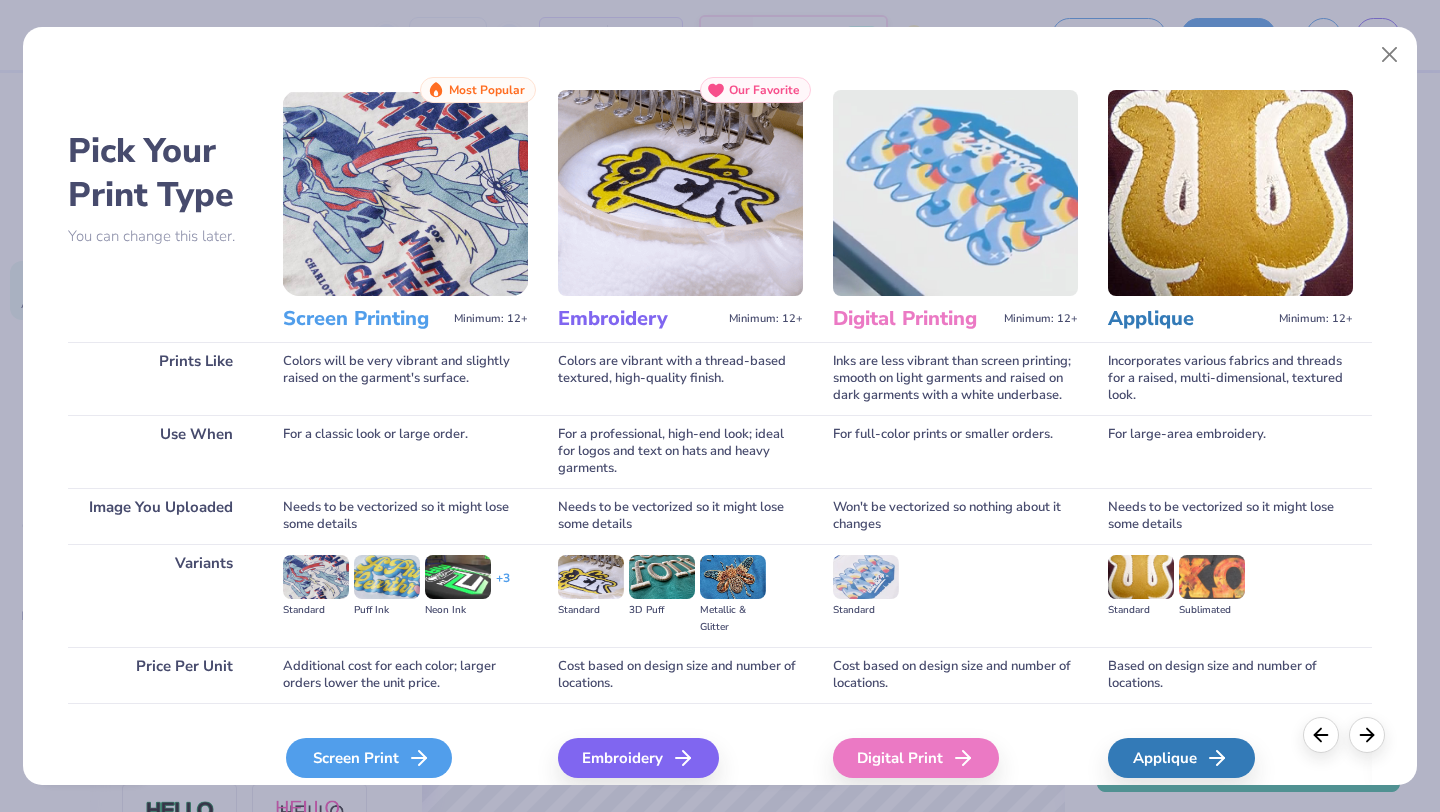 click on "Screen Print" at bounding box center (369, 758) 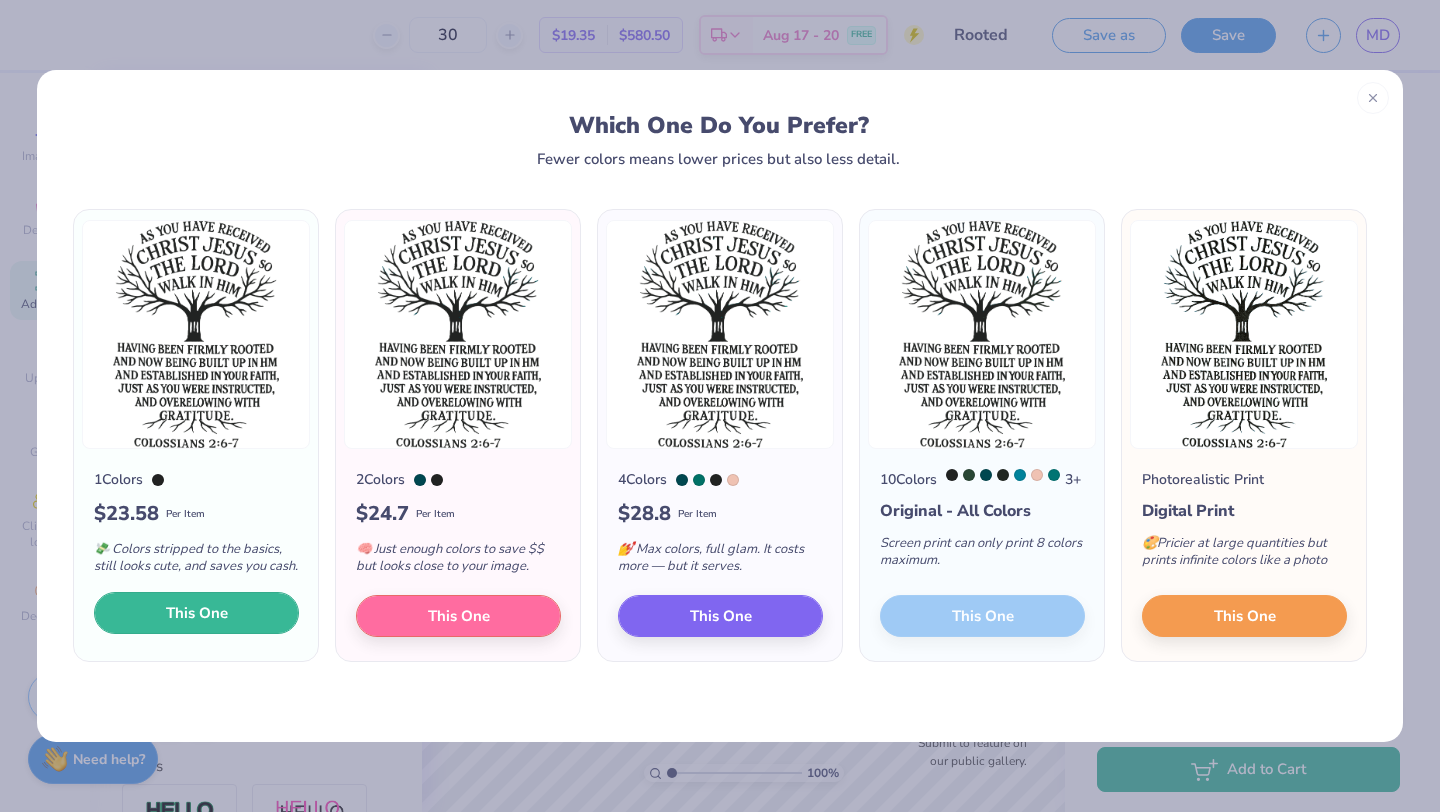 click on "This One" at bounding box center [196, 613] 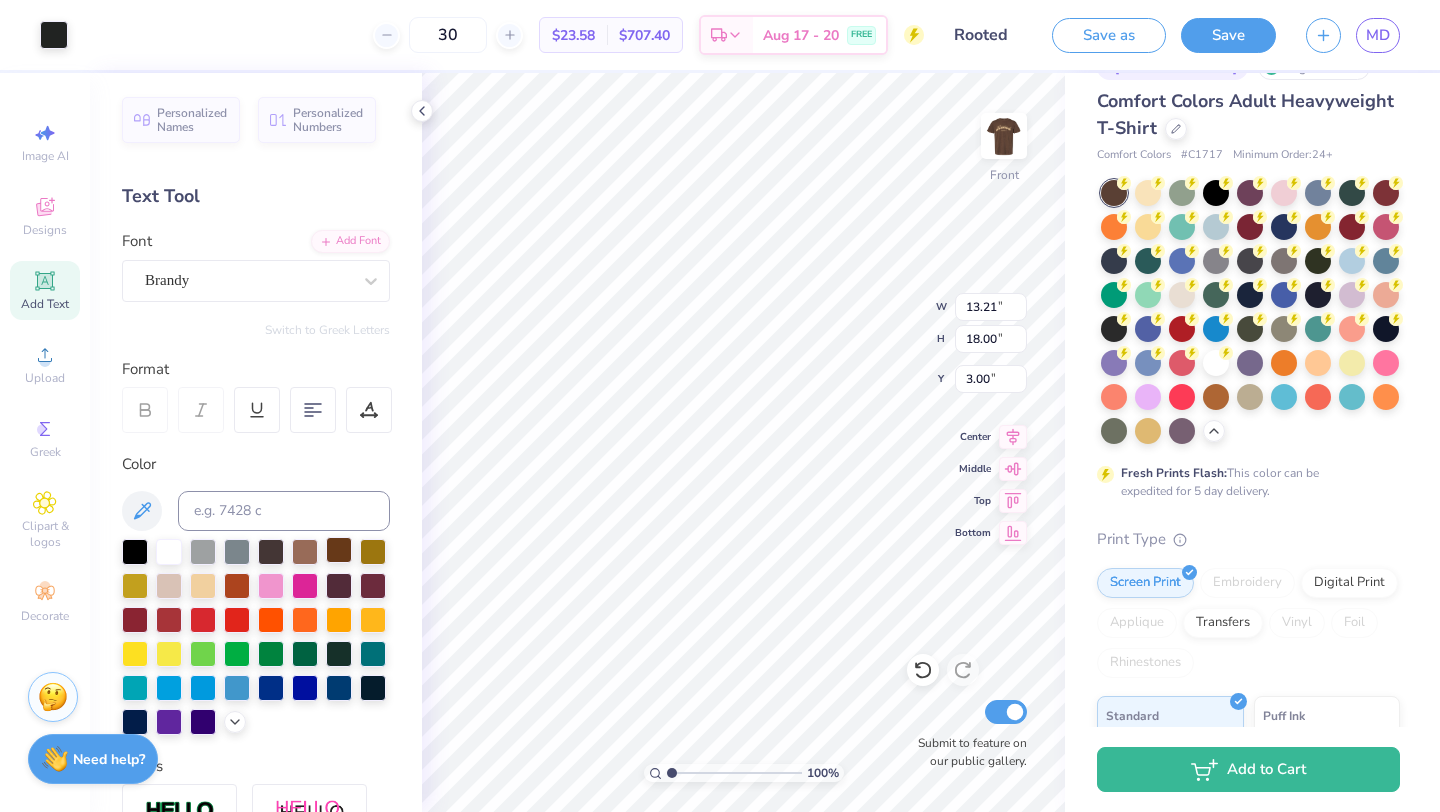 type on "3.00" 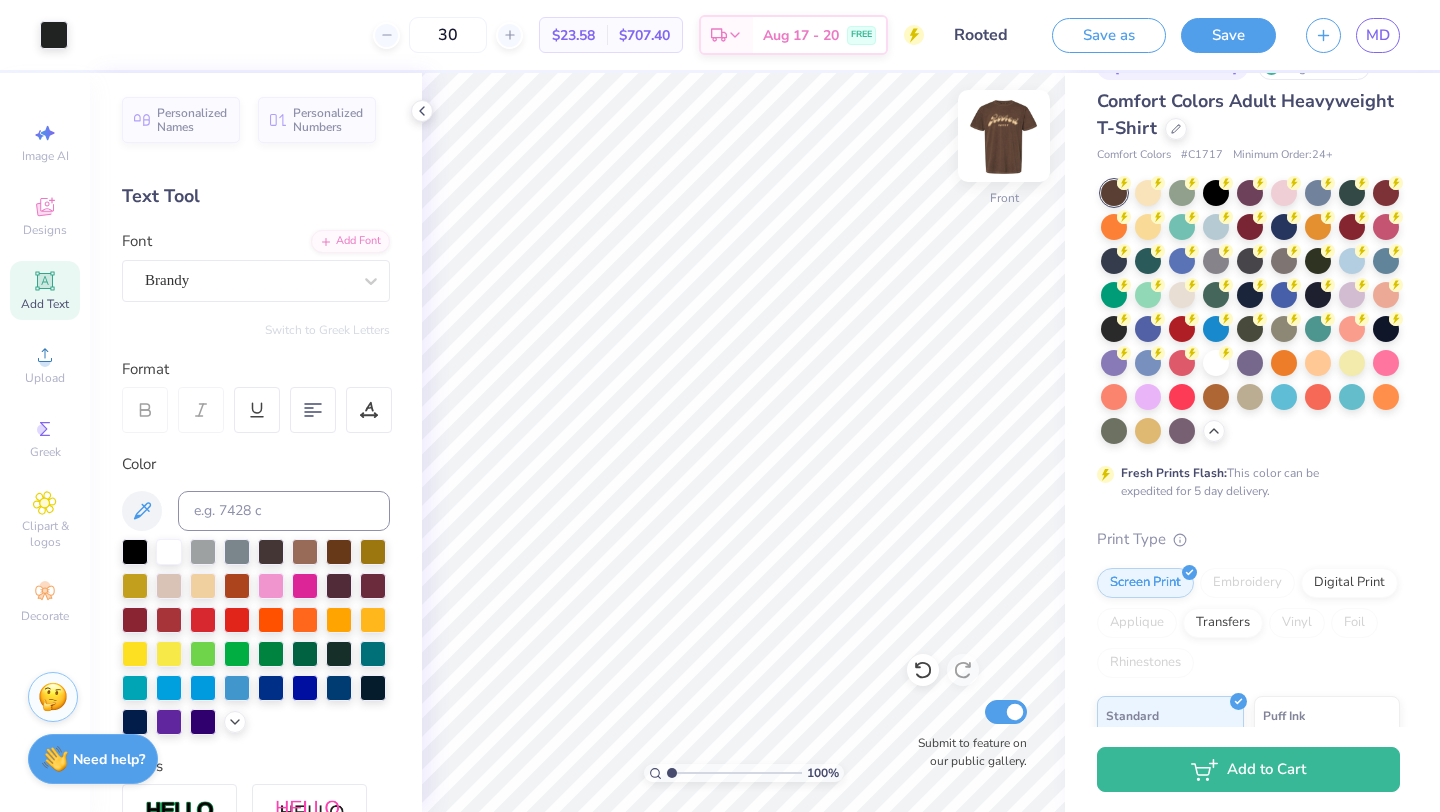 click at bounding box center (1004, 136) 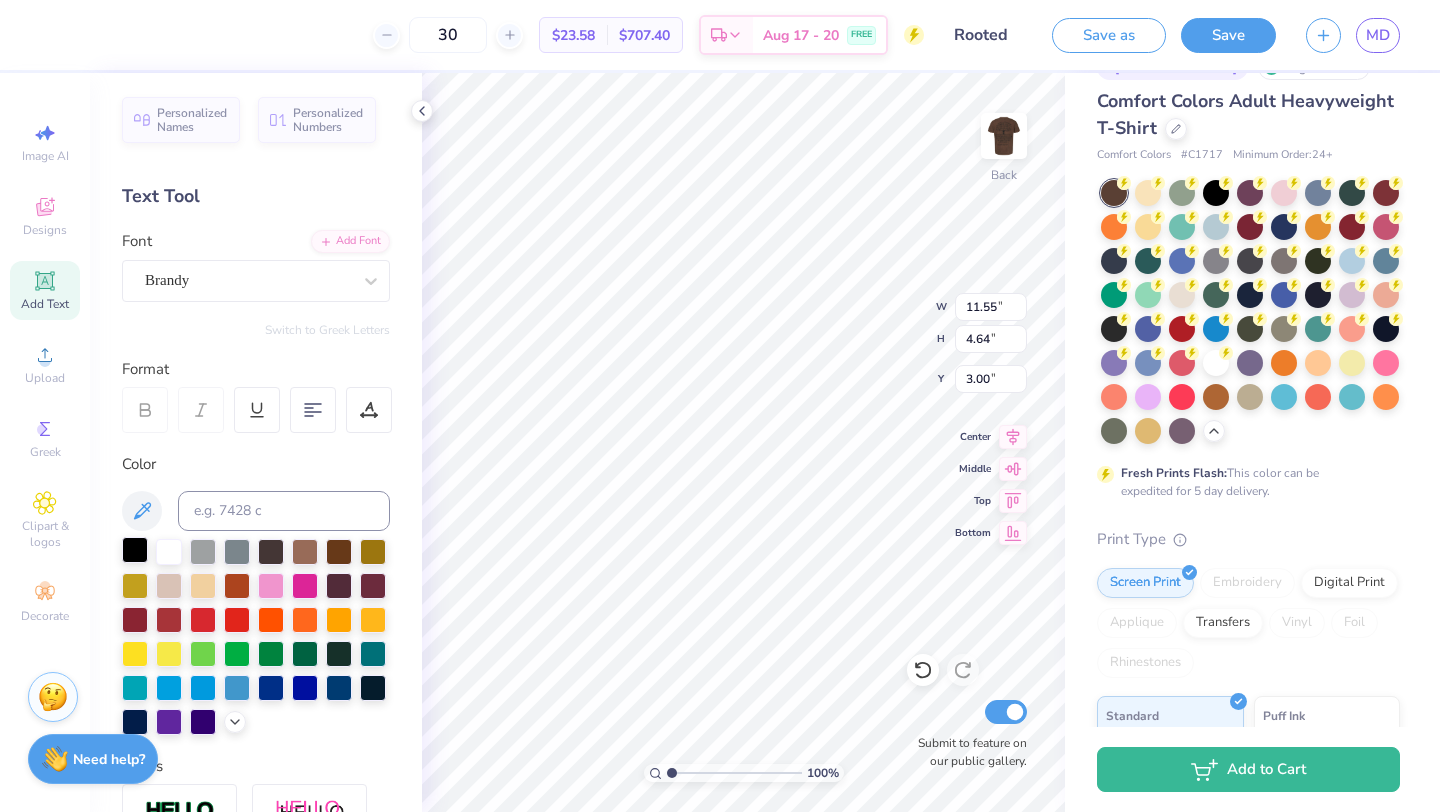 click at bounding box center [135, 550] 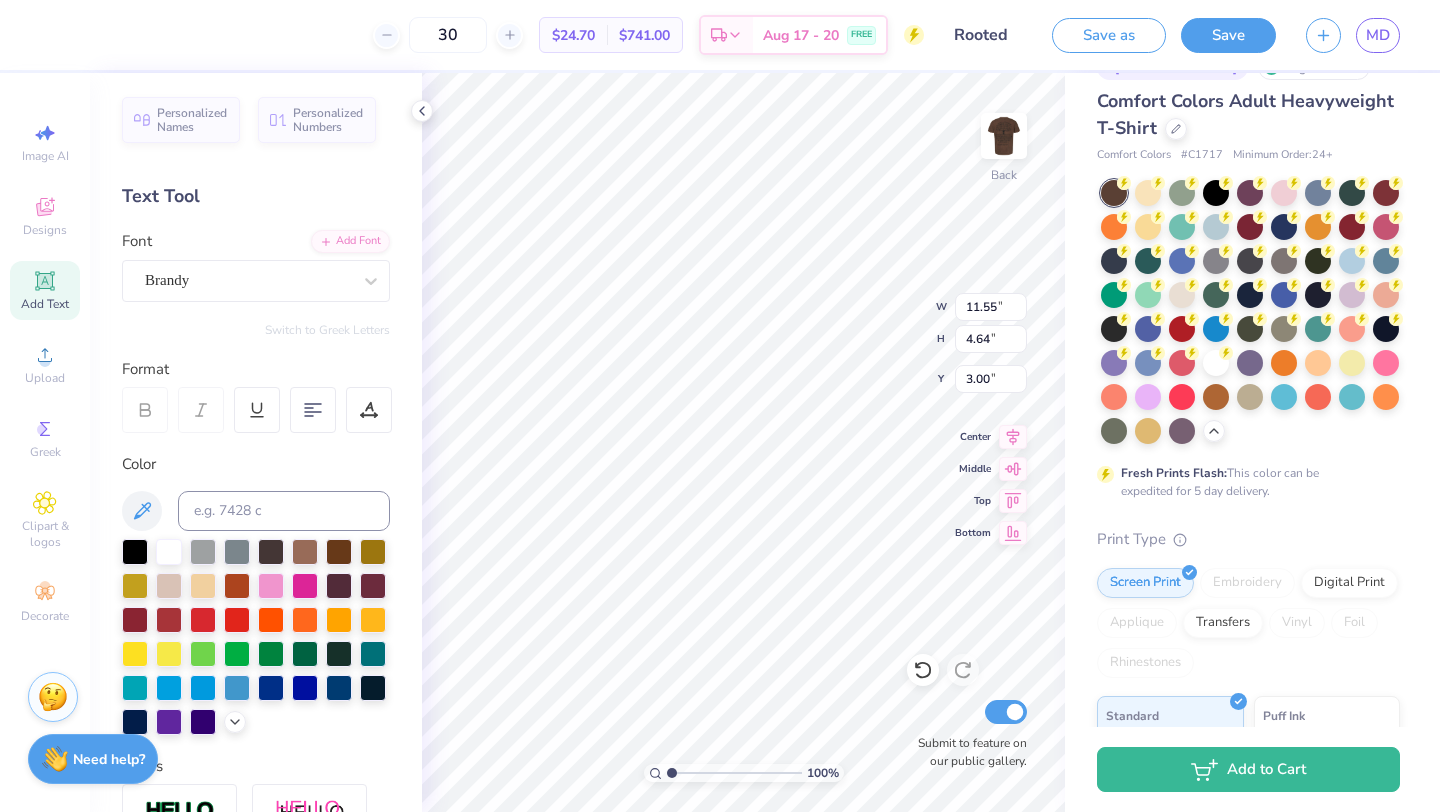 type on "3.79" 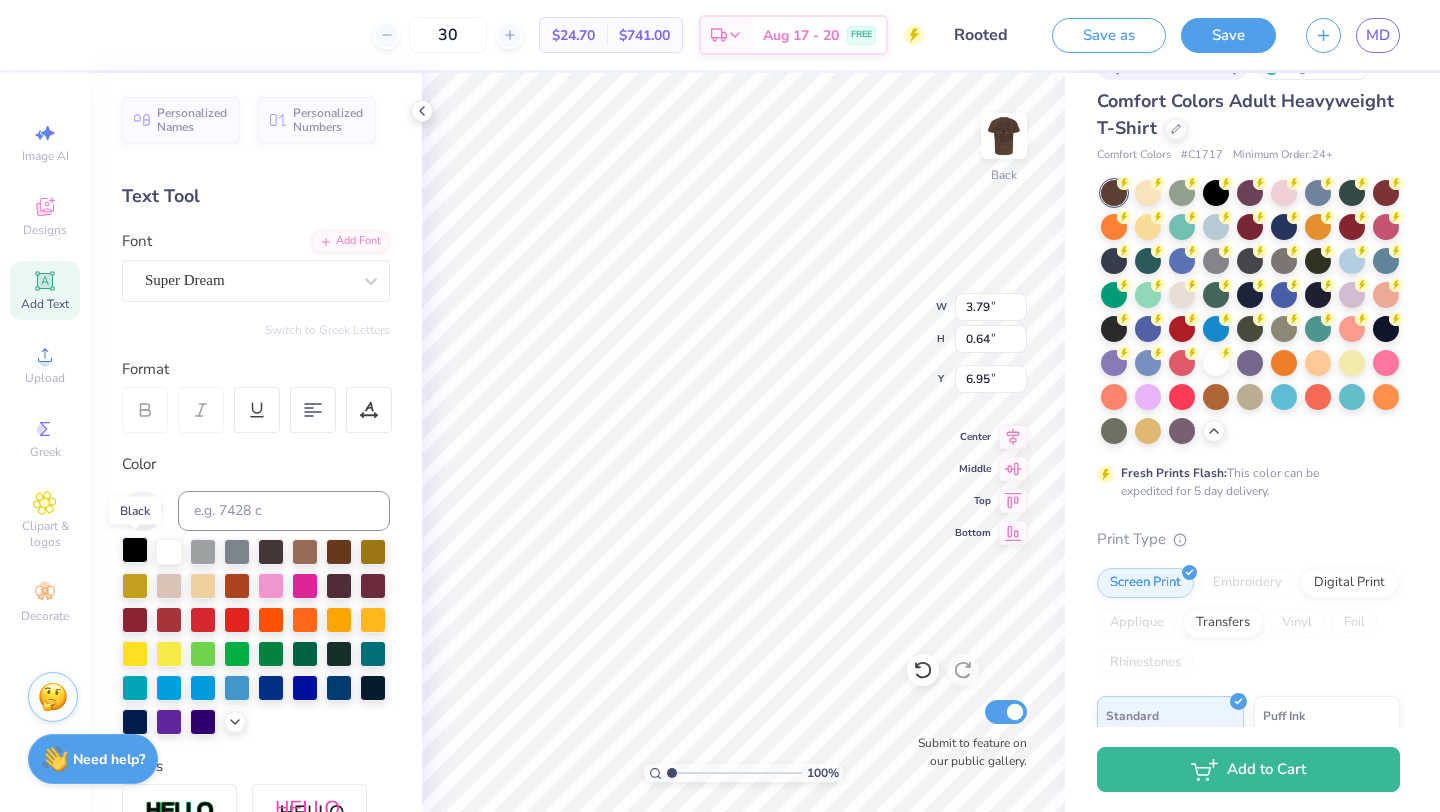 click at bounding box center [135, 550] 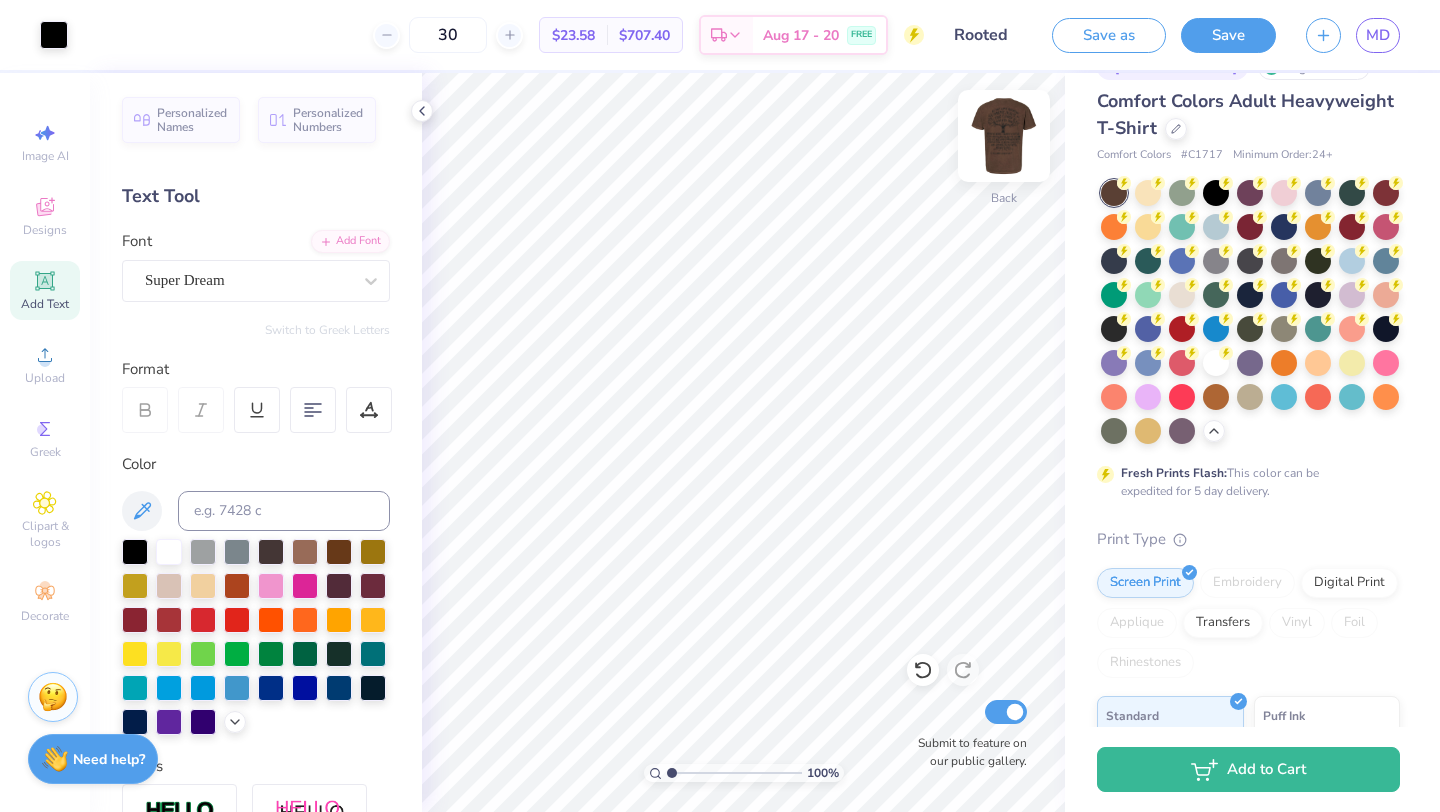 click at bounding box center (1004, 136) 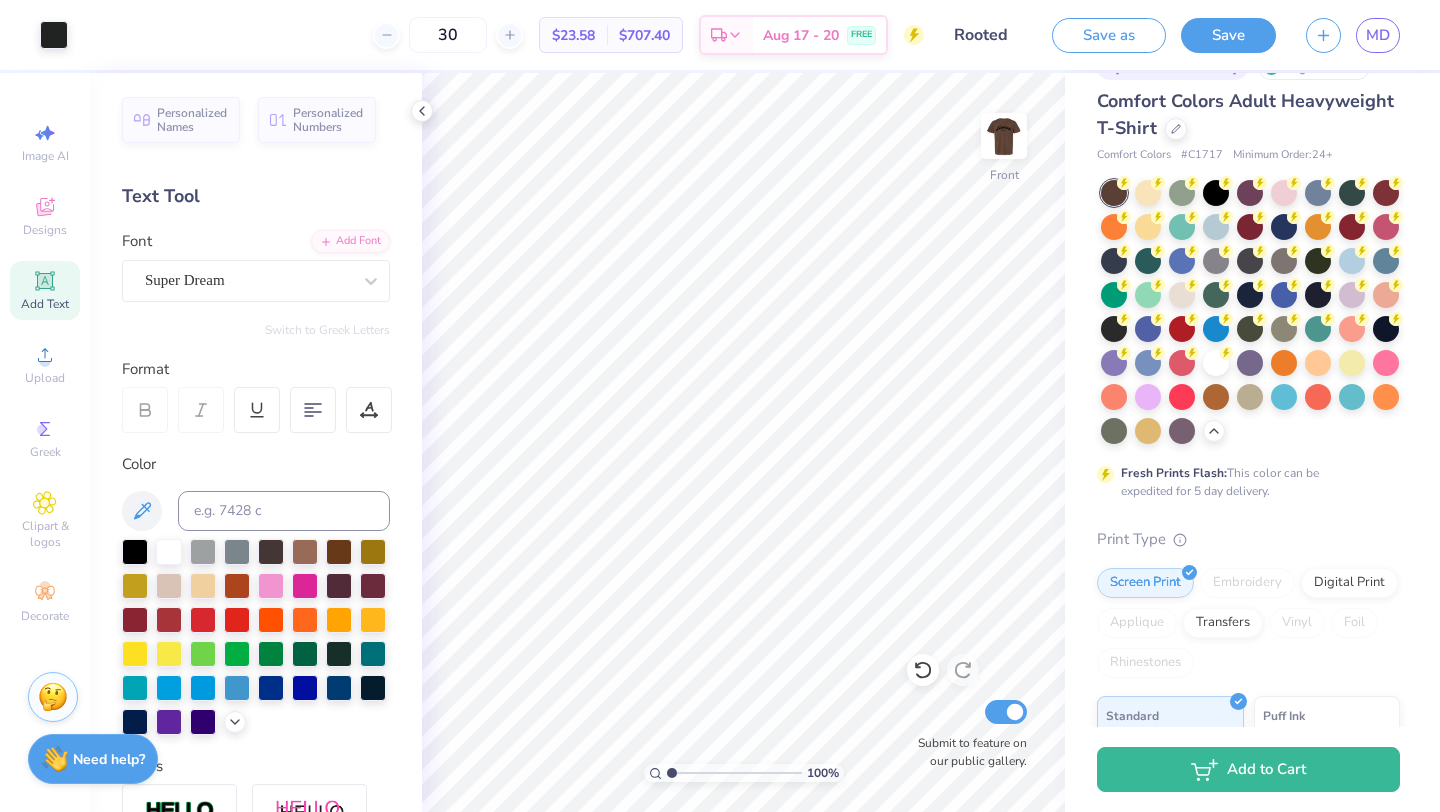 click at bounding box center (1004, 136) 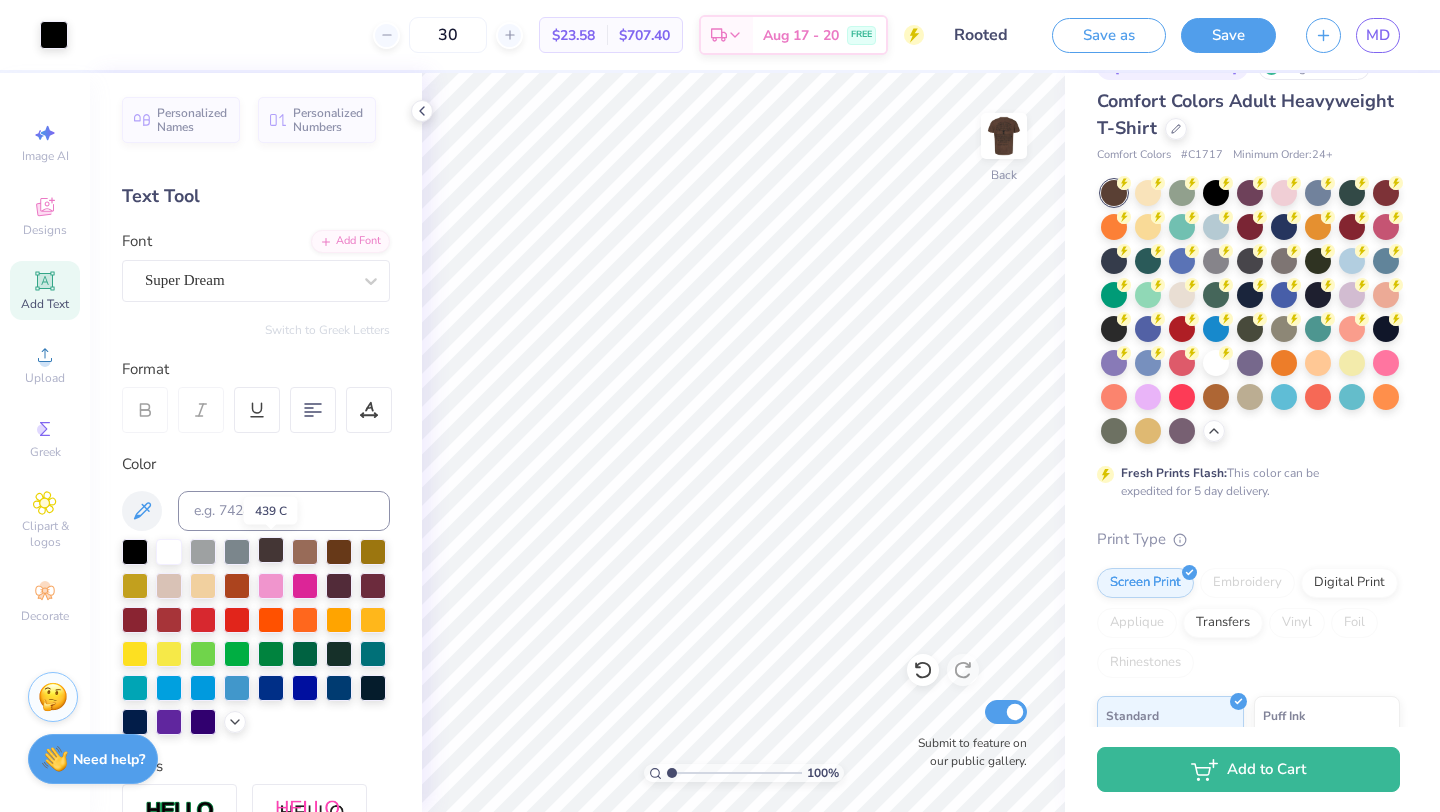 click at bounding box center (271, 550) 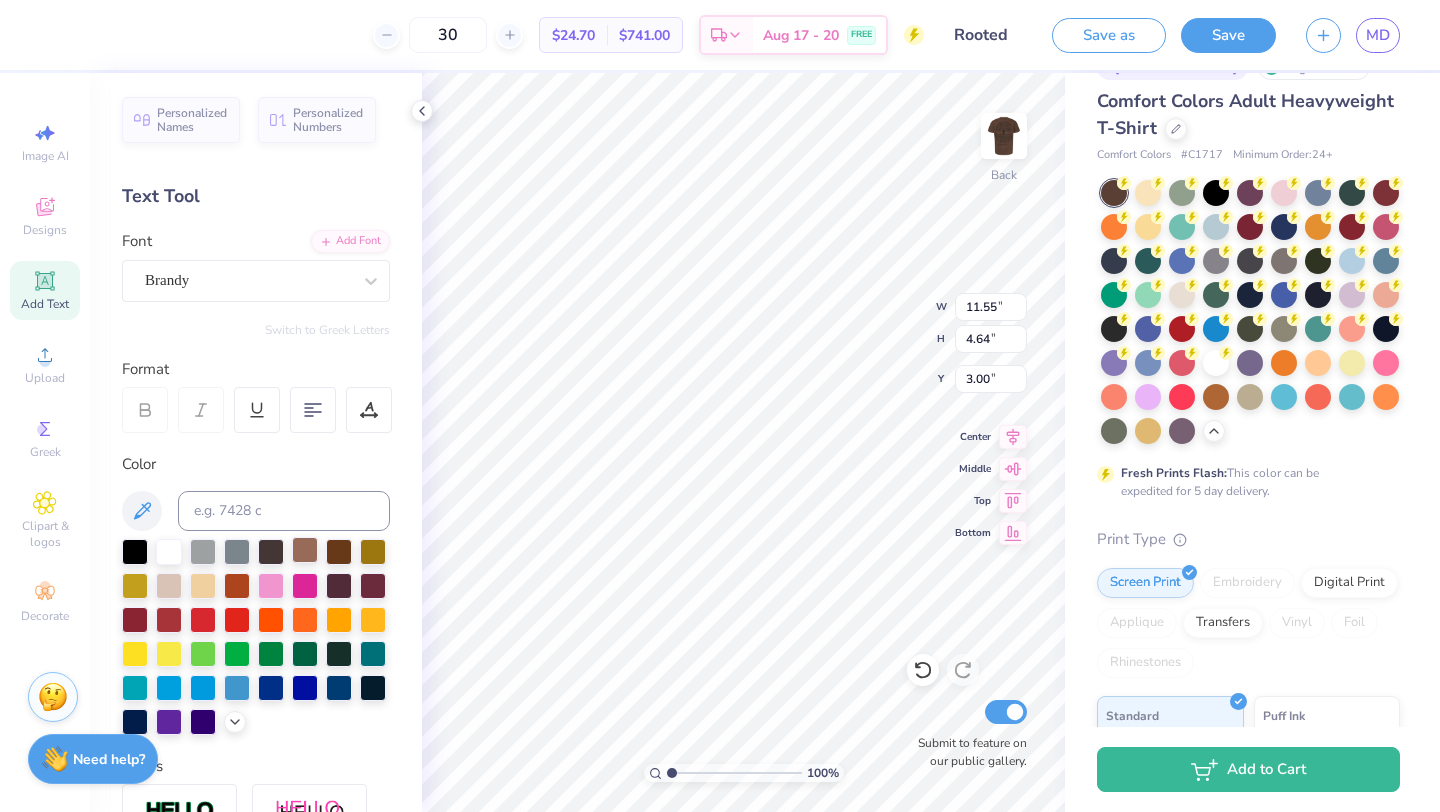 click at bounding box center (305, 550) 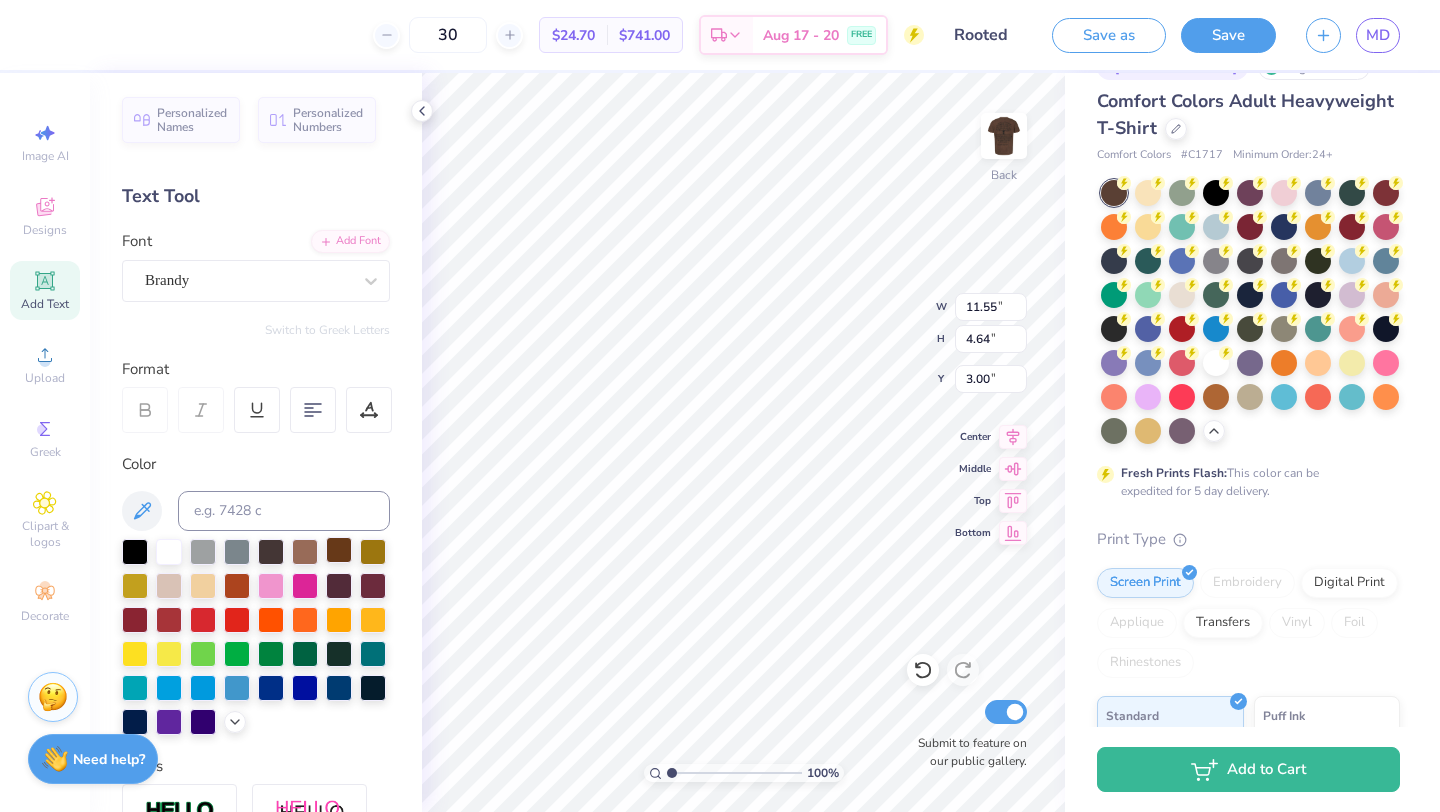 click at bounding box center [339, 550] 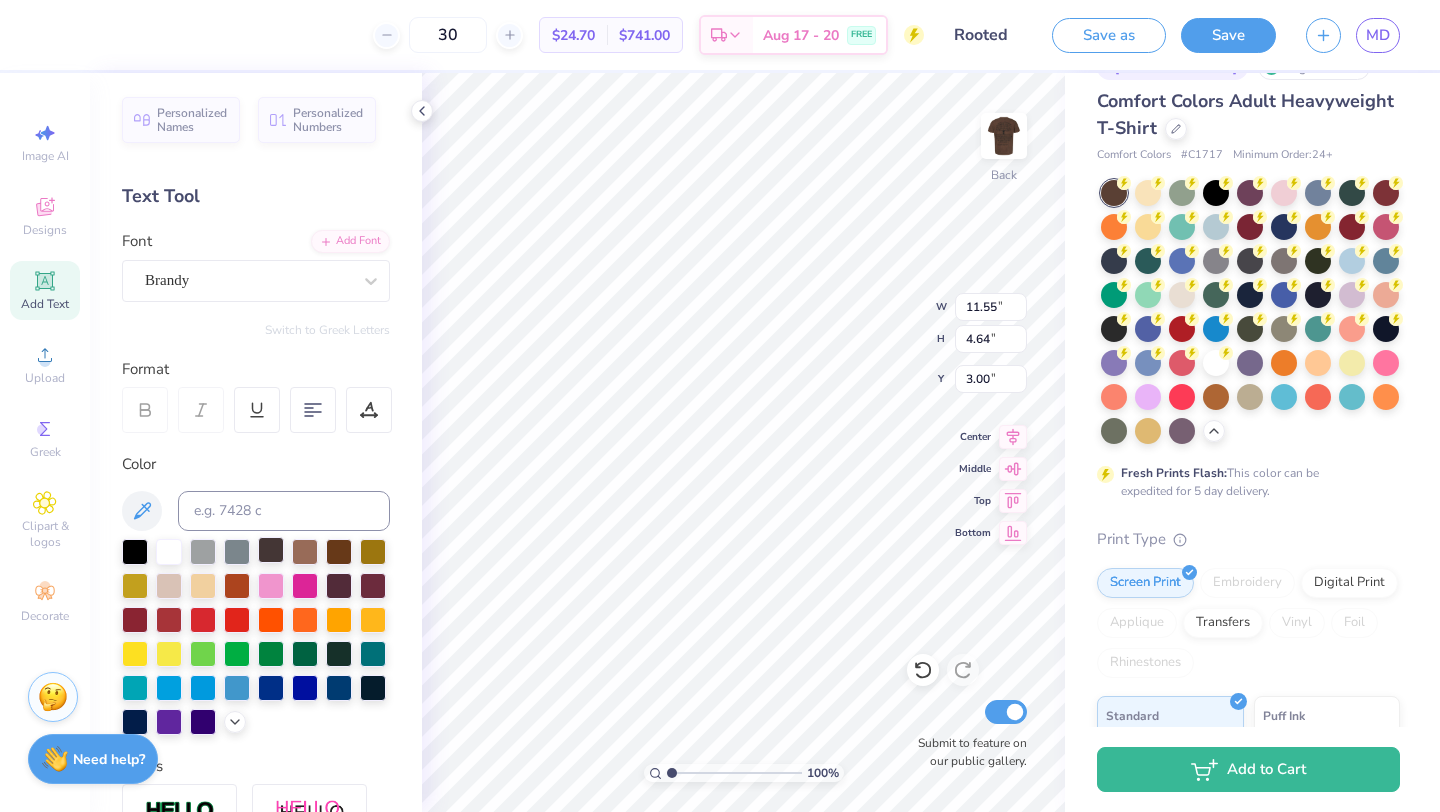 click at bounding box center (271, 550) 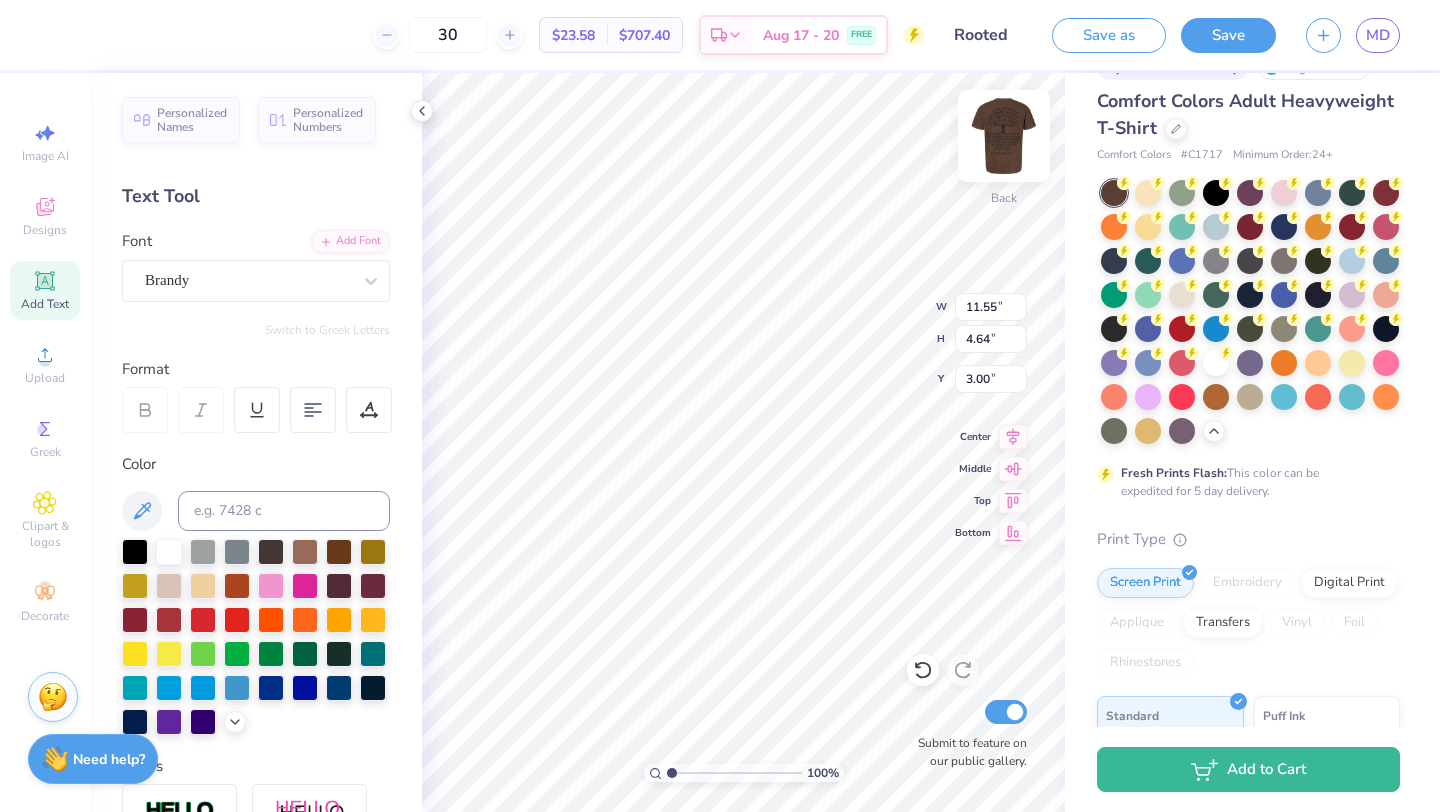 click at bounding box center (1004, 136) 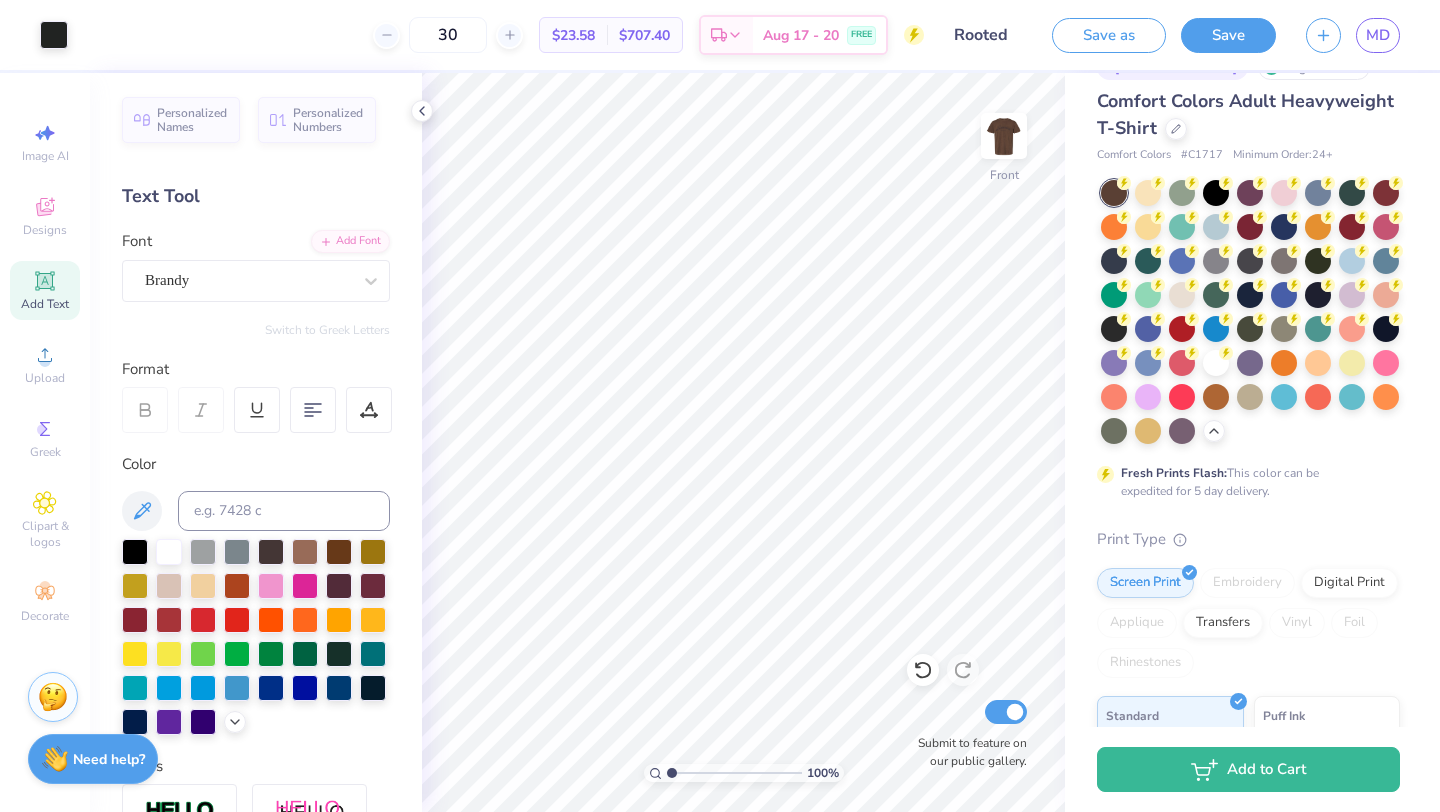click at bounding box center [1004, 136] 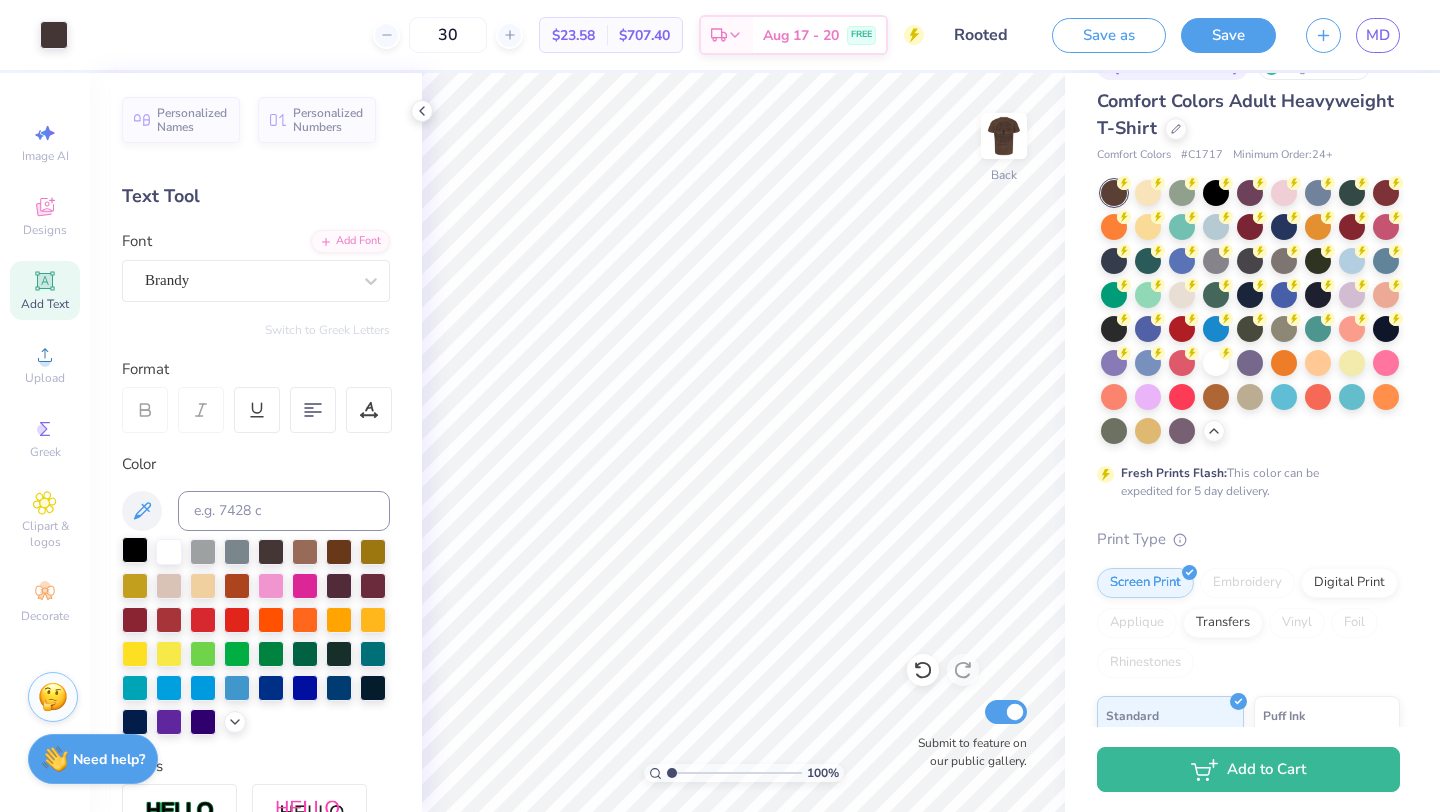 click at bounding box center [135, 550] 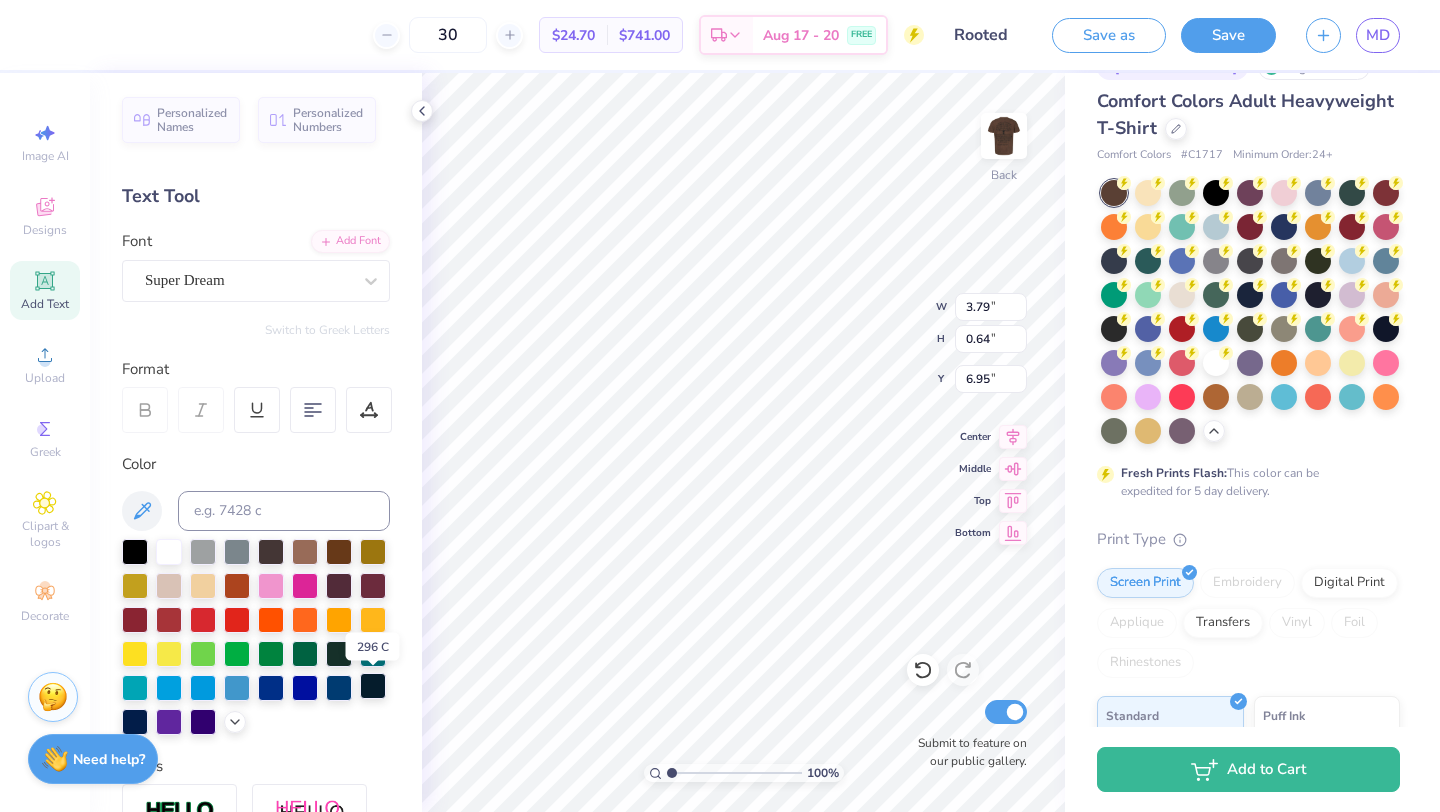 click at bounding box center (373, 686) 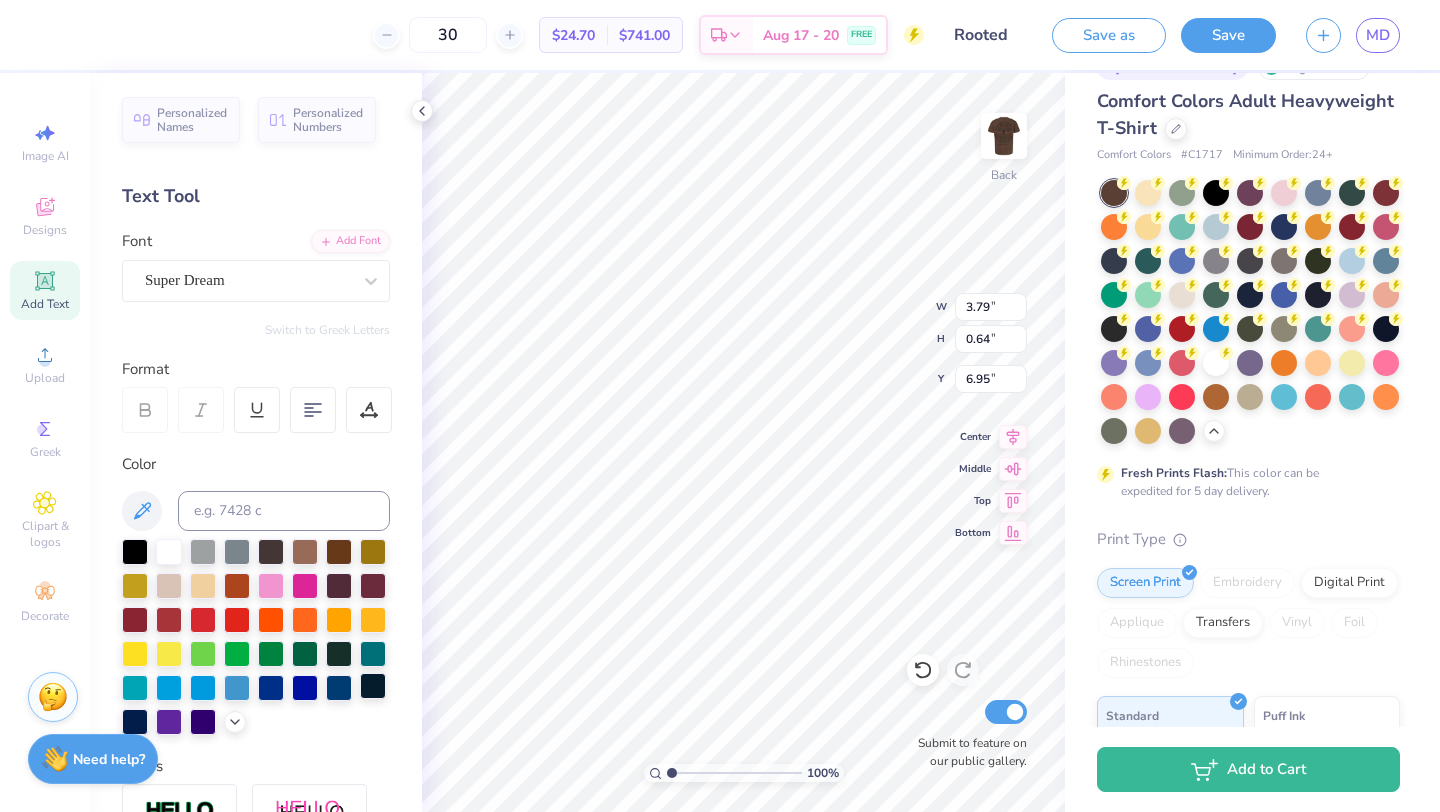 type on "11.55" 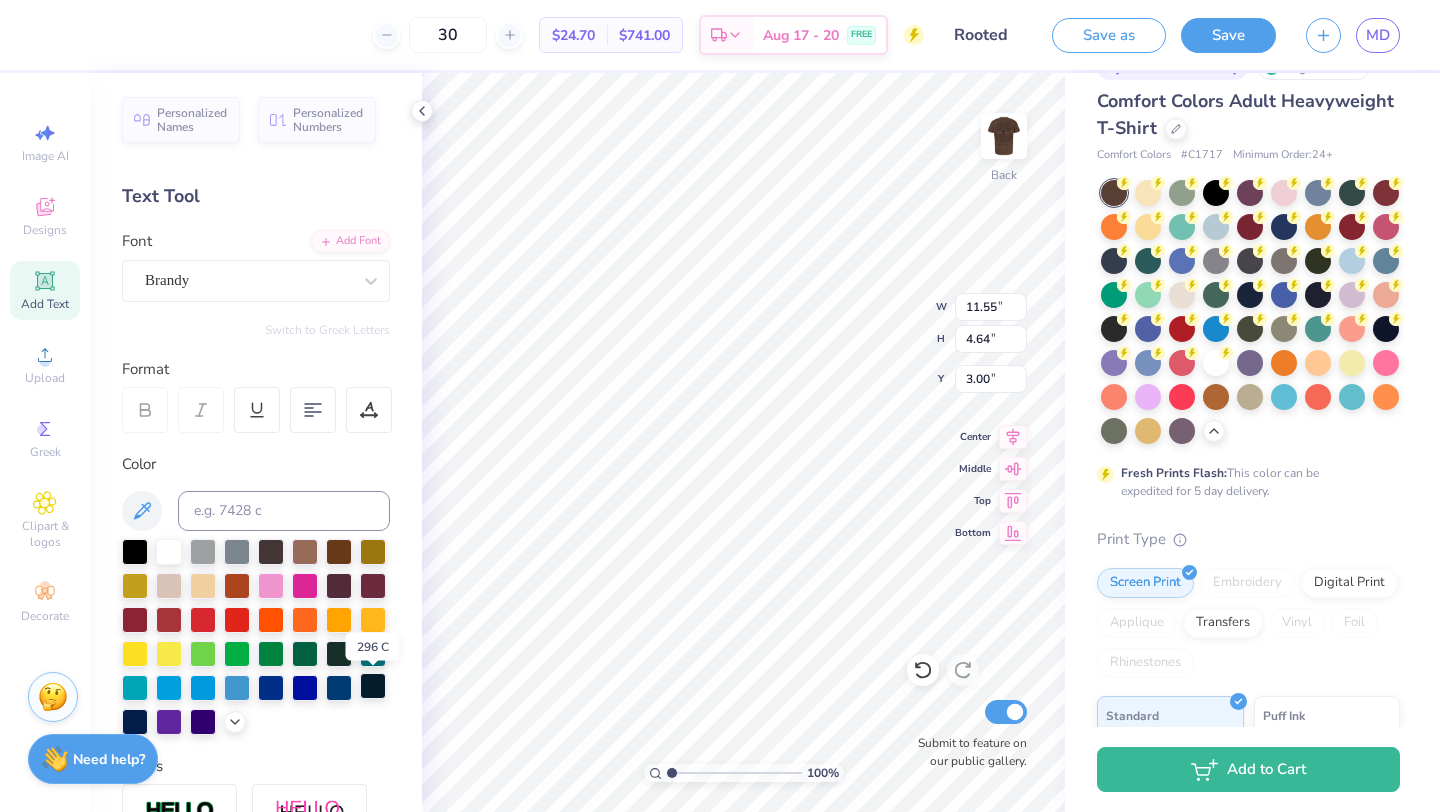 click at bounding box center [373, 686] 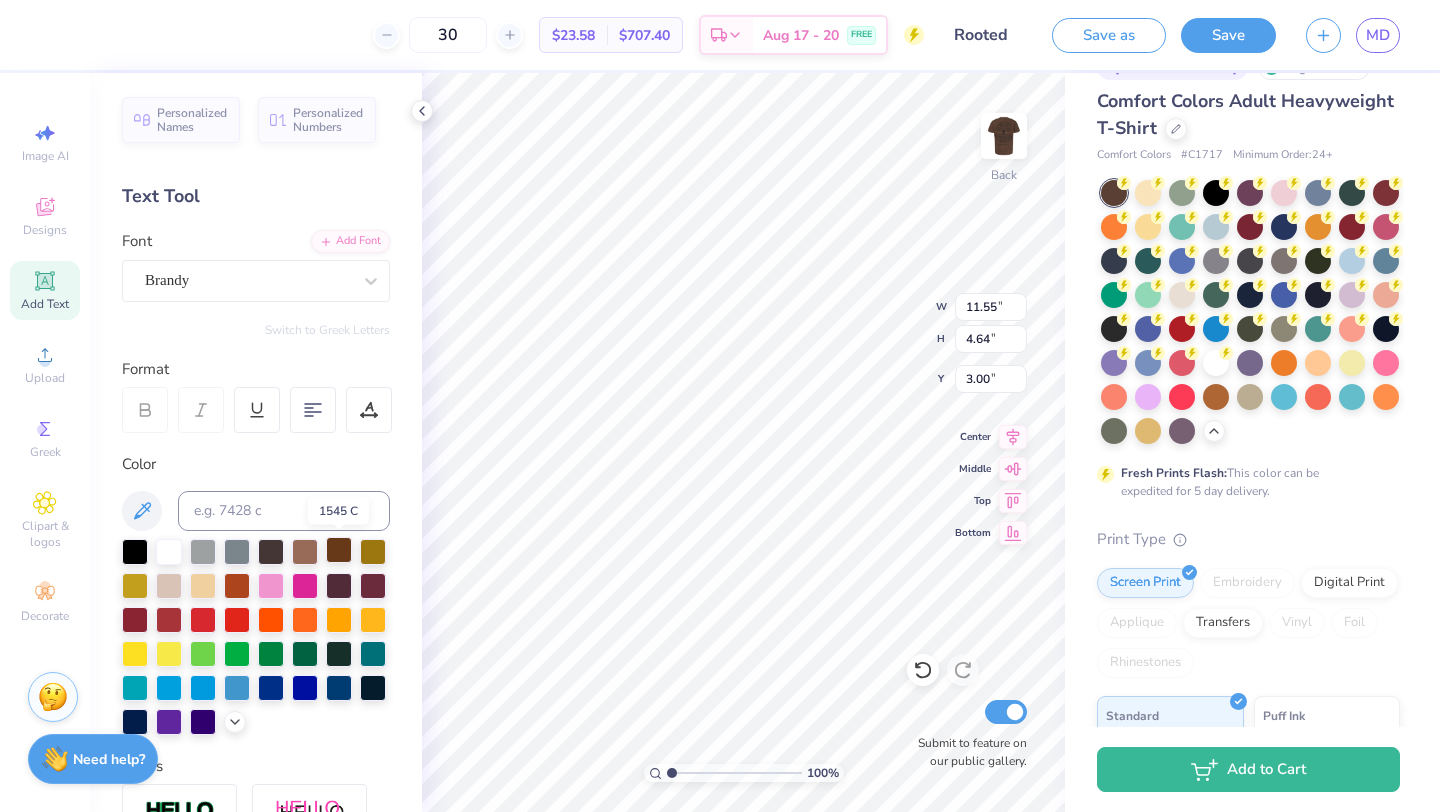 click at bounding box center [339, 550] 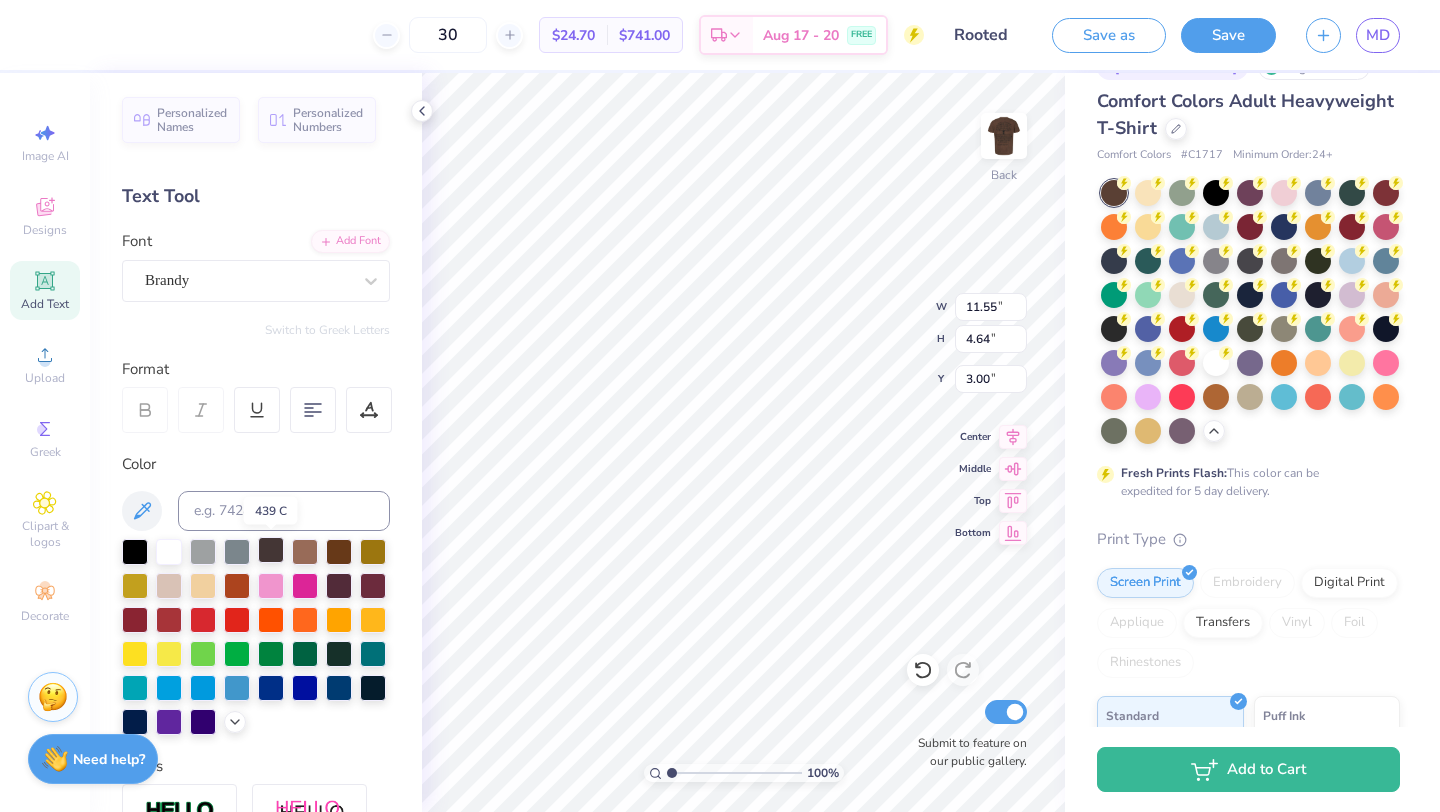 click at bounding box center [271, 550] 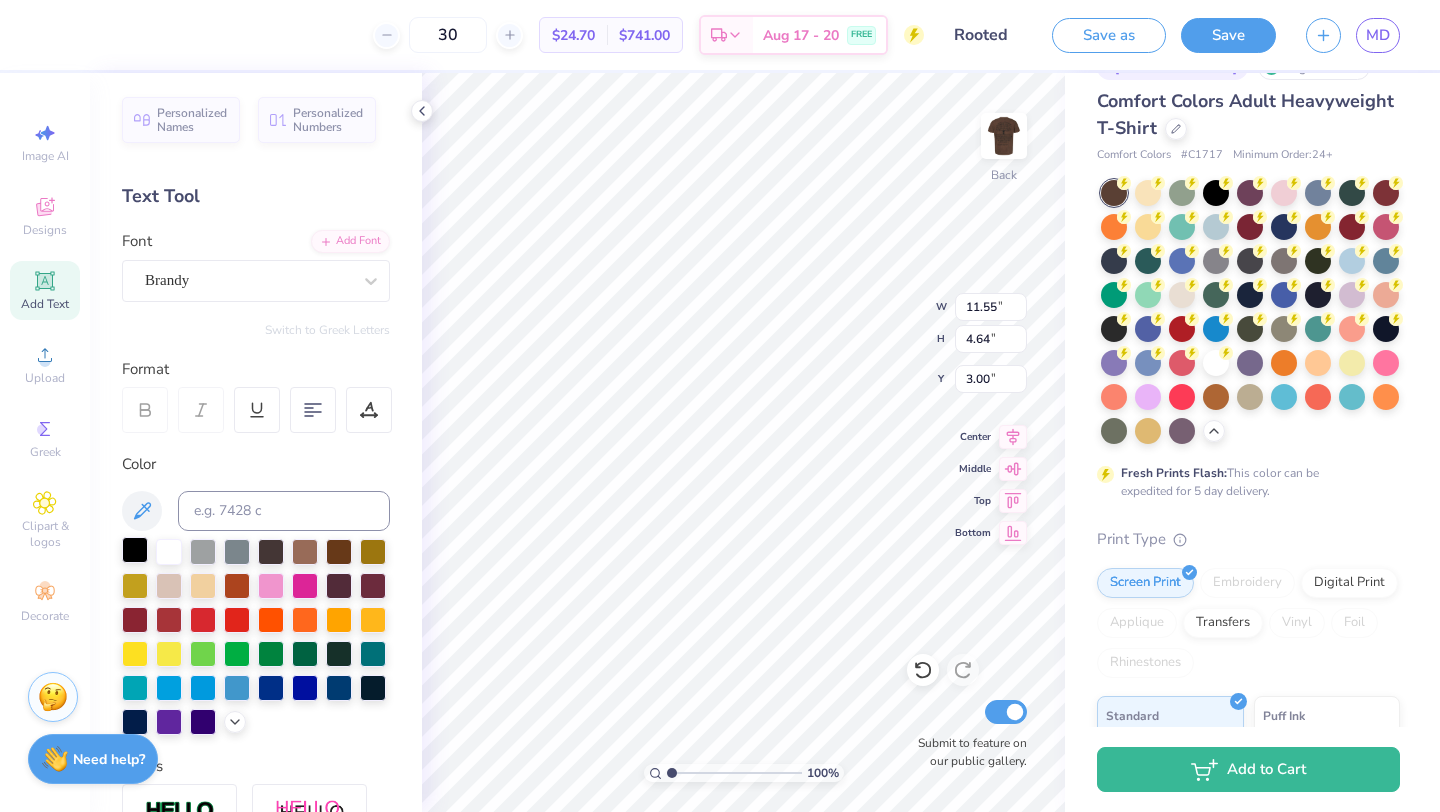 click at bounding box center (135, 550) 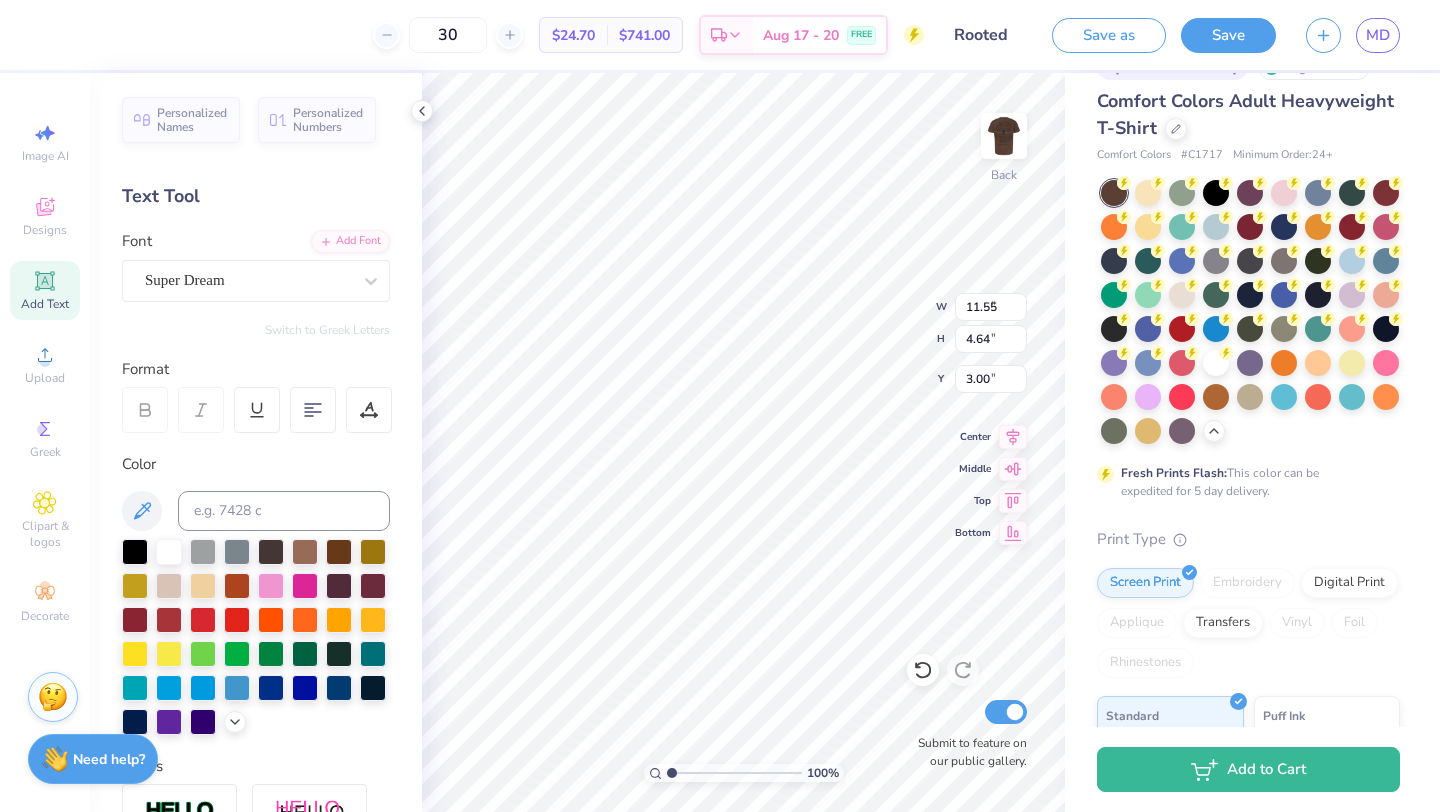 type on "3.79" 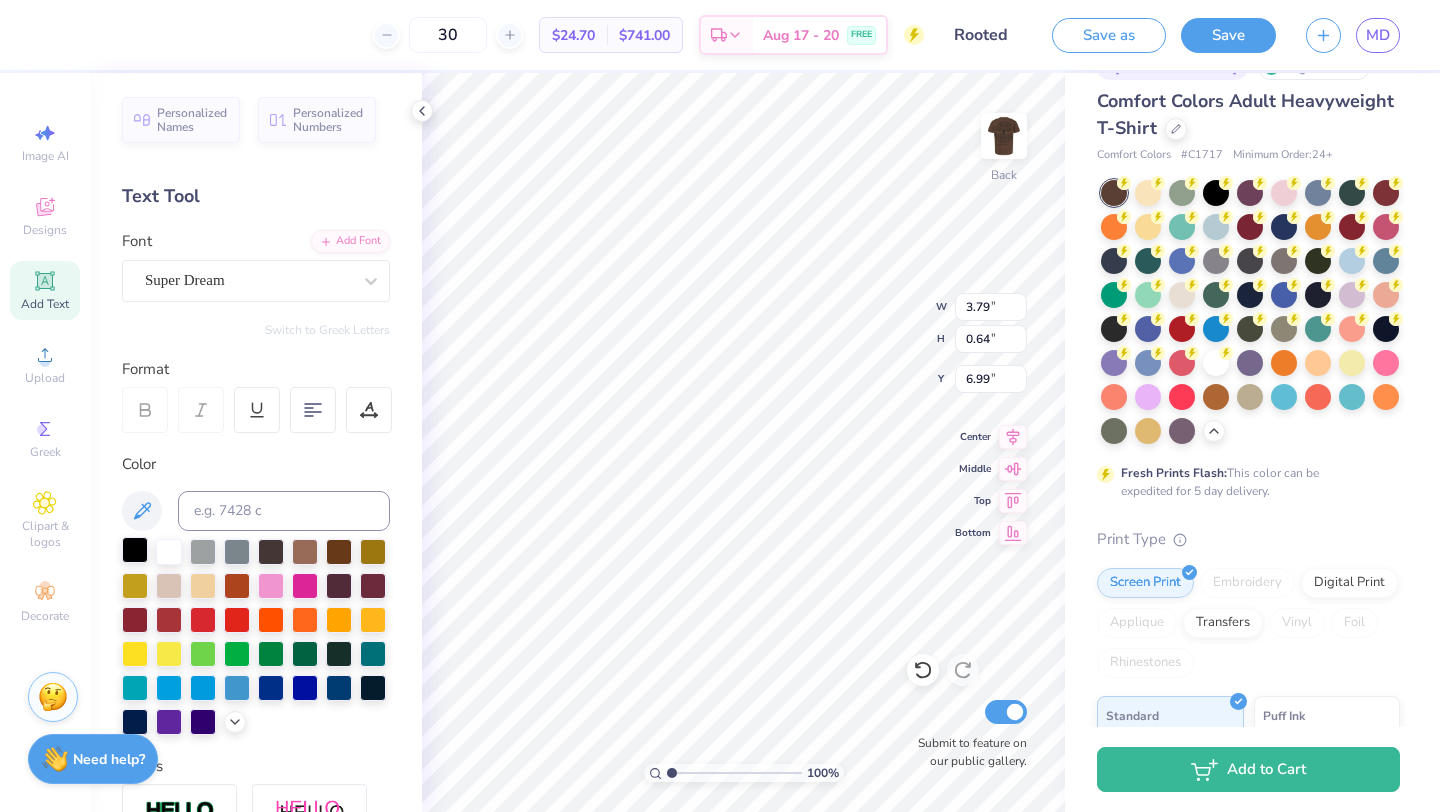 click at bounding box center [135, 550] 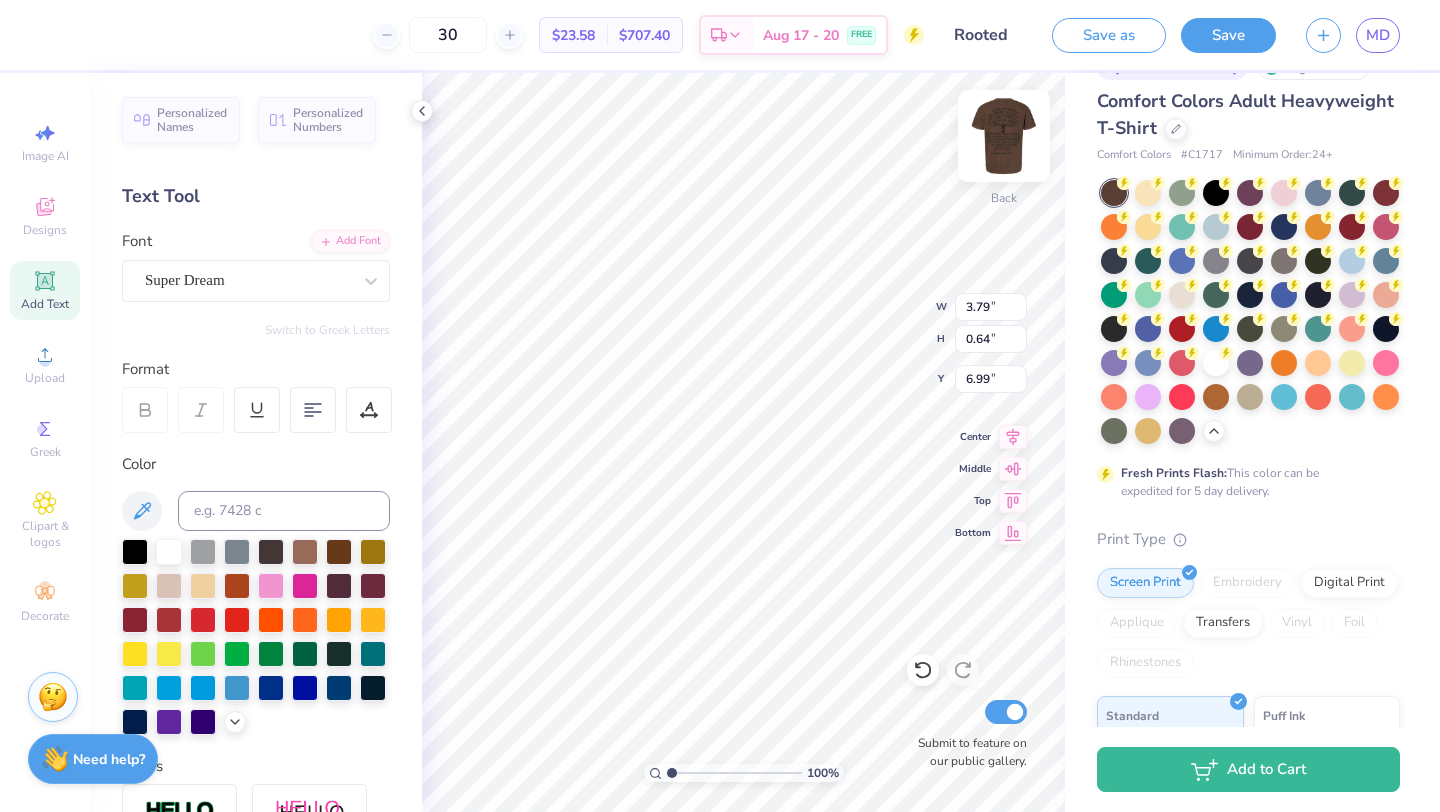 click at bounding box center [1004, 136] 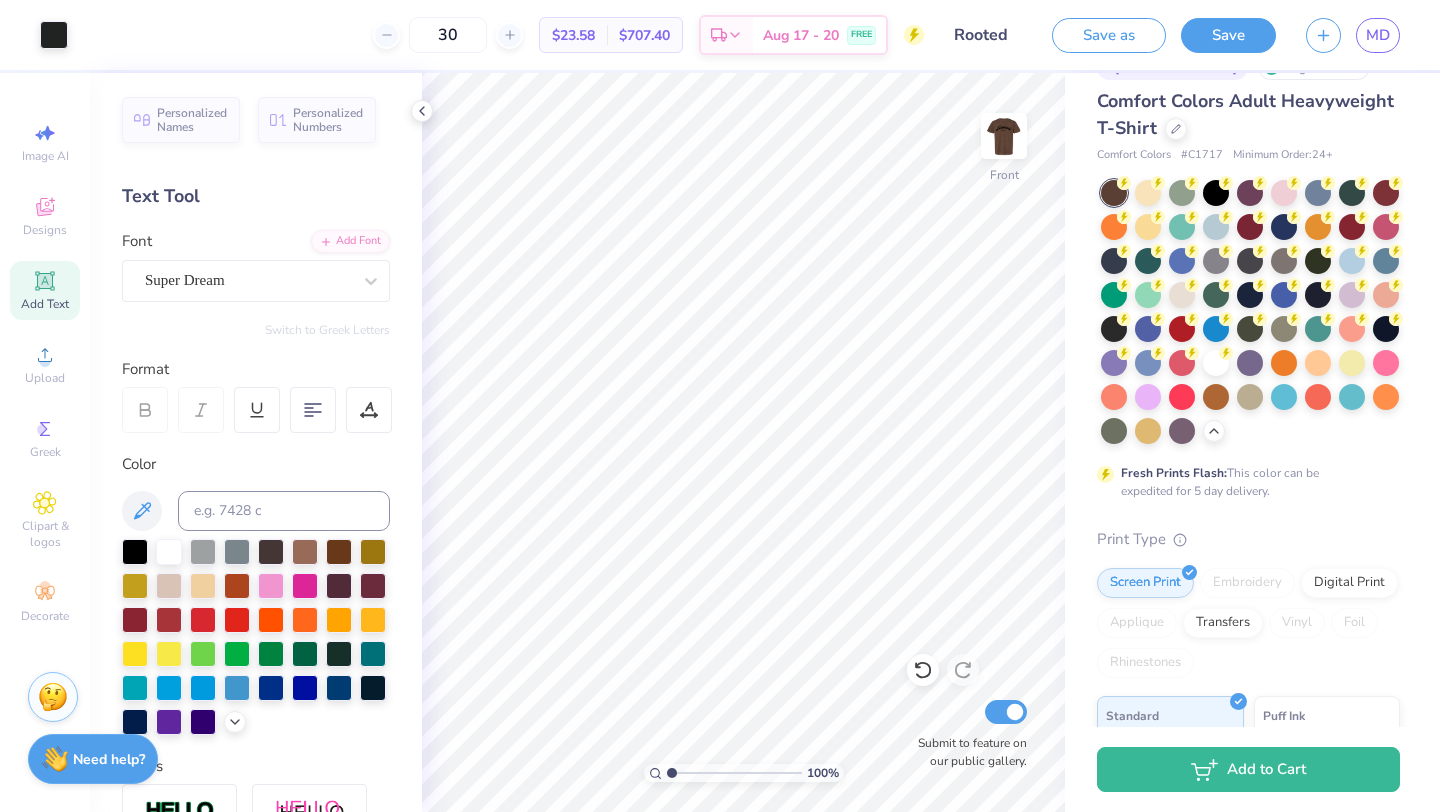 click at bounding box center [1004, 136] 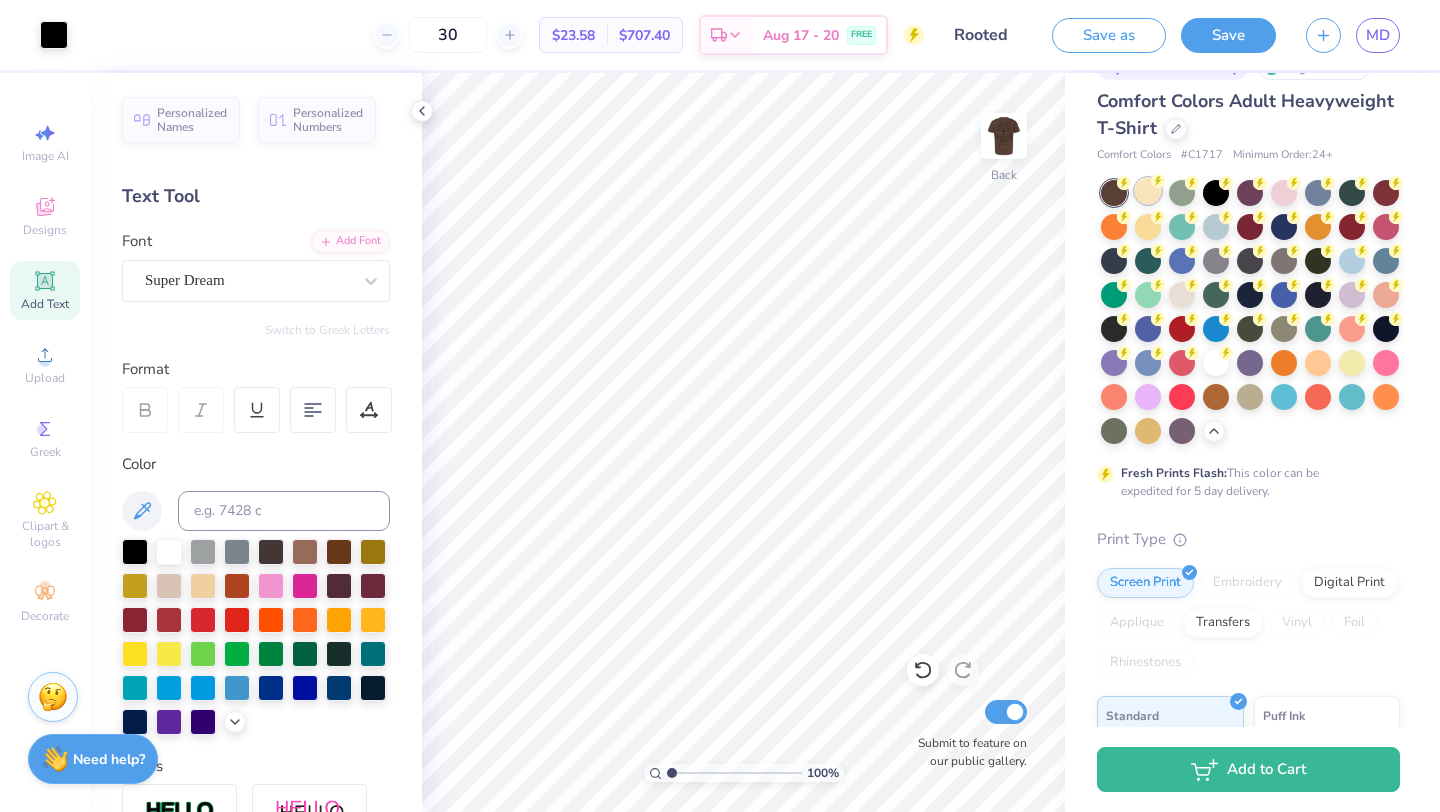 click at bounding box center [1148, 191] 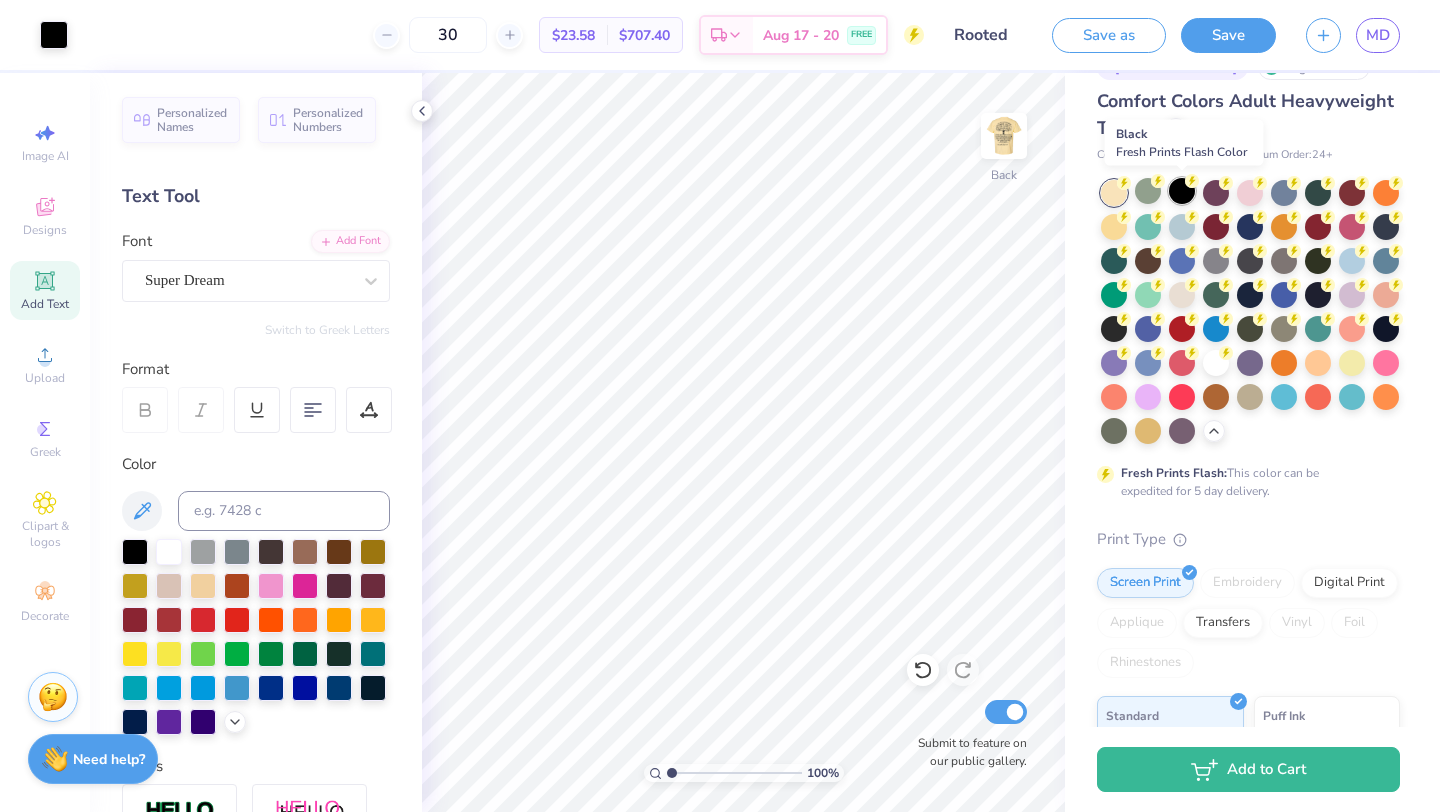 click at bounding box center [1182, 191] 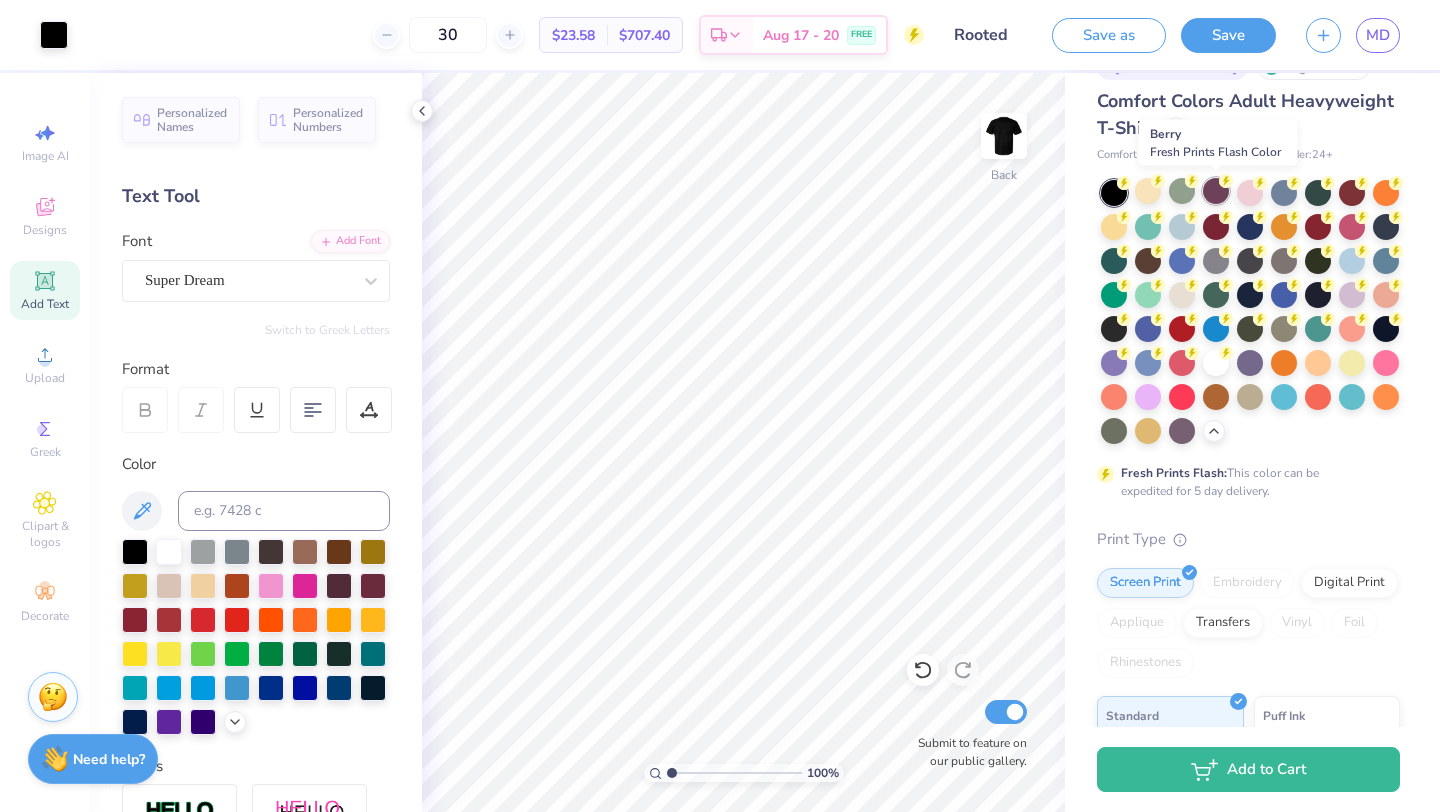 click at bounding box center (1216, 191) 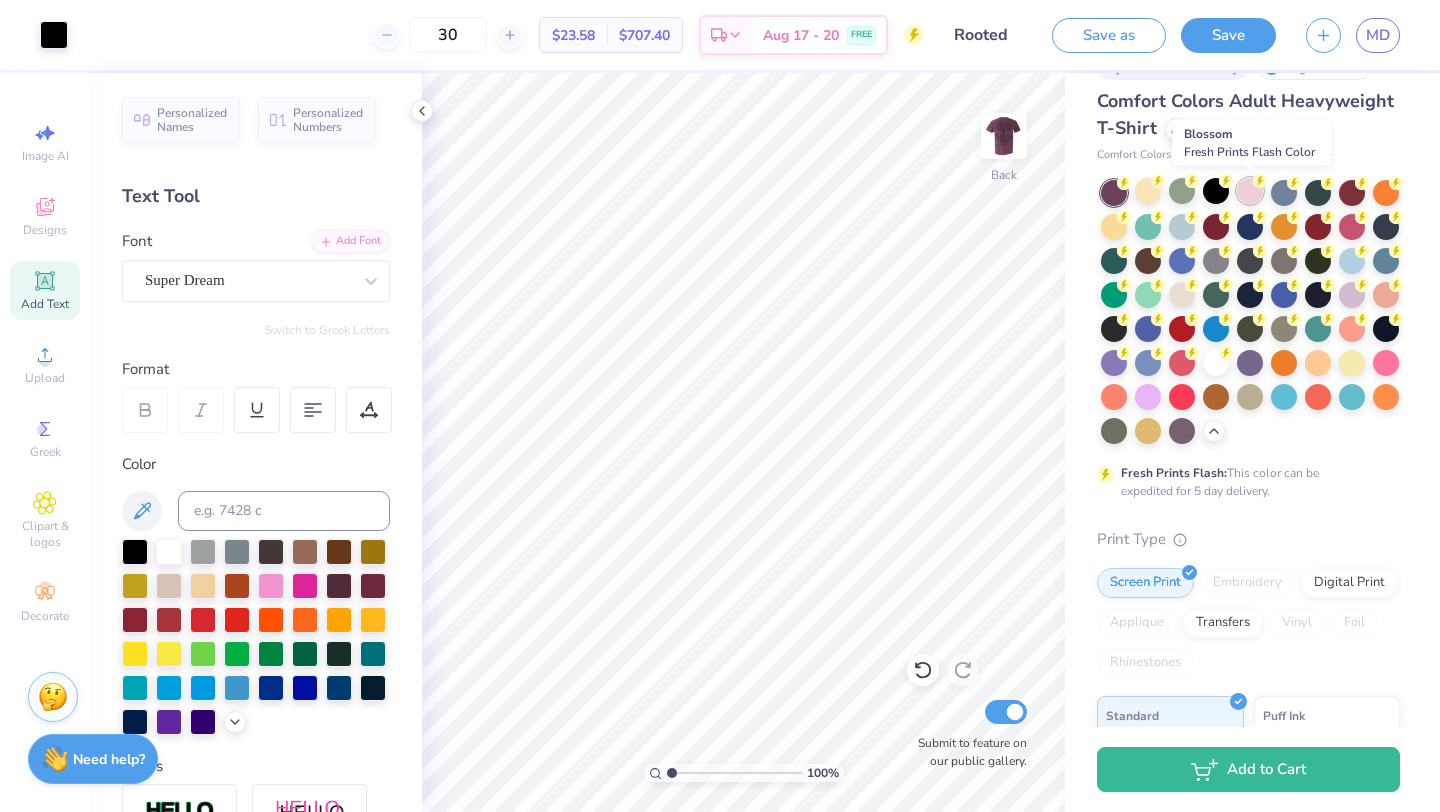 click at bounding box center (1250, 191) 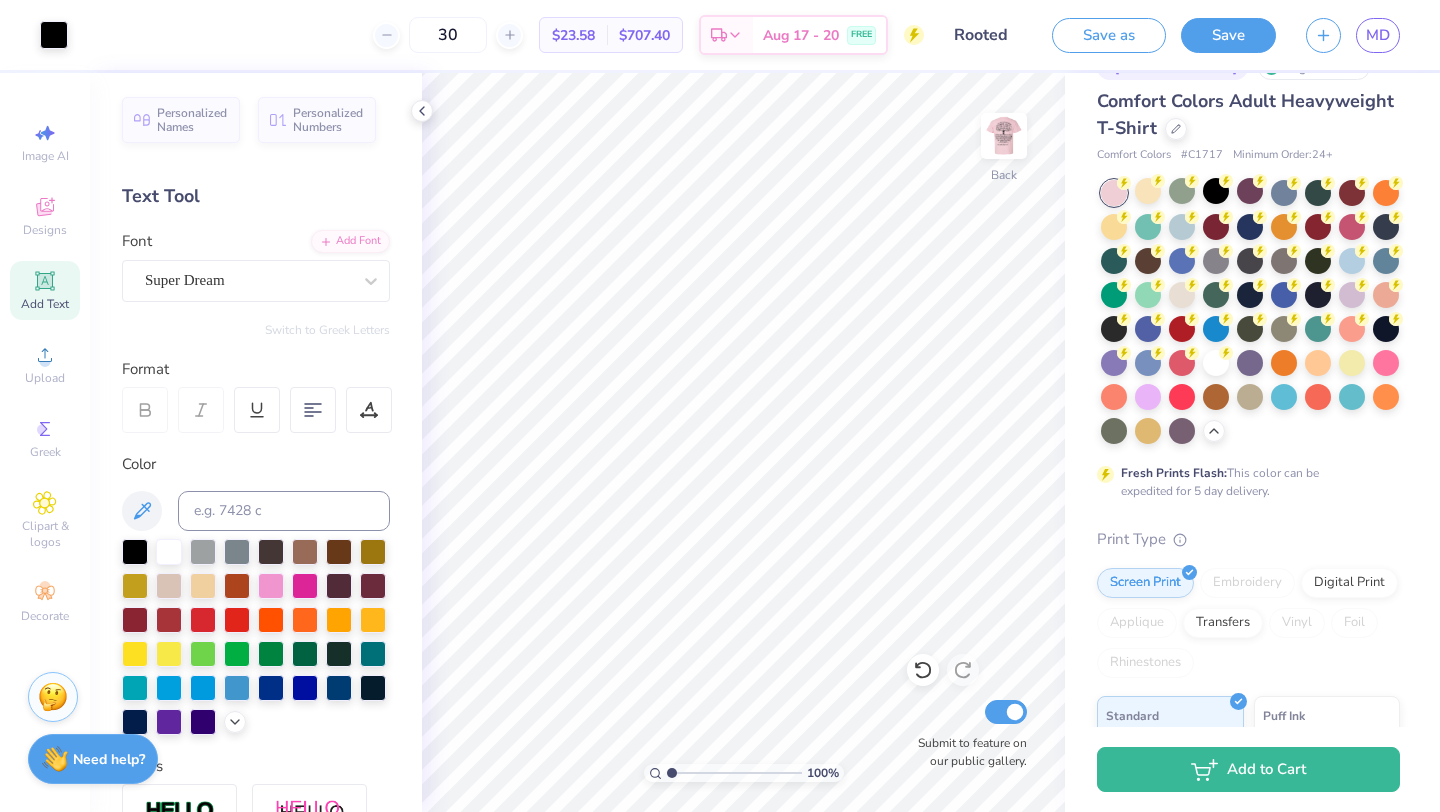 click at bounding box center (1250, 312) 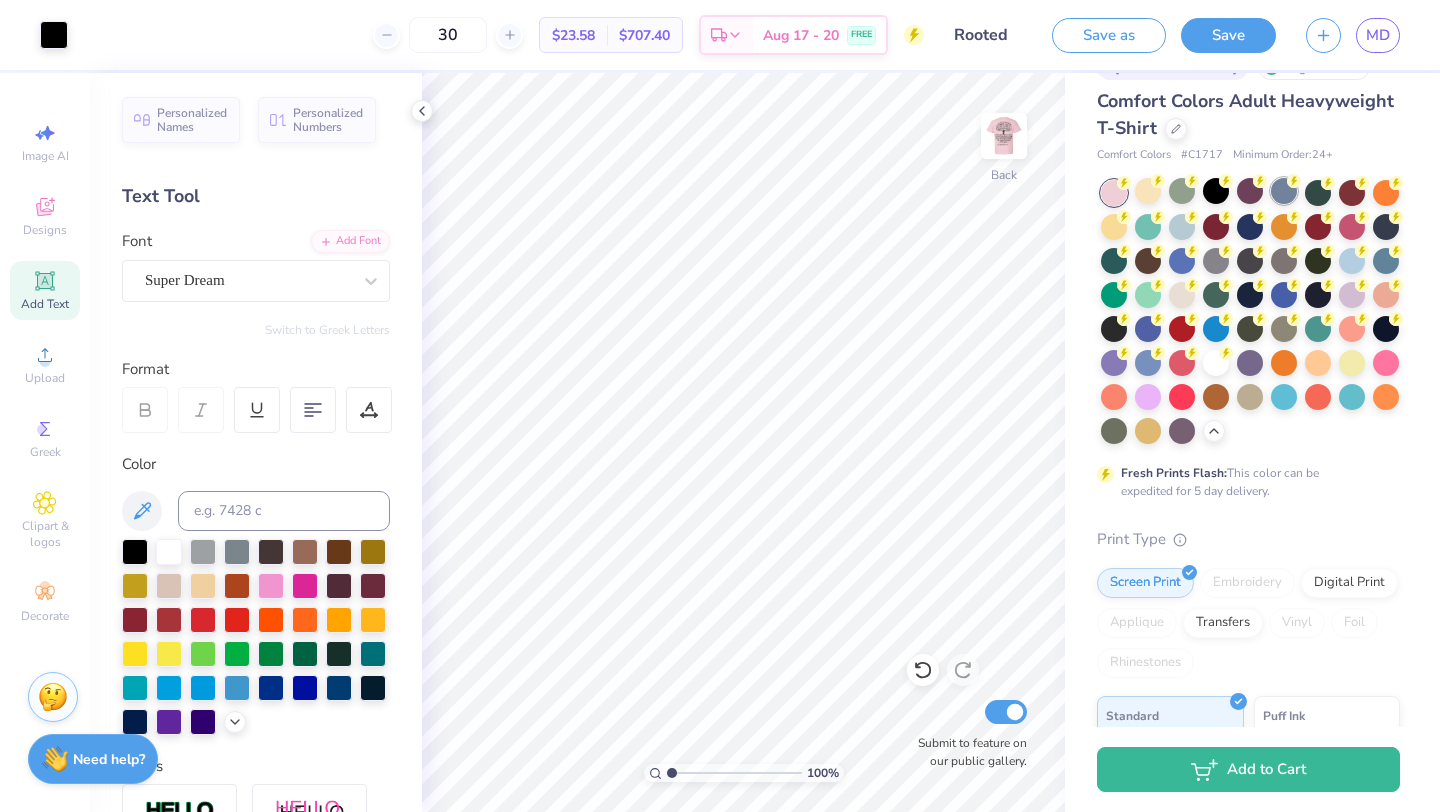 click at bounding box center (1284, 191) 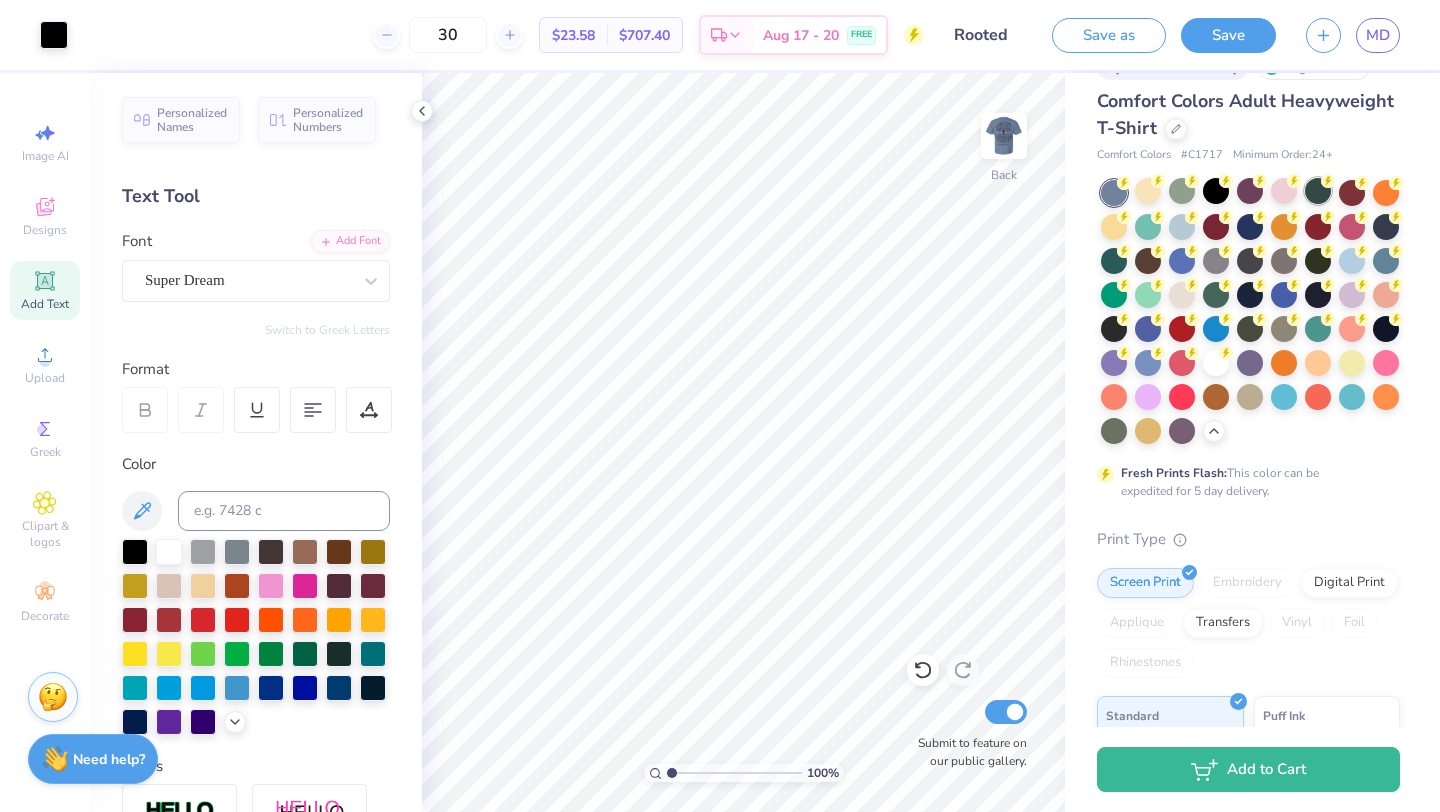 click at bounding box center (1318, 191) 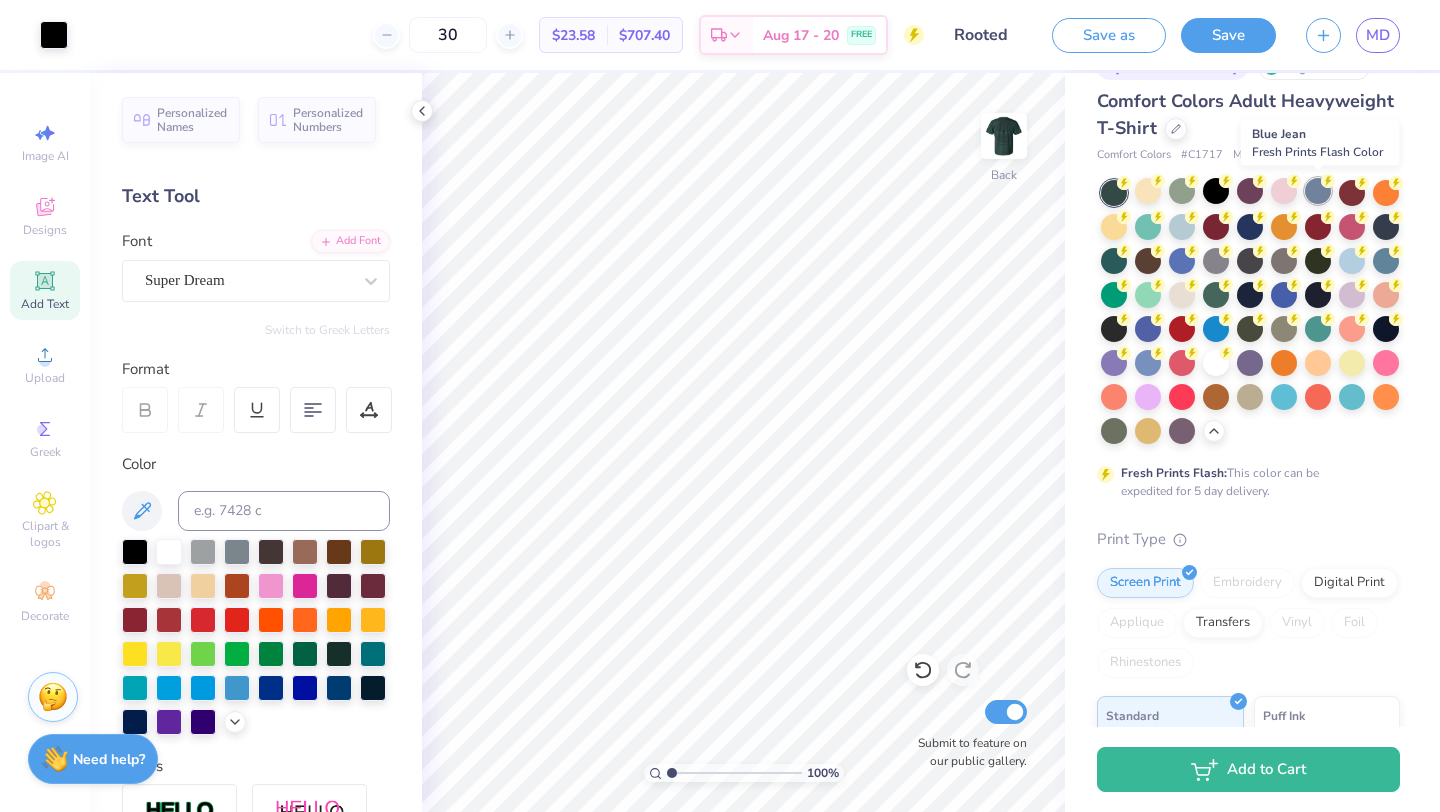 click at bounding box center (1318, 191) 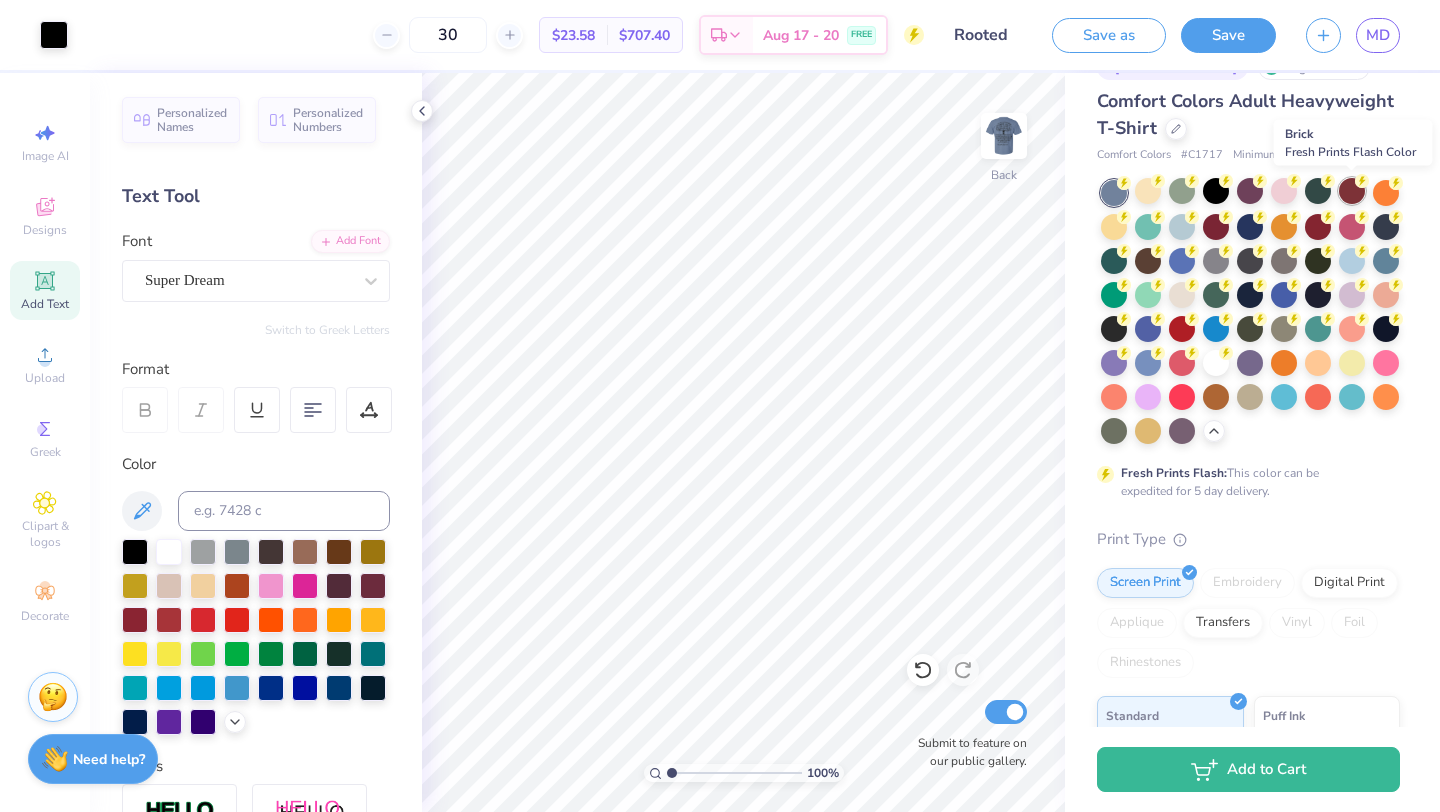 click at bounding box center (1352, 191) 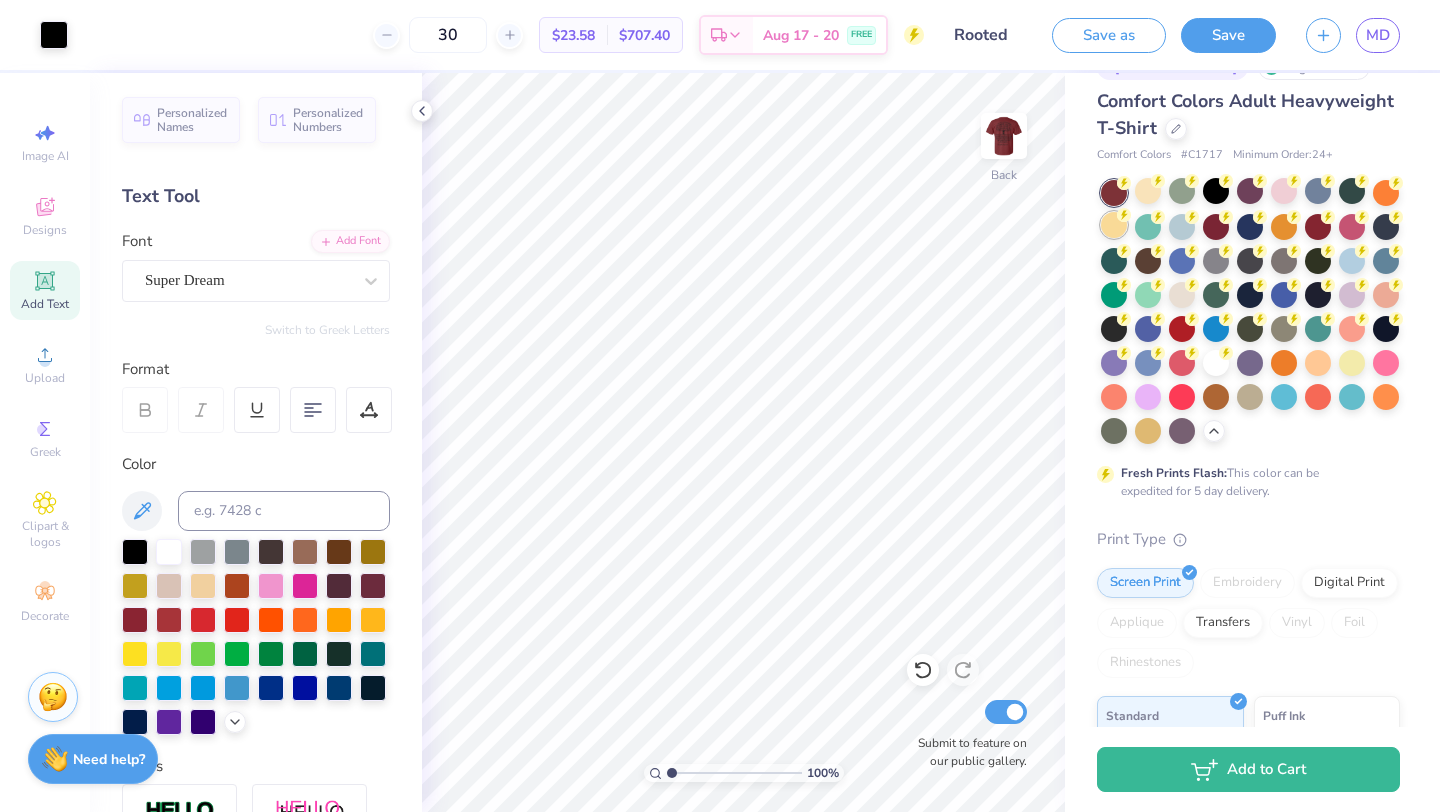 click at bounding box center [1114, 225] 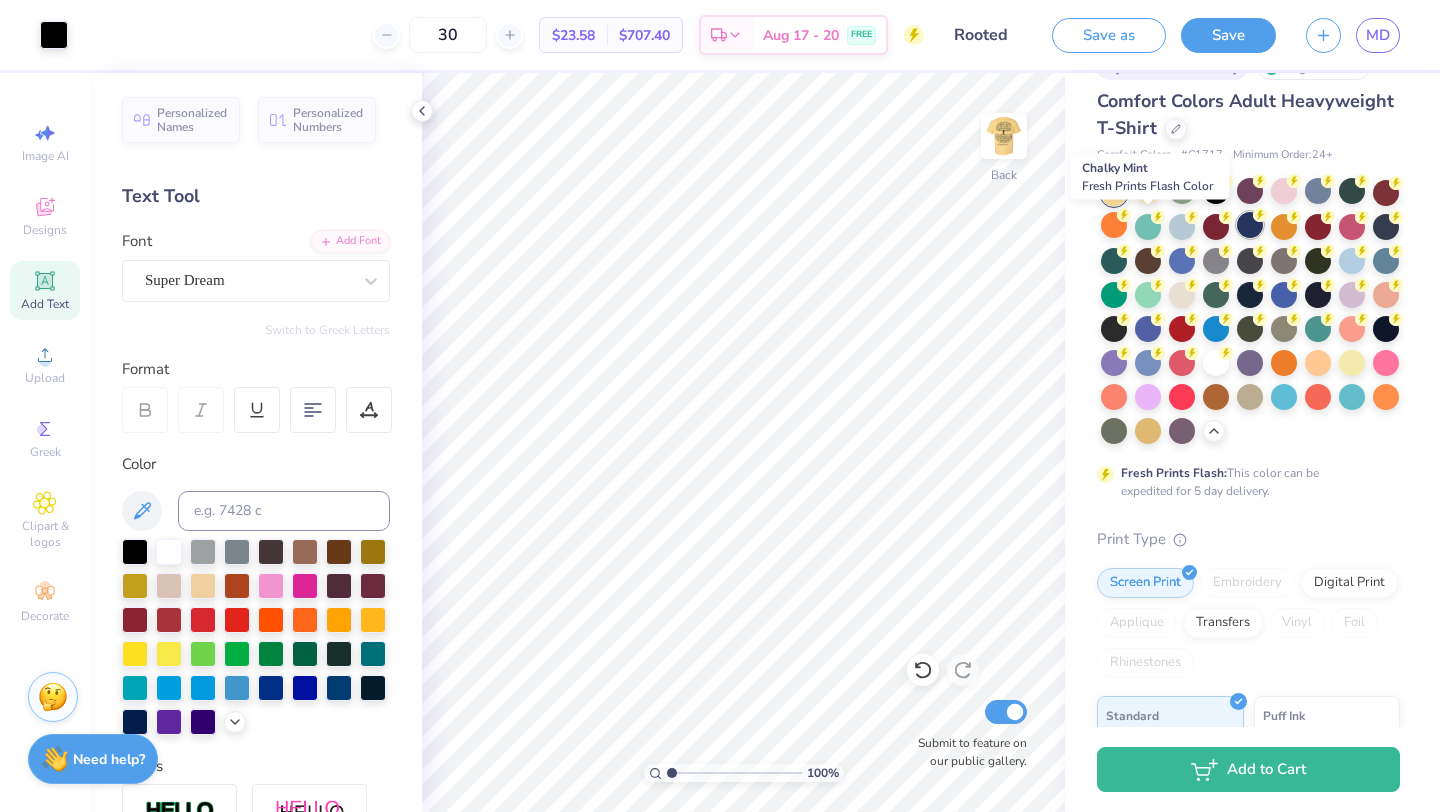 drag, startPoint x: 1145, startPoint y: 232, endPoint x: 1243, endPoint y: 212, distance: 100.02 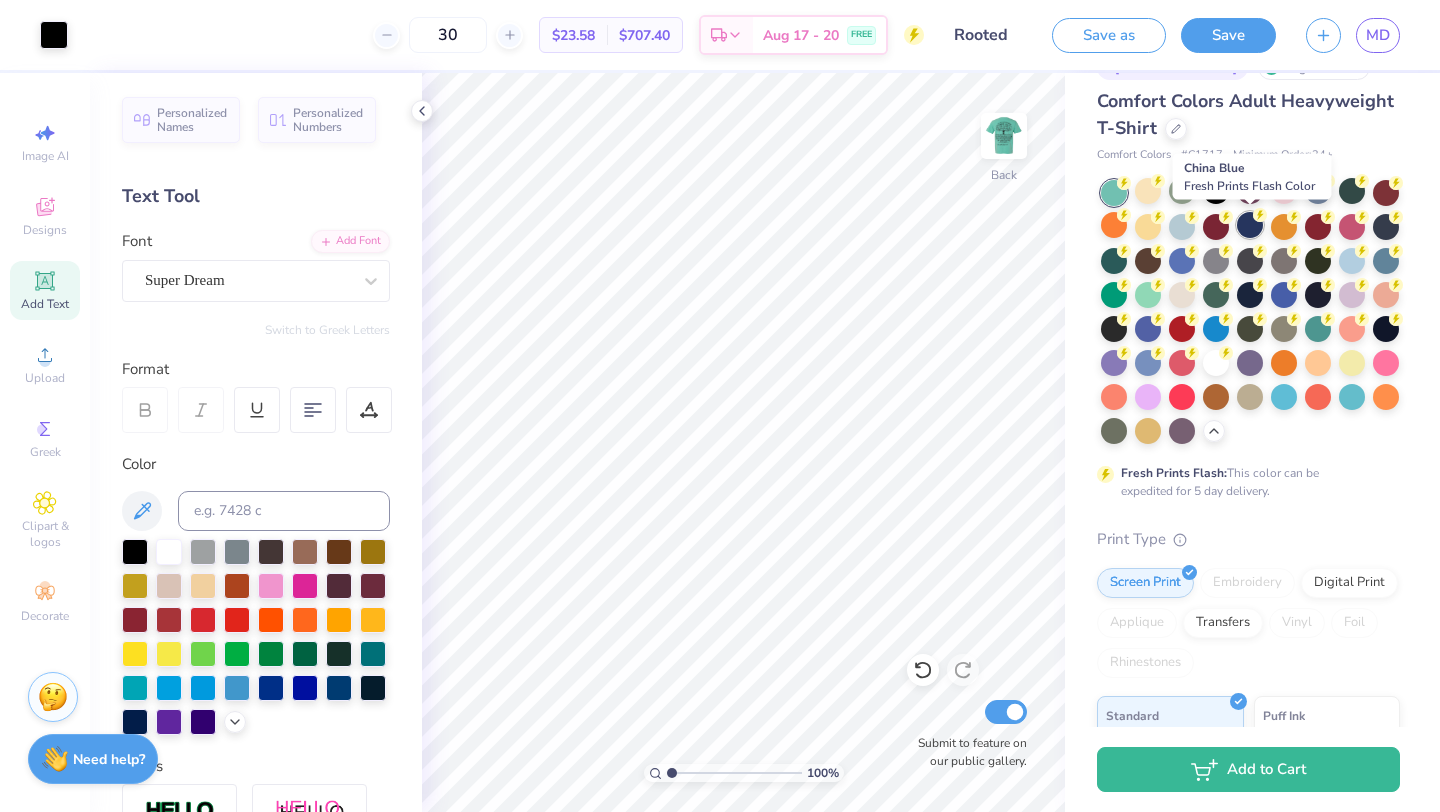 click at bounding box center (1250, 225) 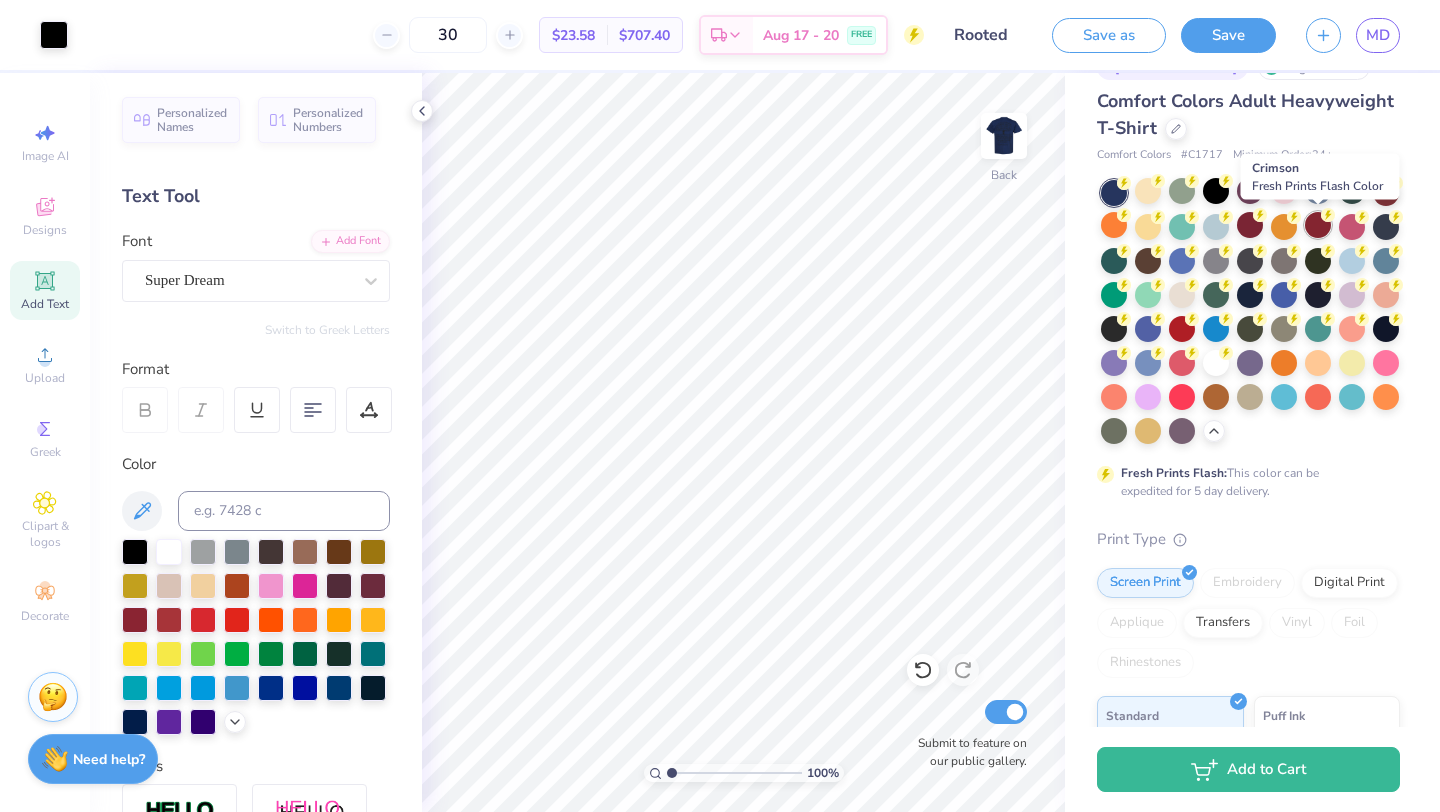 click at bounding box center (1318, 225) 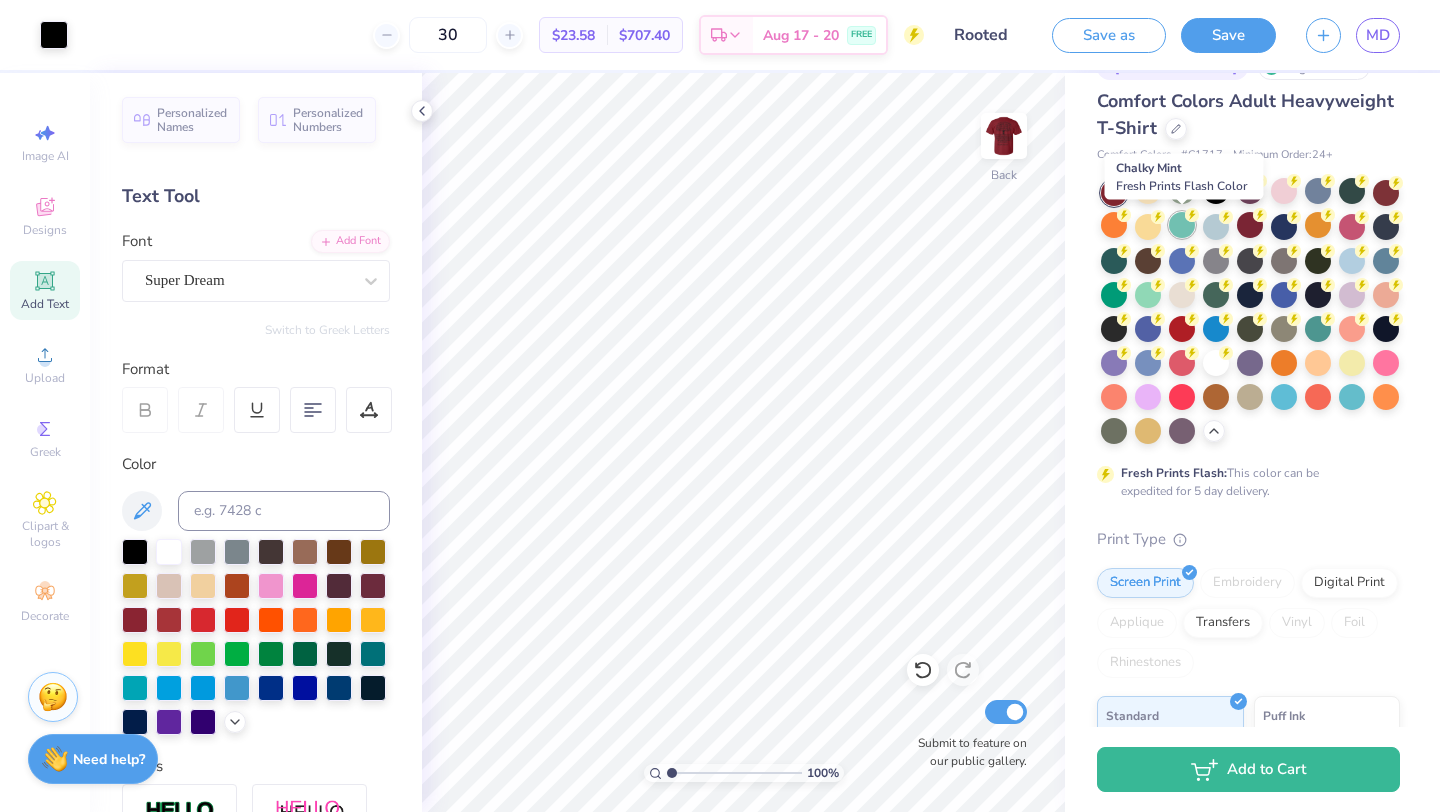 click at bounding box center [1182, 225] 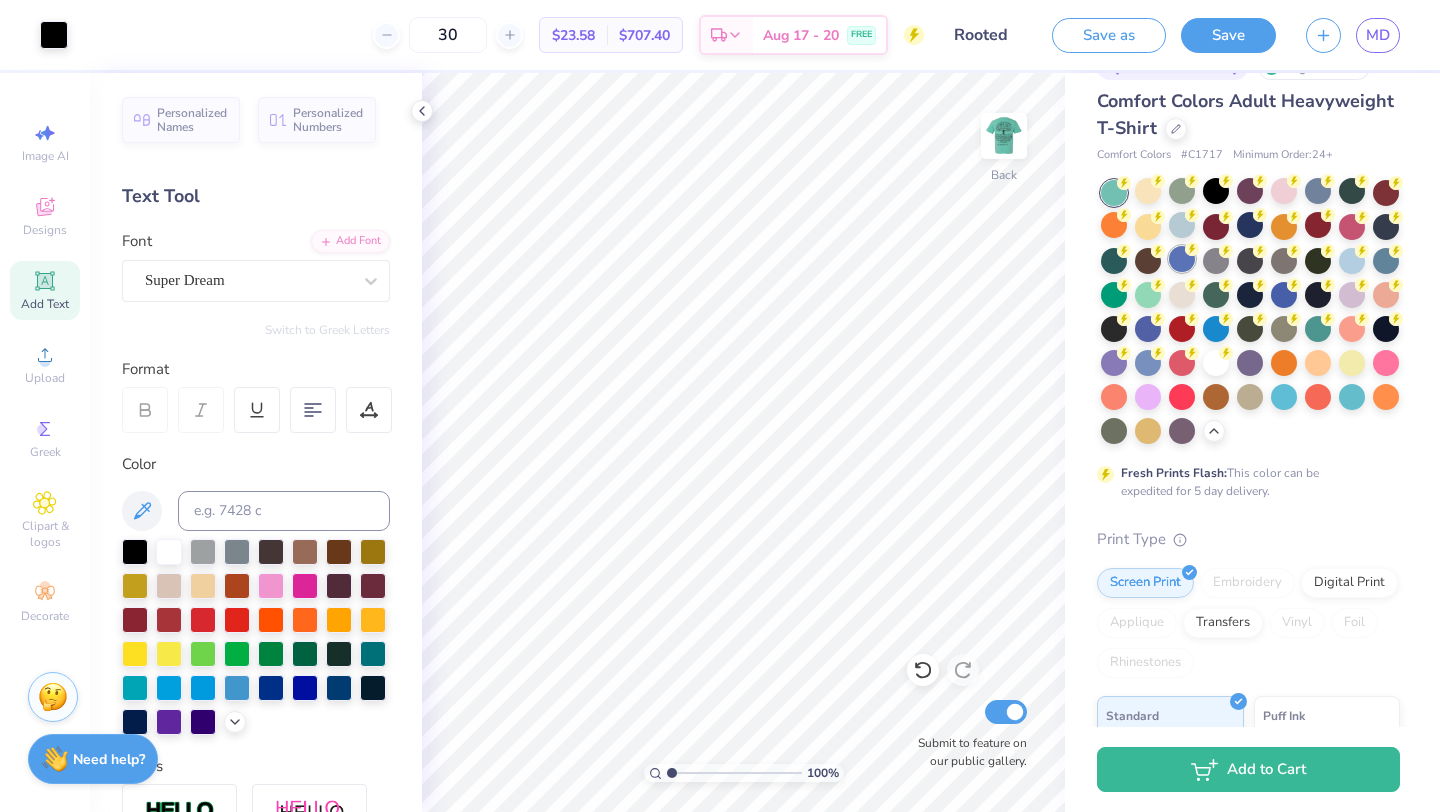 click at bounding box center [1182, 259] 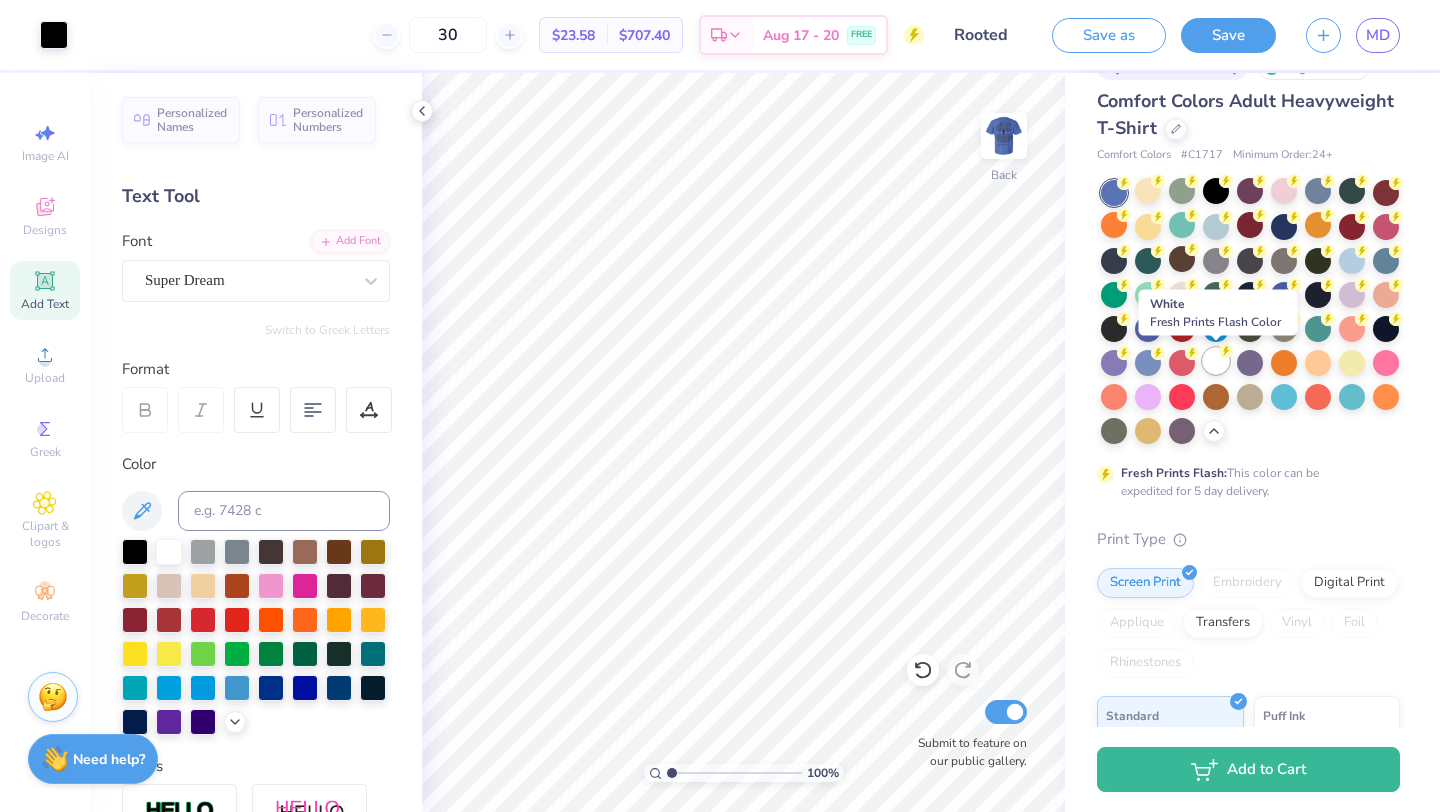 click at bounding box center (1216, 361) 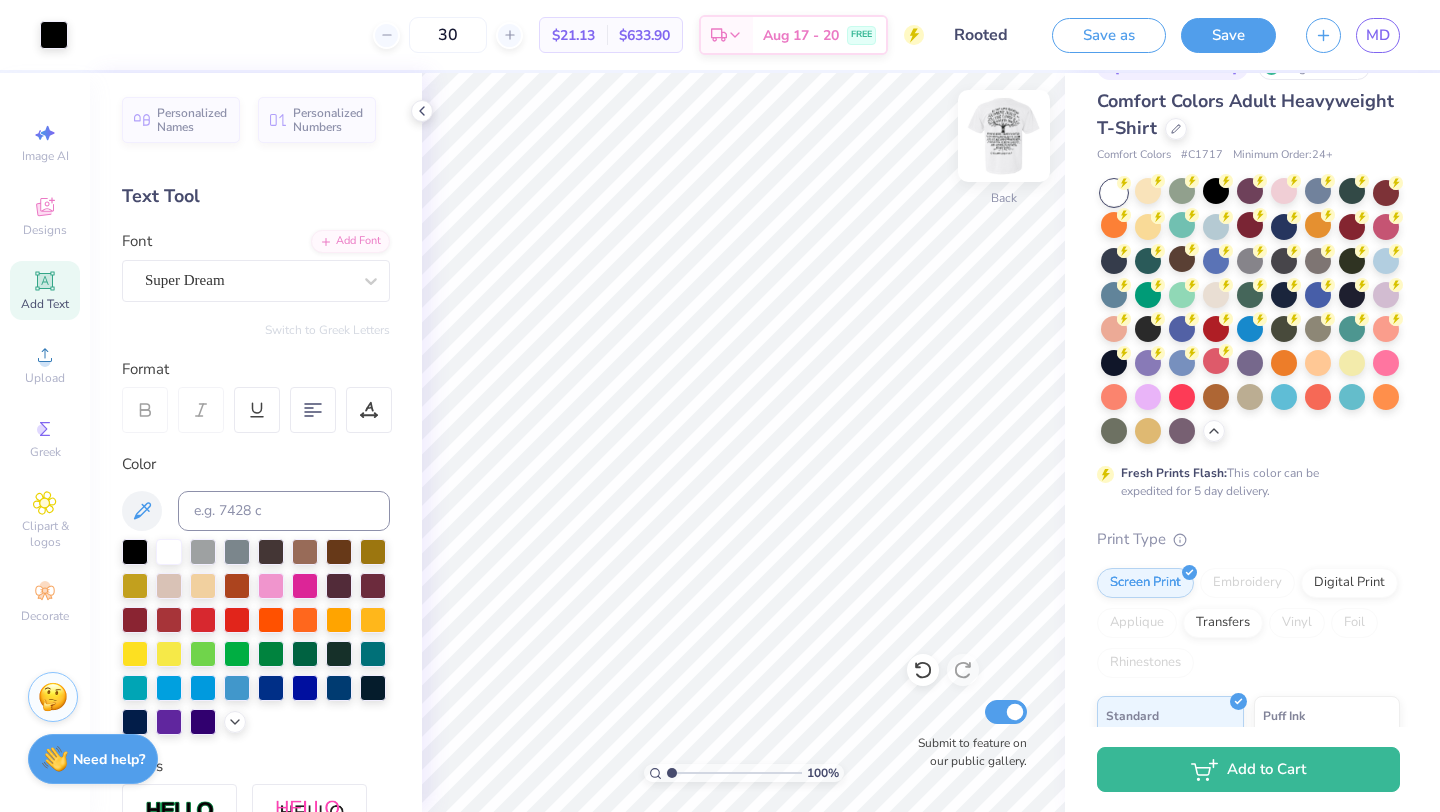 click at bounding box center [1004, 136] 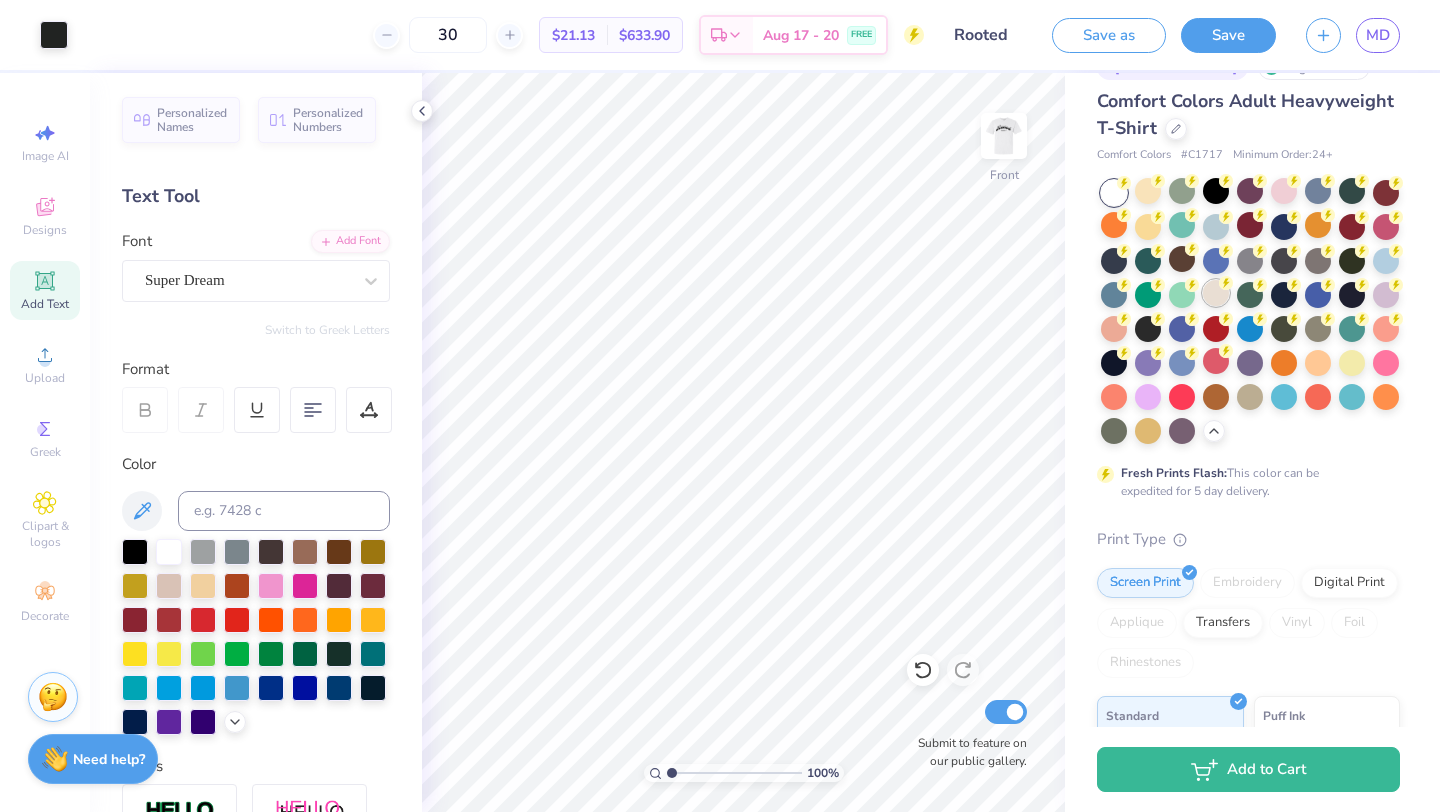 click at bounding box center (1216, 293) 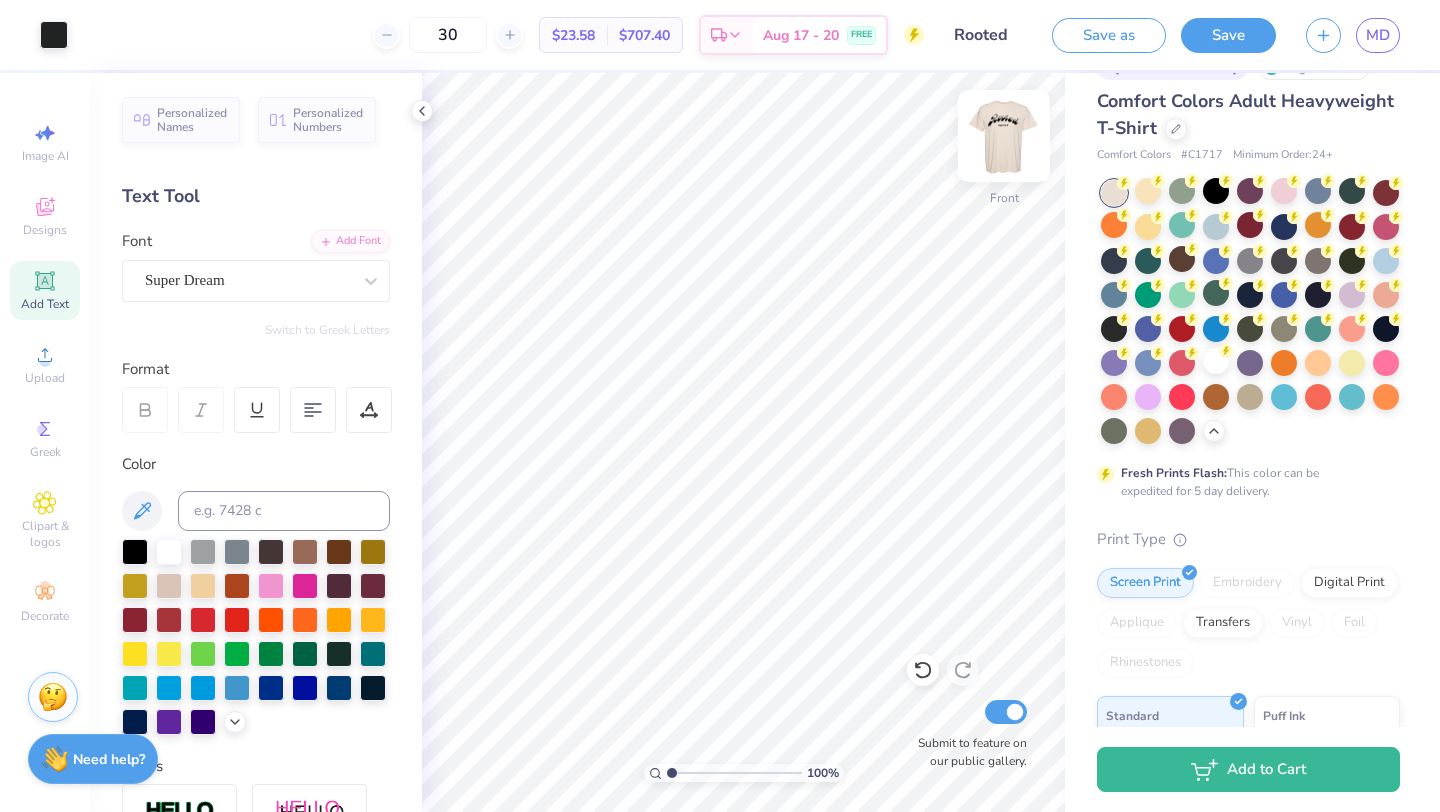 click at bounding box center [1004, 136] 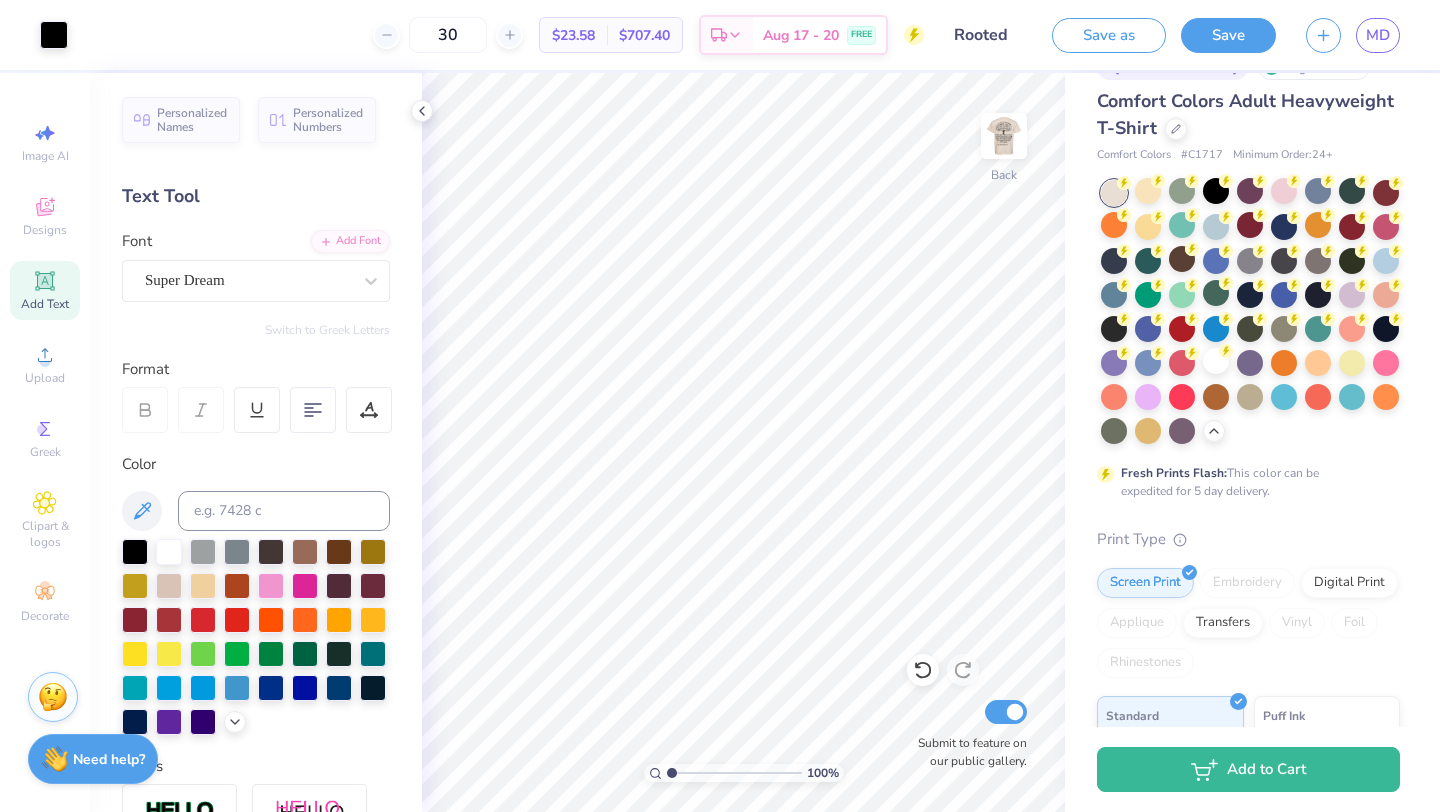 click at bounding box center [1004, 136] 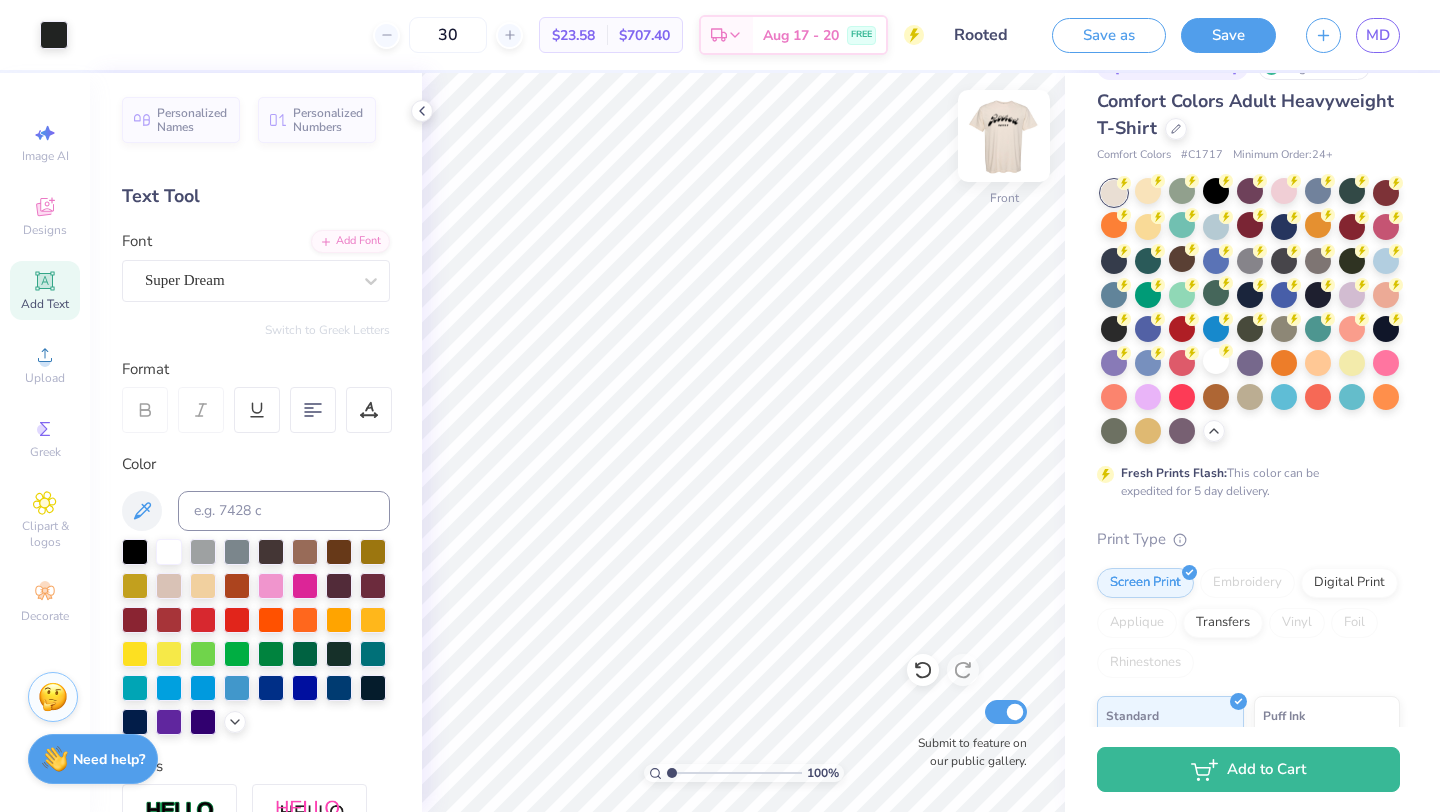 click at bounding box center [1004, 136] 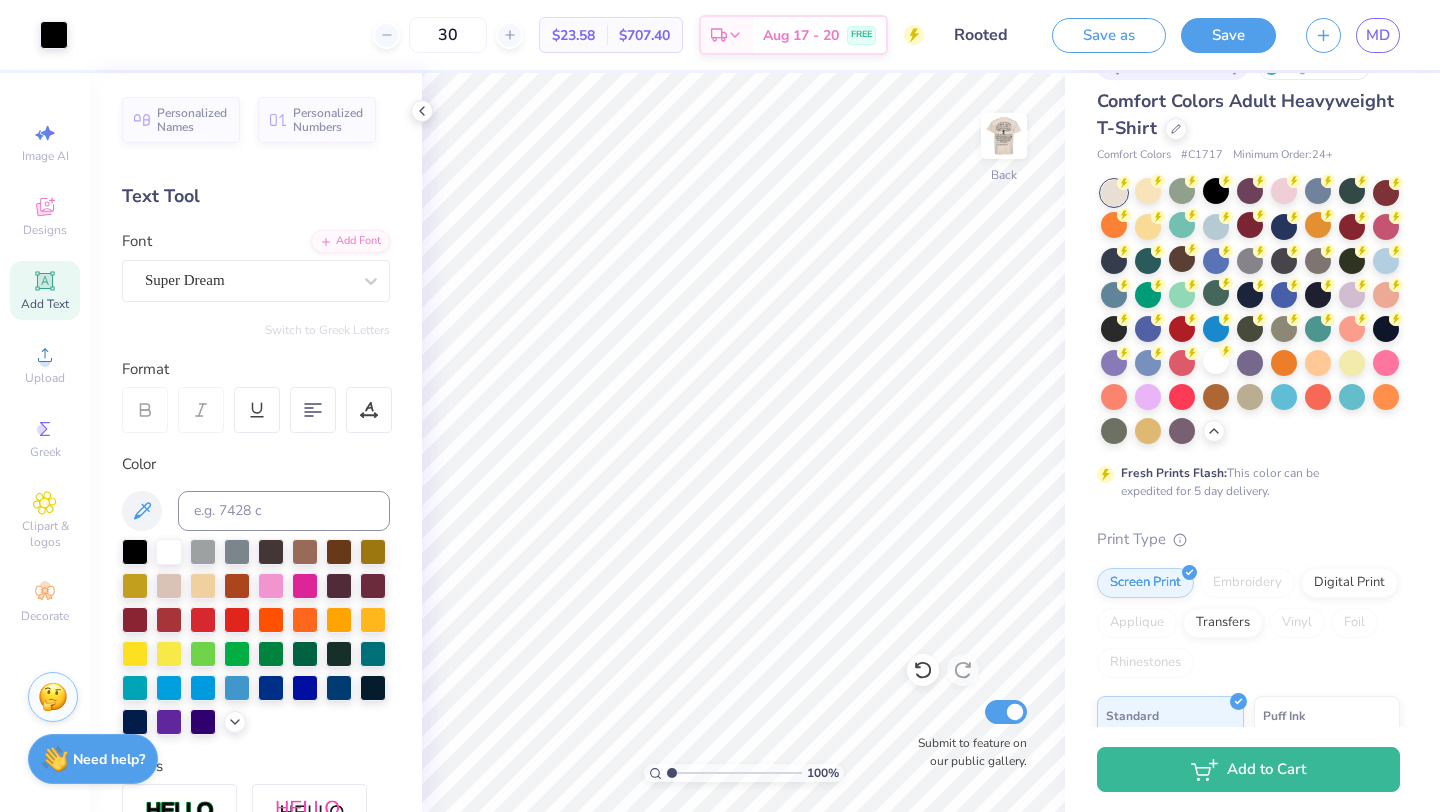 click at bounding box center [1004, 136] 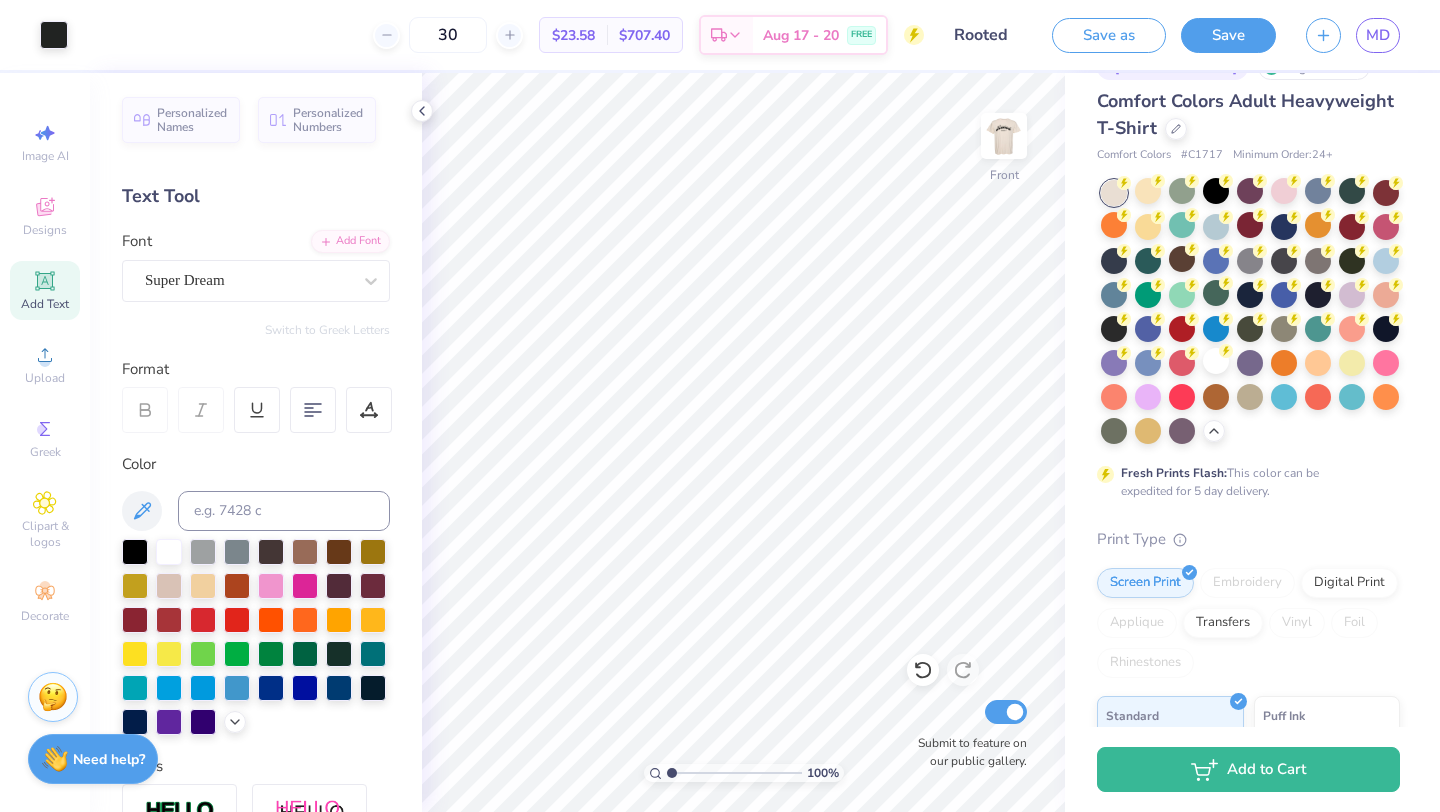 click at bounding box center [1004, 136] 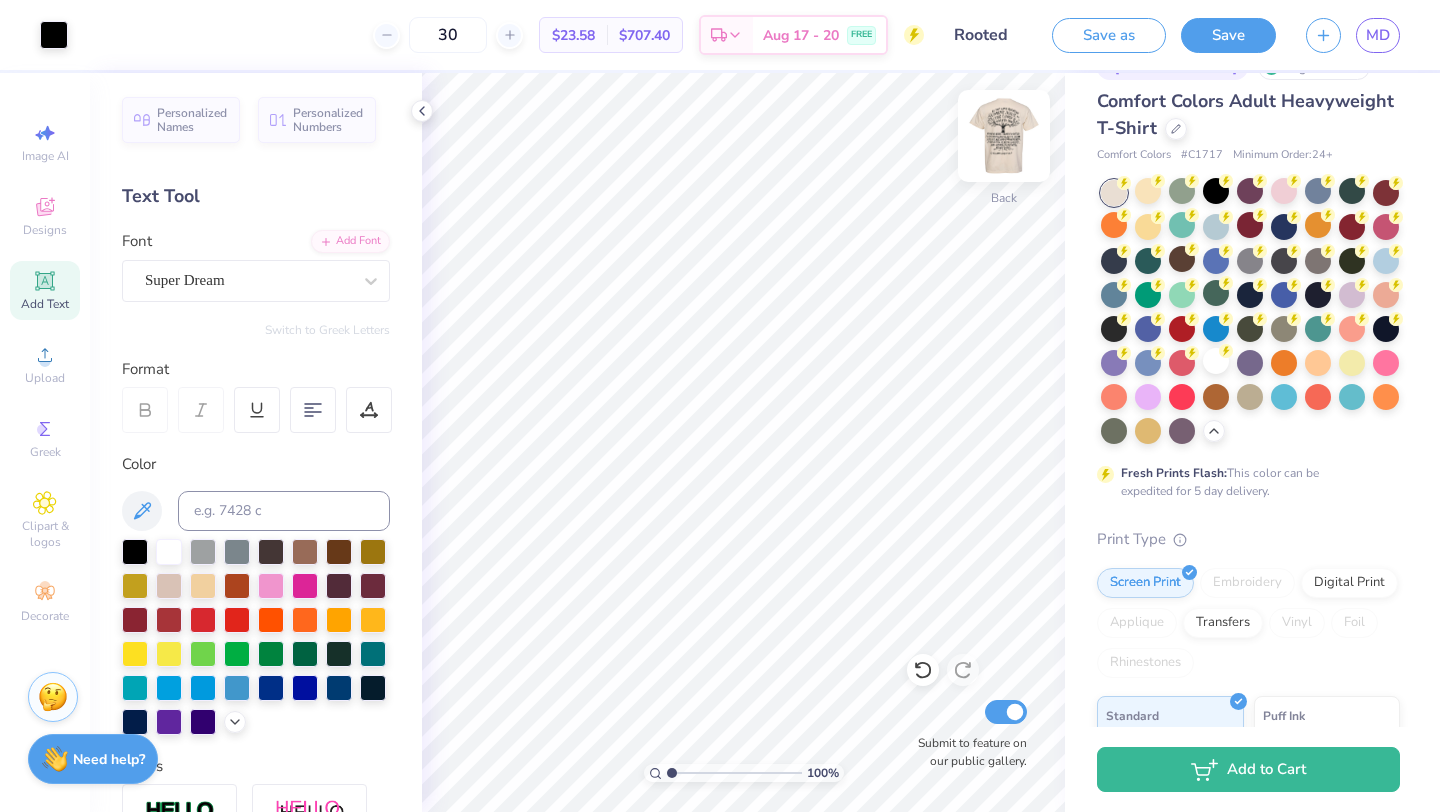 click at bounding box center (1004, 136) 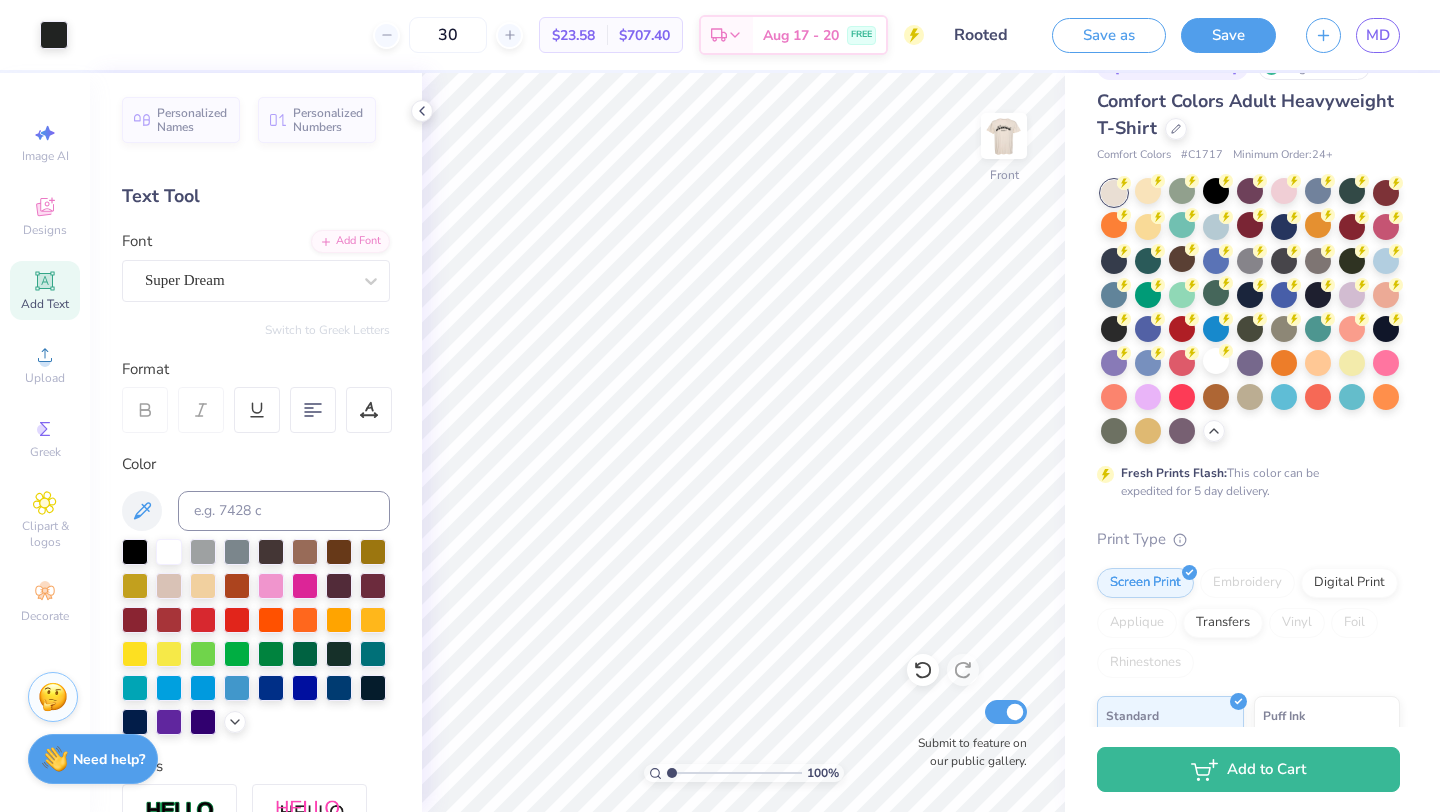 click at bounding box center (1004, 136) 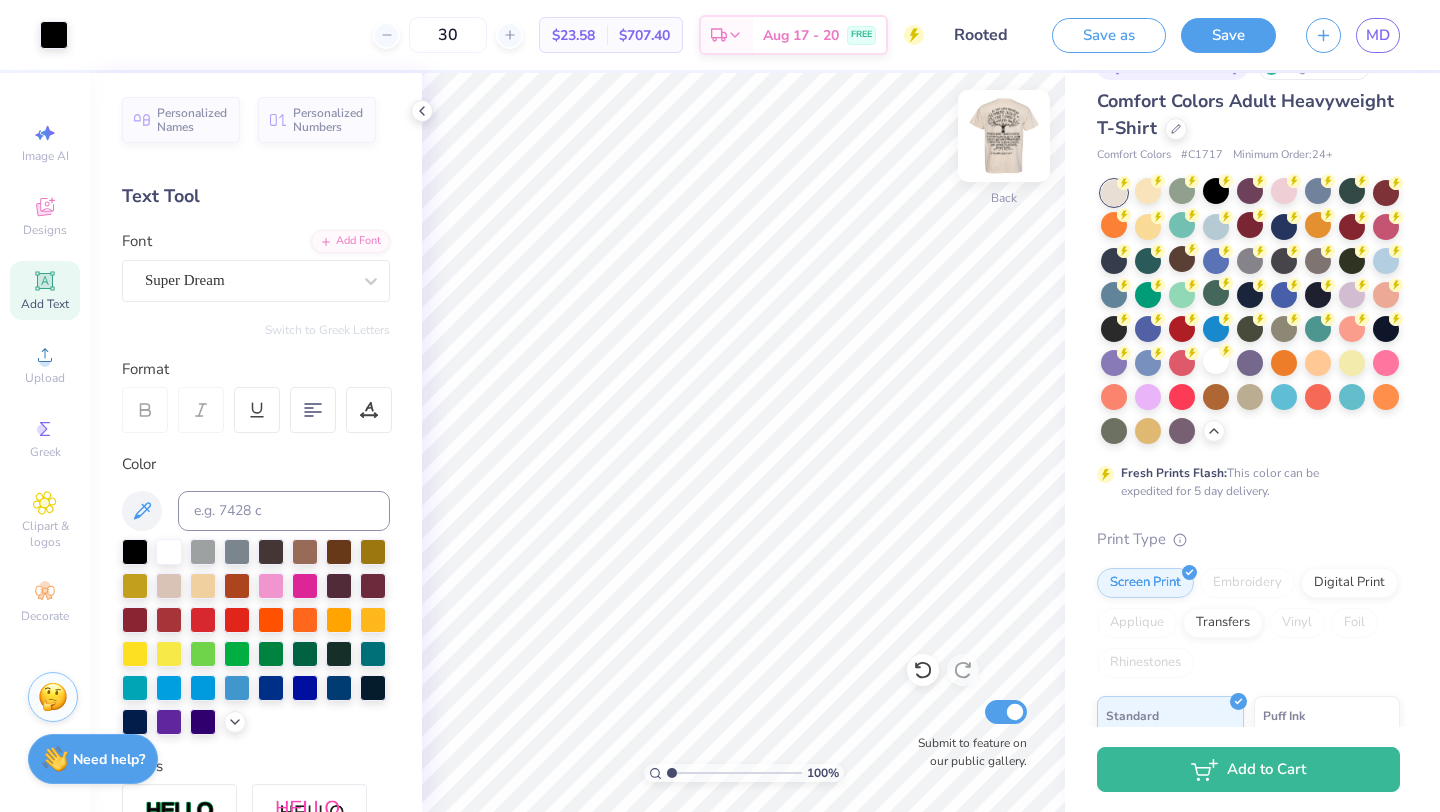 click at bounding box center (1004, 136) 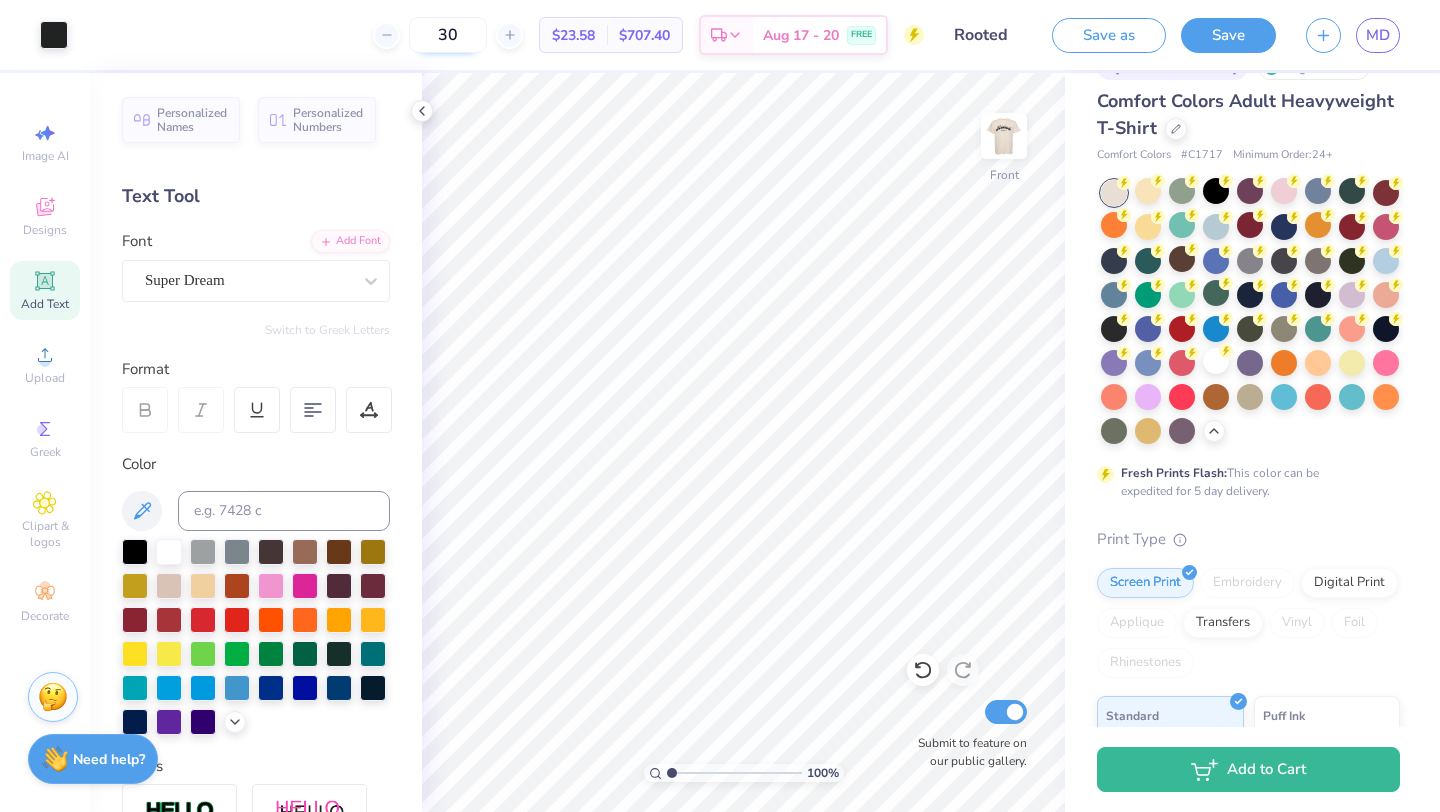 click on "30" at bounding box center (448, 35) 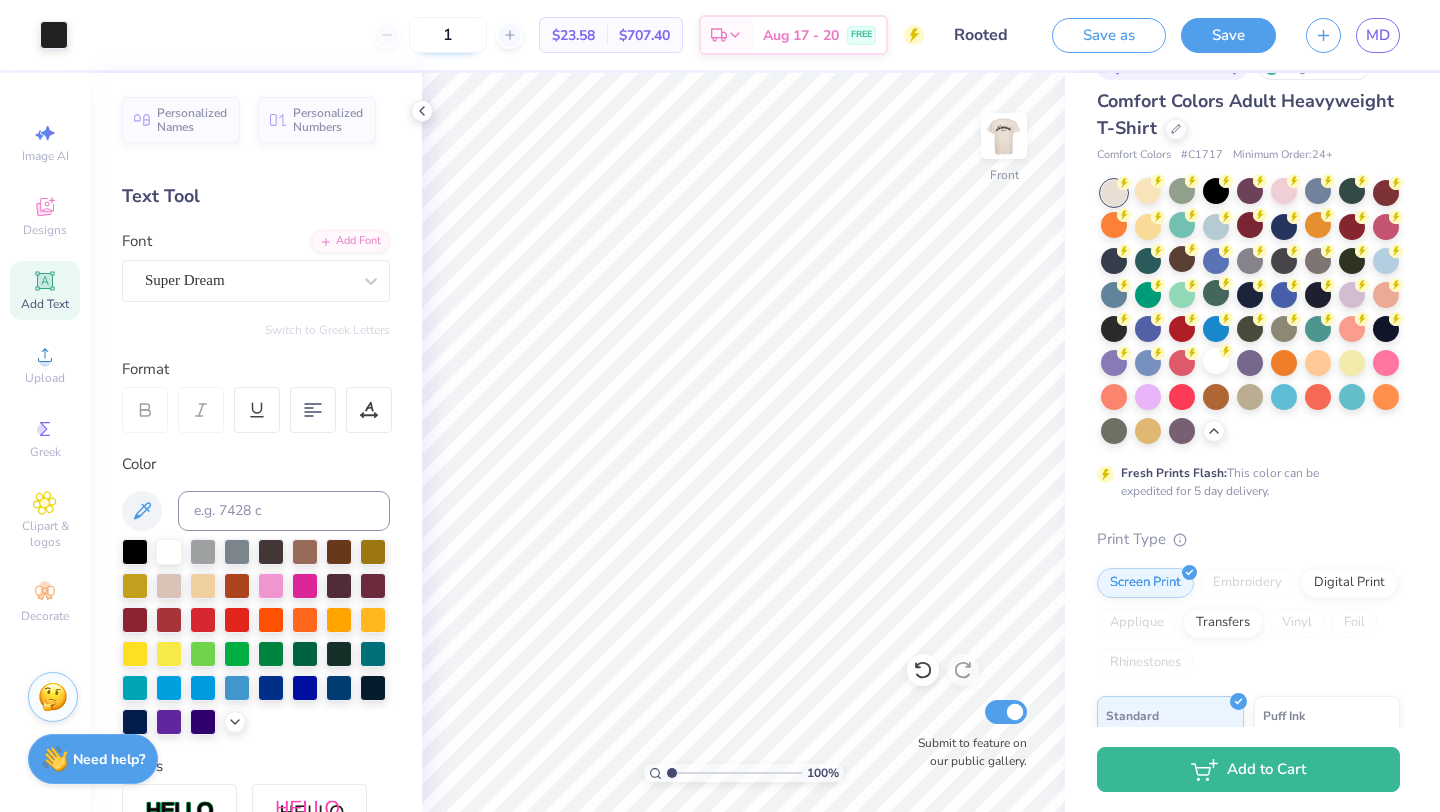 type on "12" 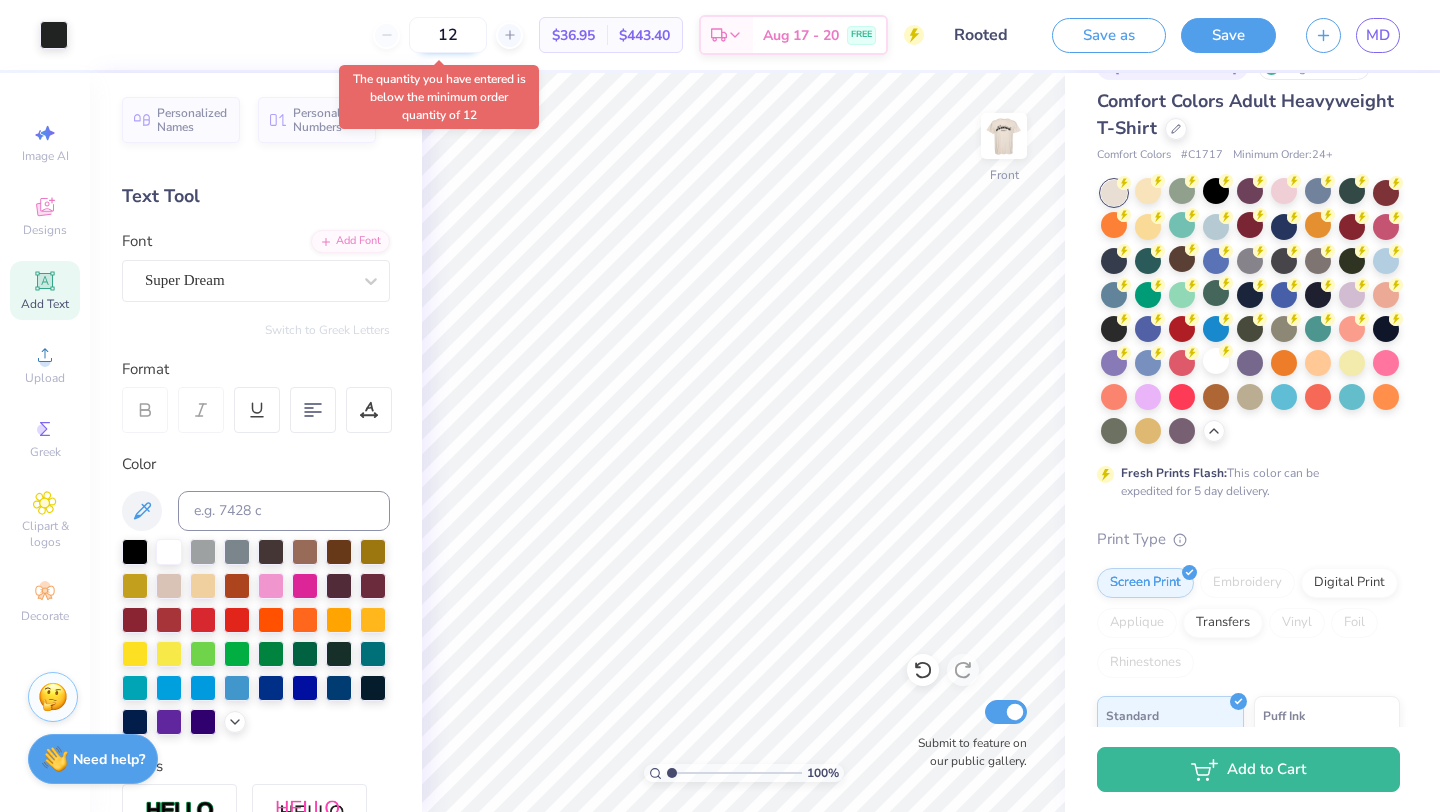 click on "12" at bounding box center (448, 35) 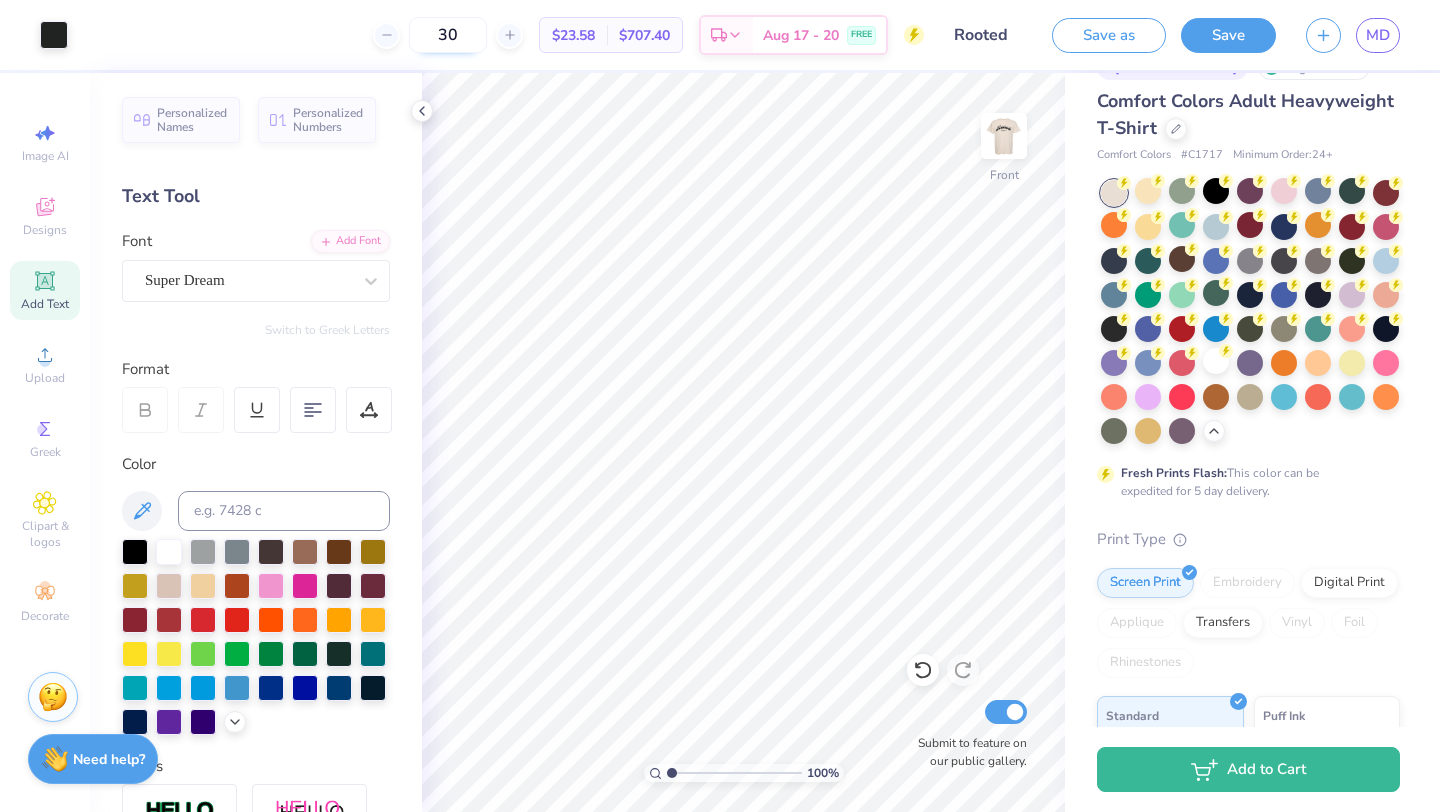 type on "3" 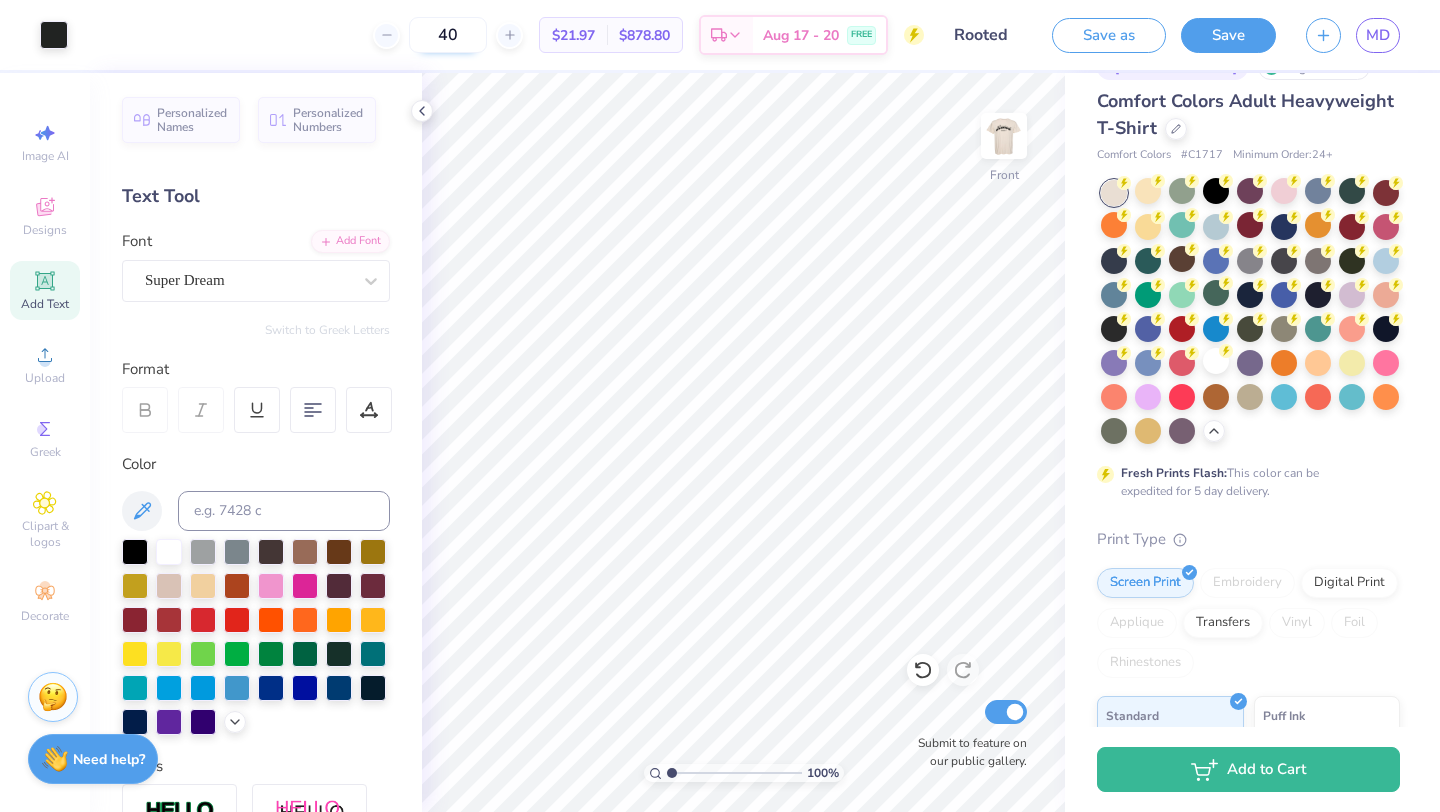 type on "4" 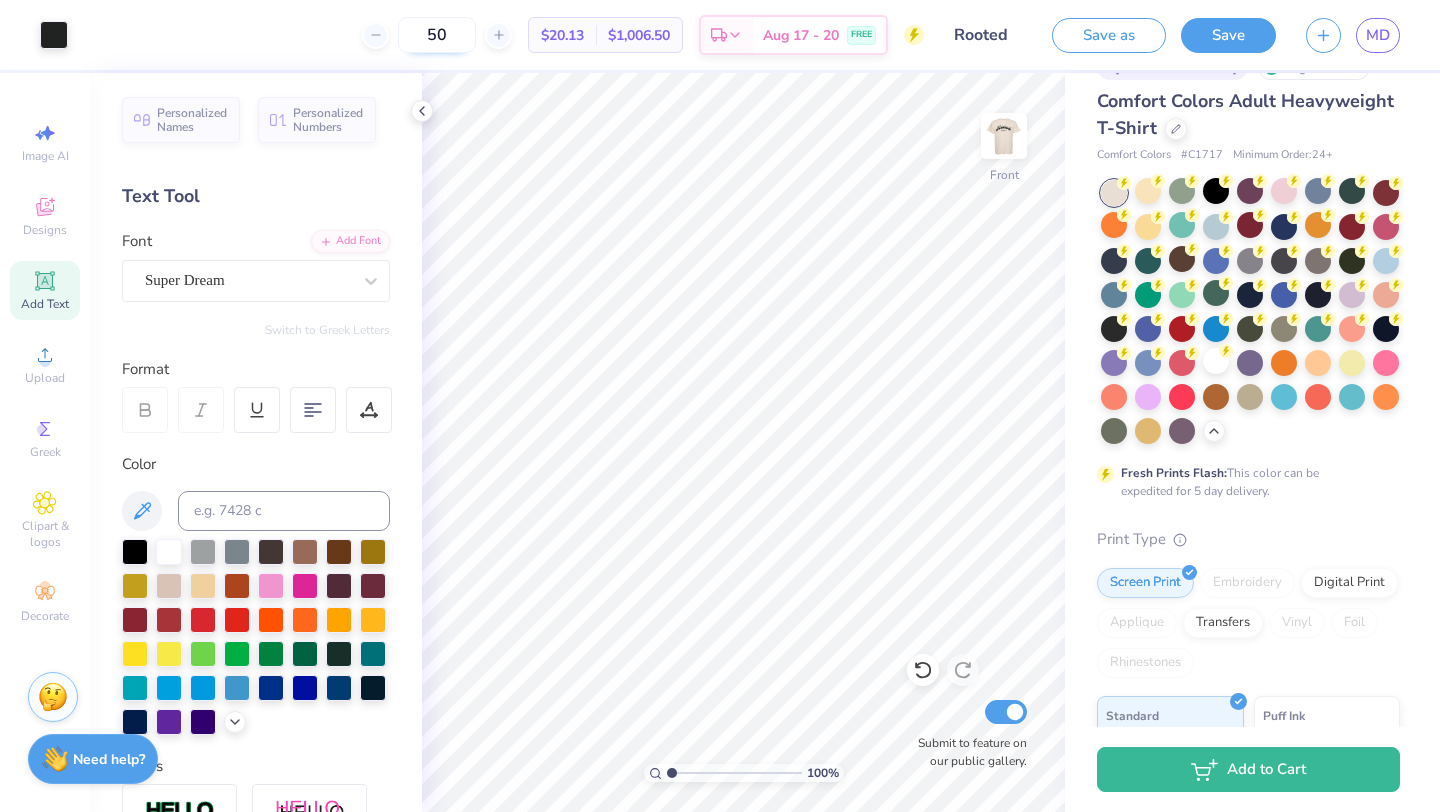type on "5" 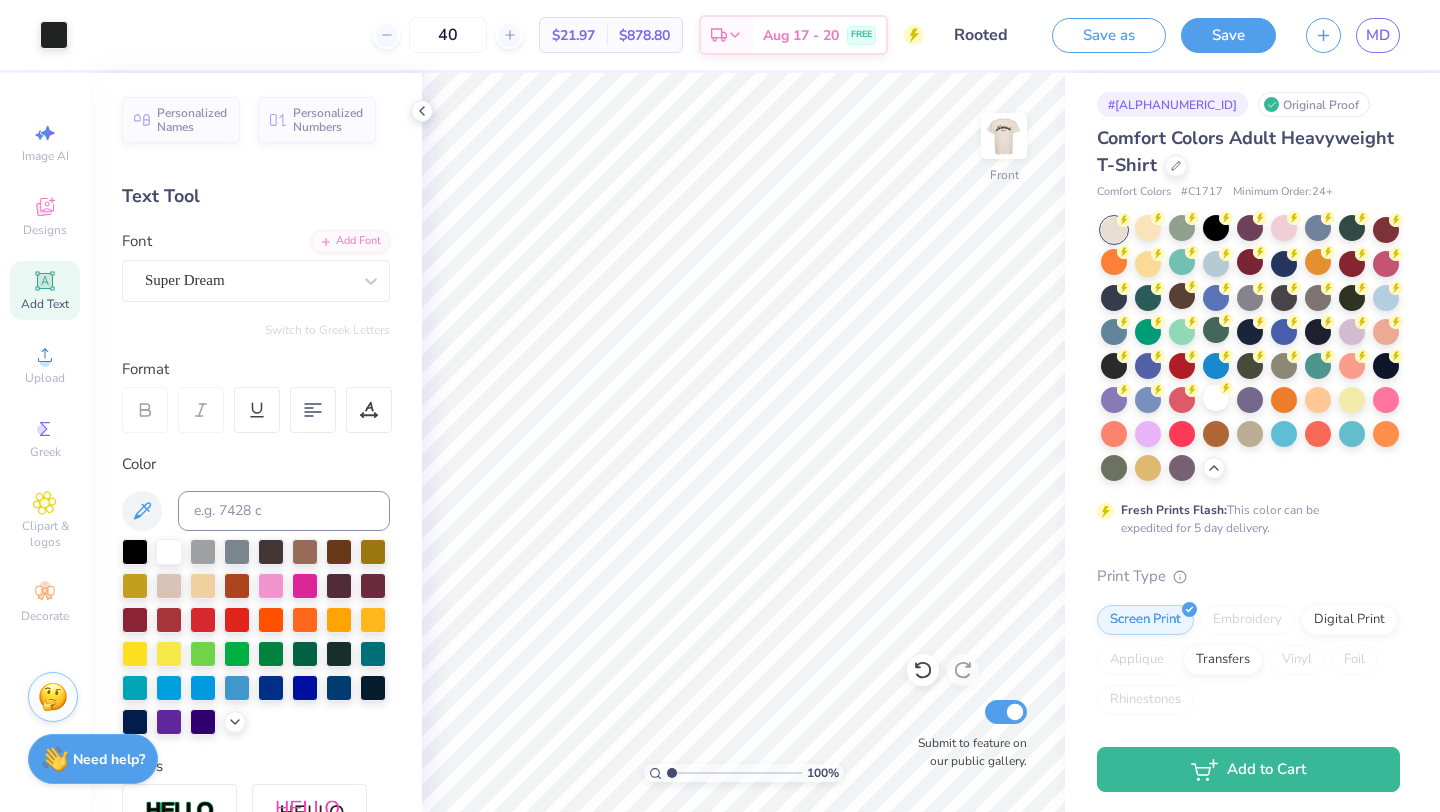 scroll, scrollTop: 0, scrollLeft: 0, axis: both 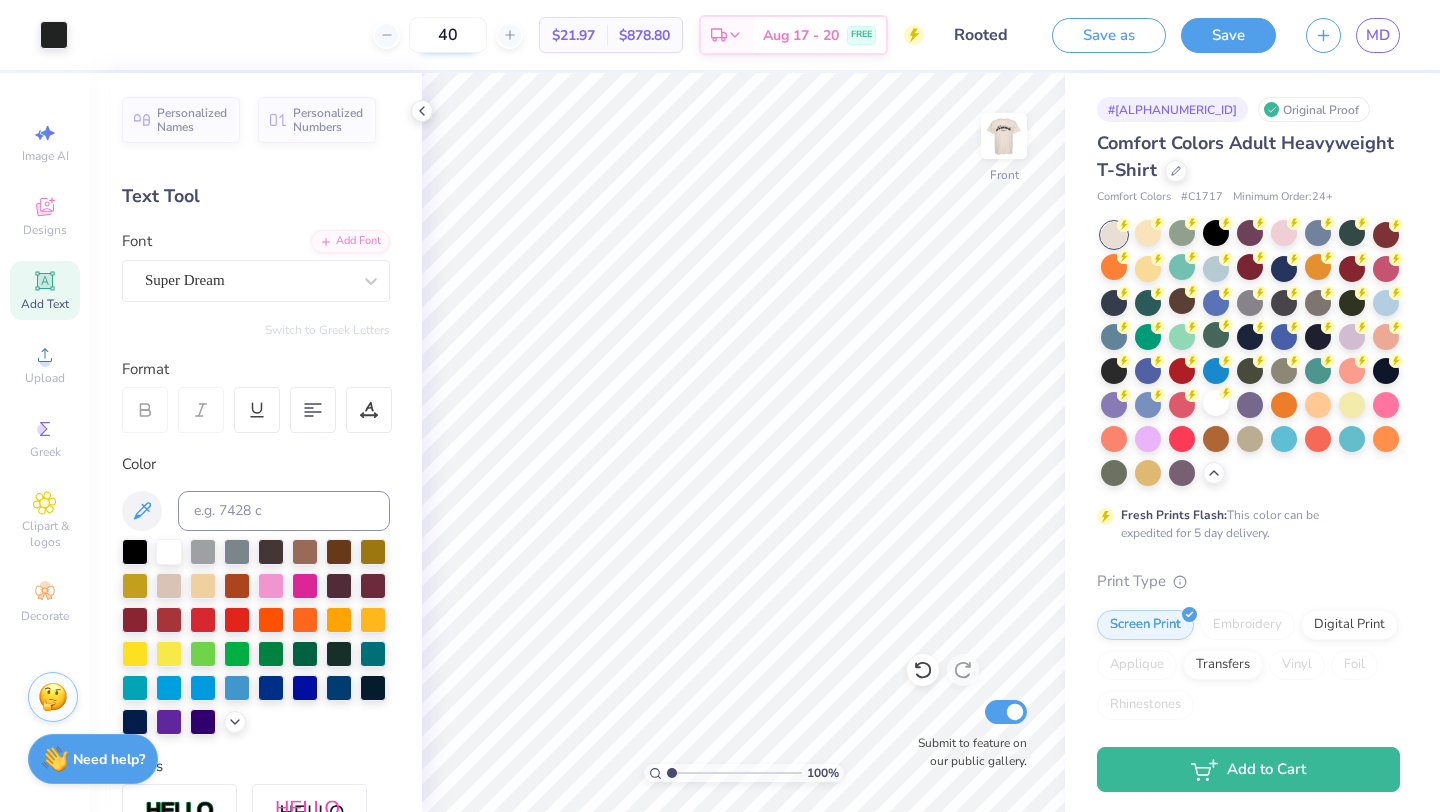 type on "40" 